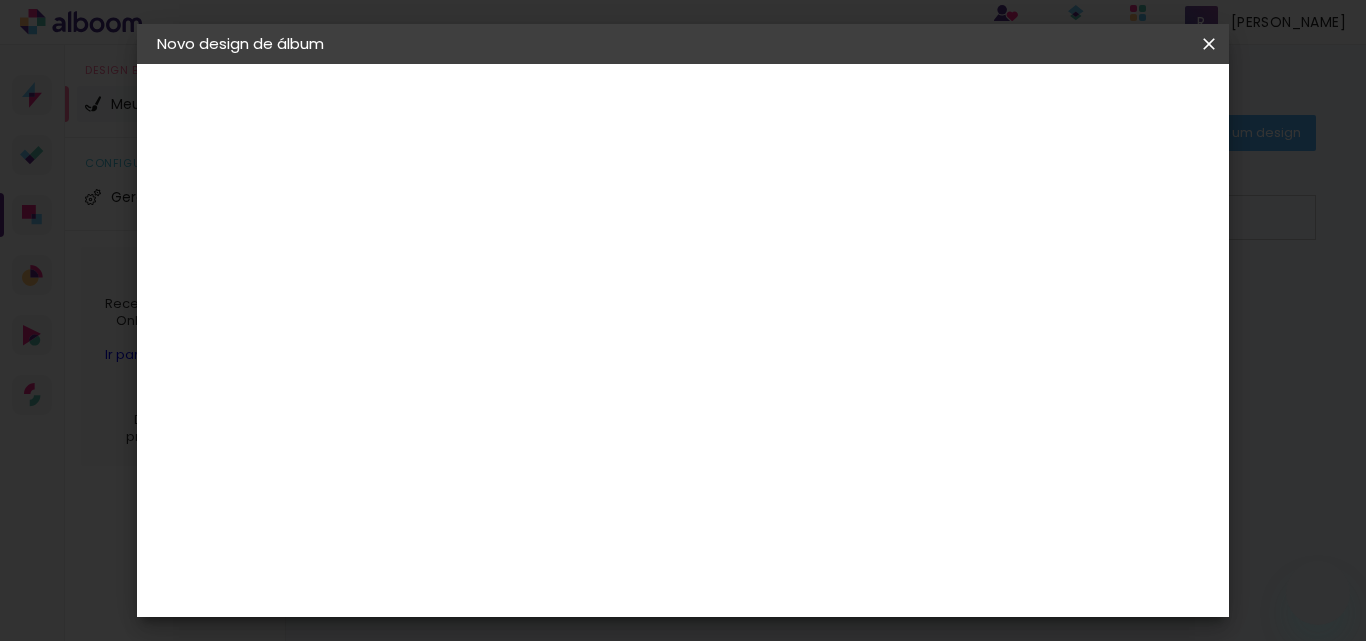 scroll, scrollTop: 0, scrollLeft: 0, axis: both 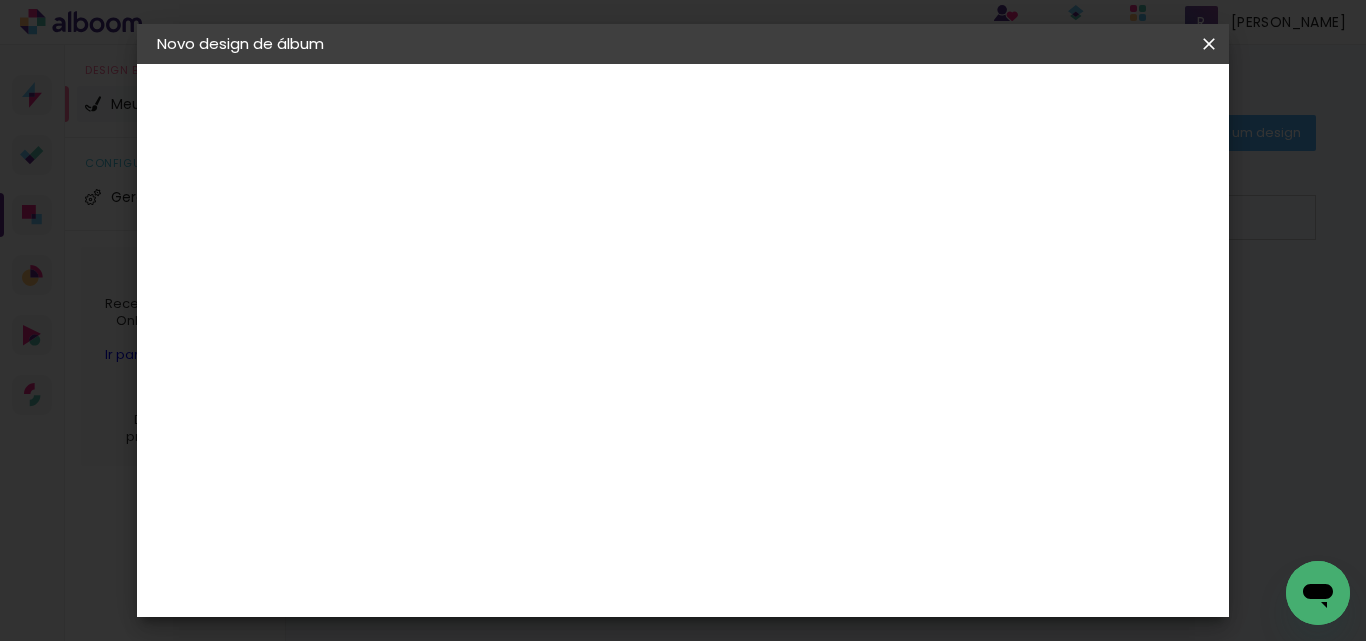 click on "Canaan Álbuns" at bounding box center (502, 610) 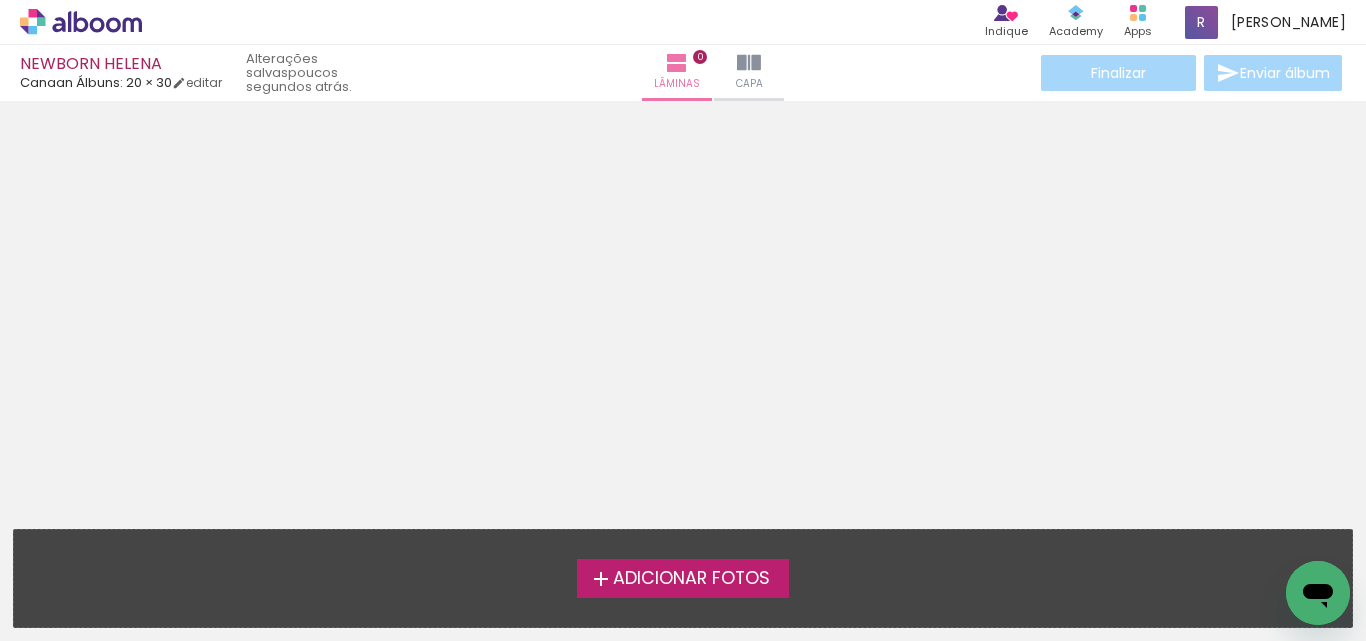 click at bounding box center [601, 579] 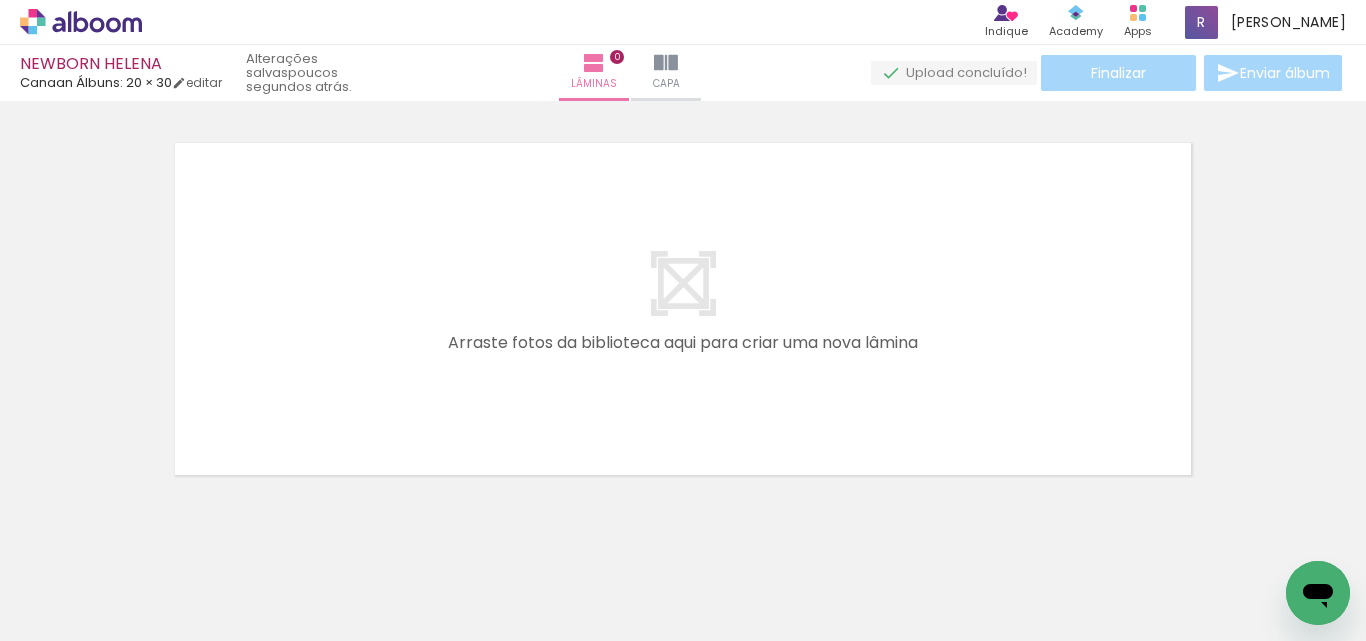 scroll, scrollTop: 26, scrollLeft: 0, axis: vertical 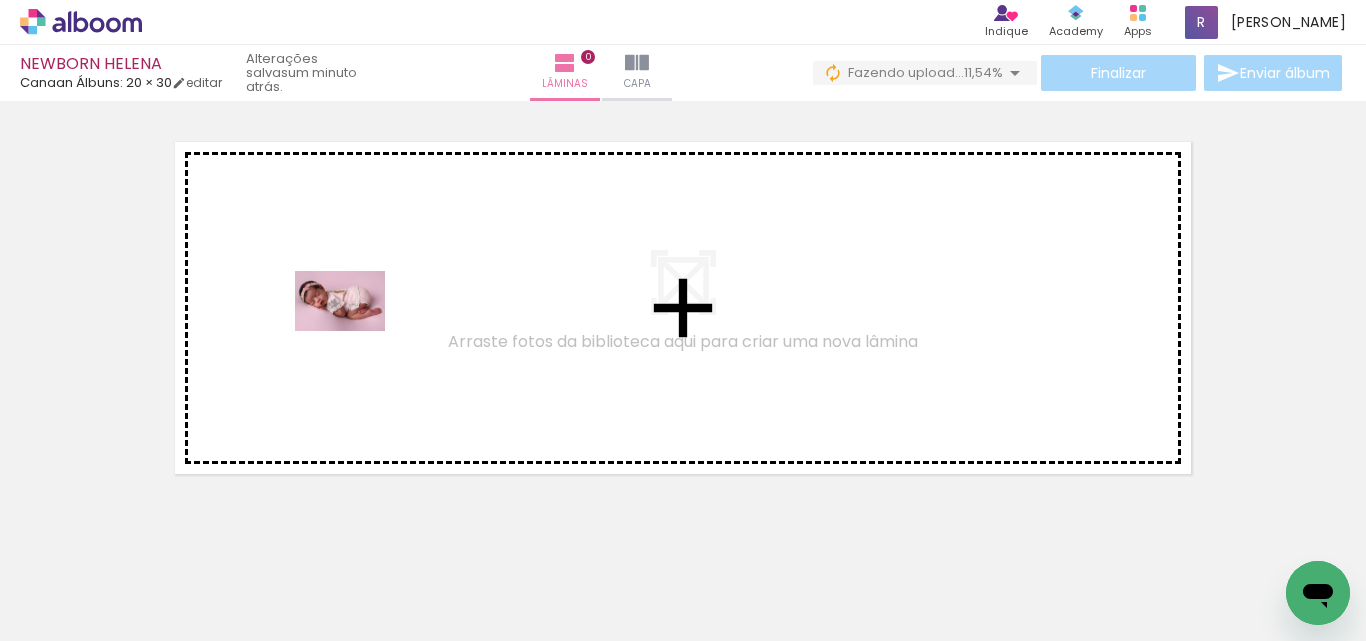 drag, startPoint x: 210, startPoint y: 587, endPoint x: 355, endPoint y: 331, distance: 294.2125 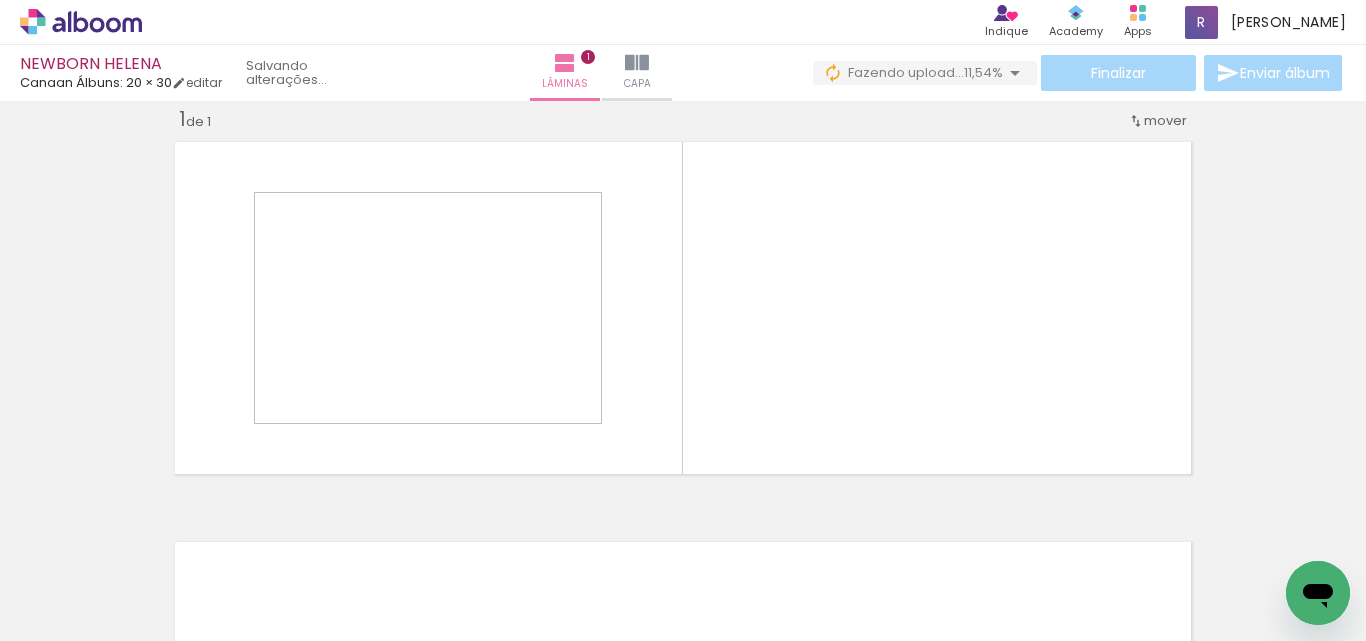 scroll, scrollTop: 26, scrollLeft: 0, axis: vertical 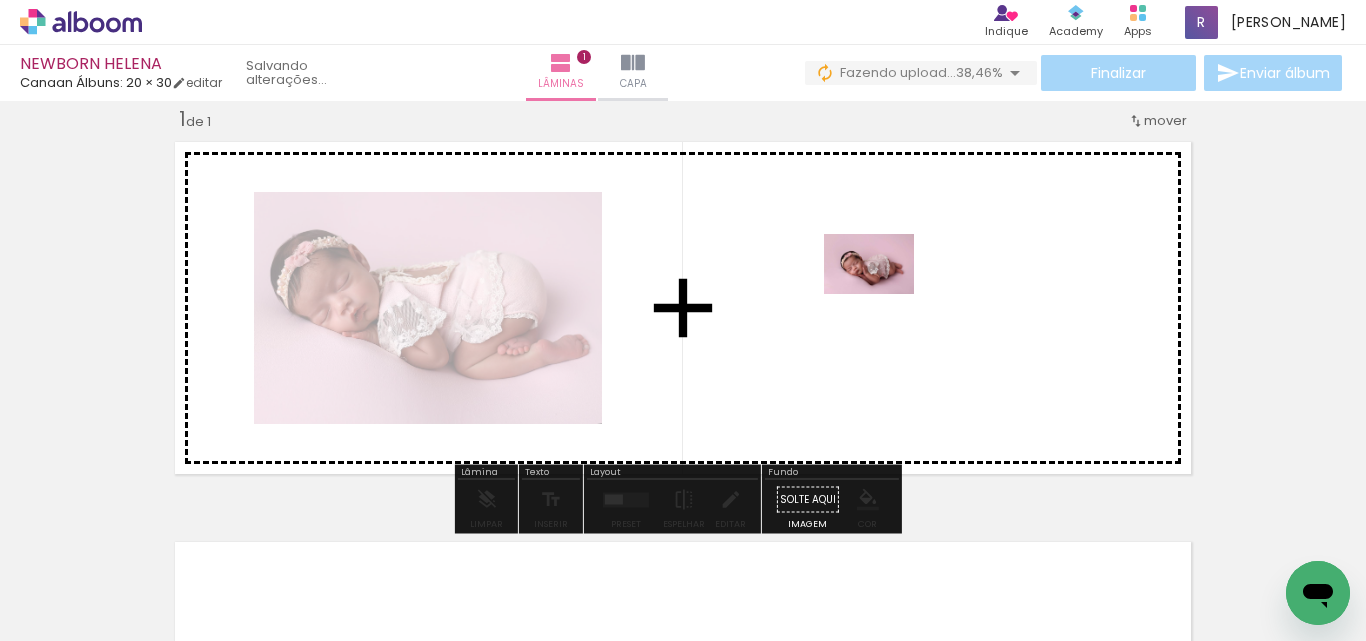 drag, startPoint x: 543, startPoint y: 583, endPoint x: 884, endPoint y: 294, distance: 446.99216 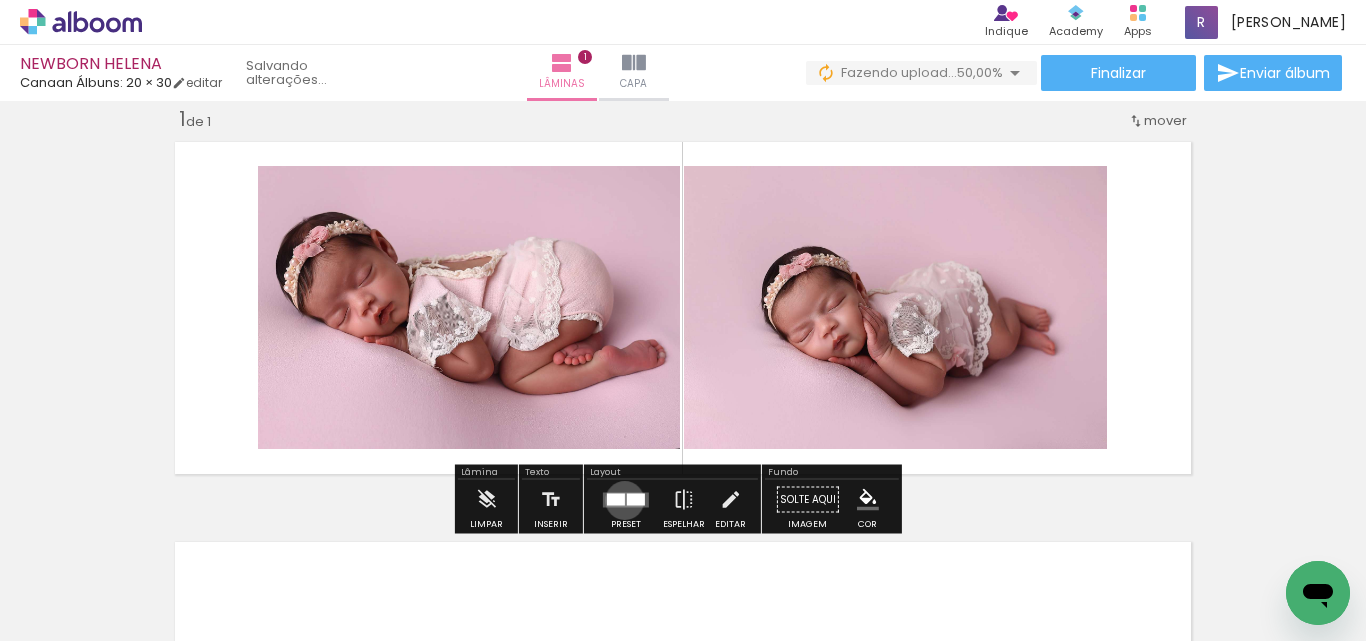 click at bounding box center [616, 499] 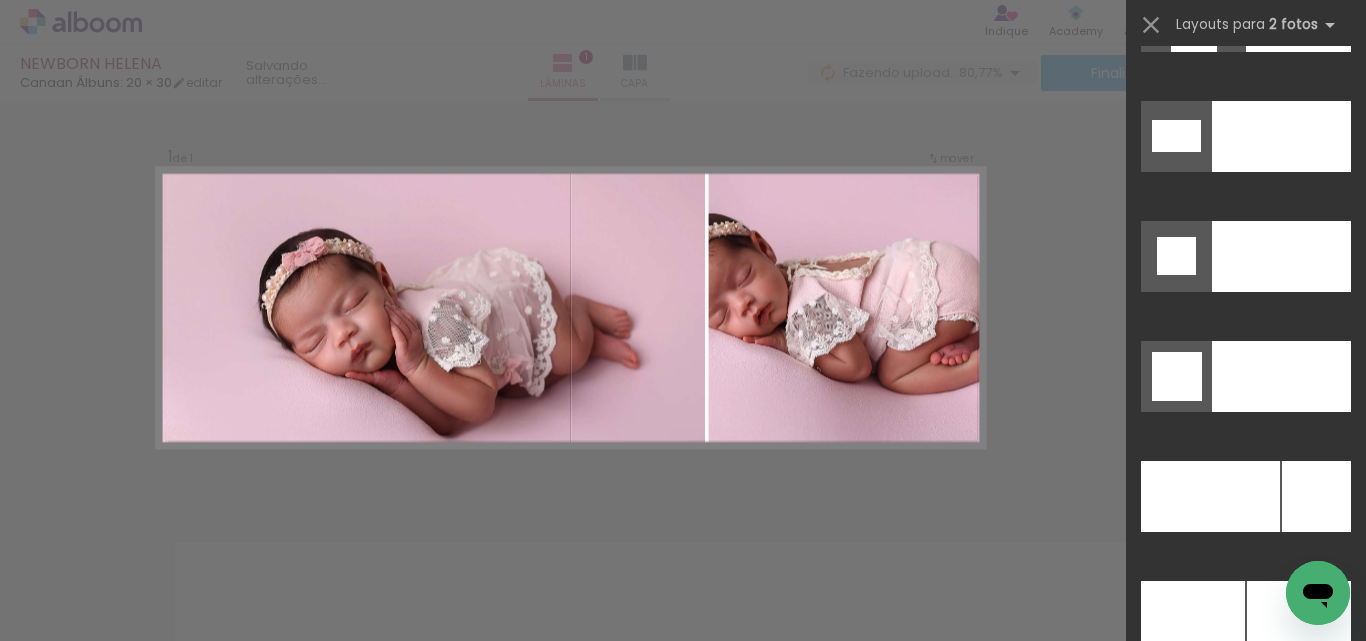 scroll, scrollTop: 8900, scrollLeft: 0, axis: vertical 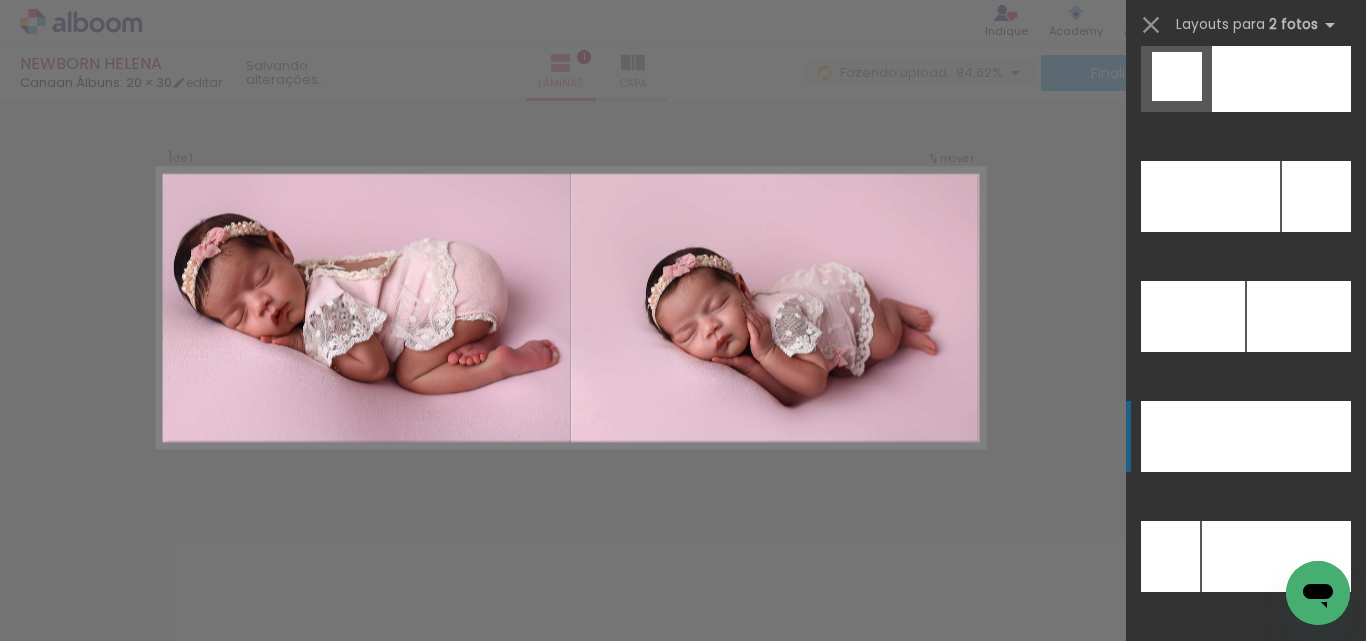 click at bounding box center [1281, -44] 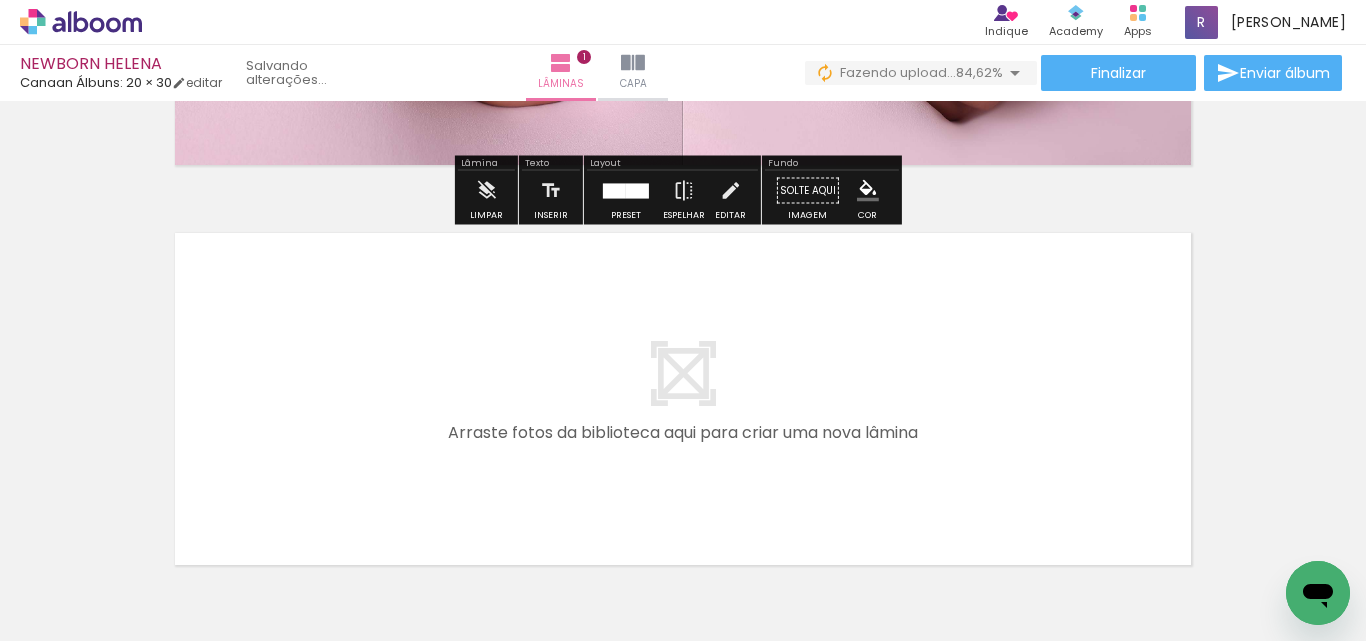 scroll, scrollTop: 426, scrollLeft: 0, axis: vertical 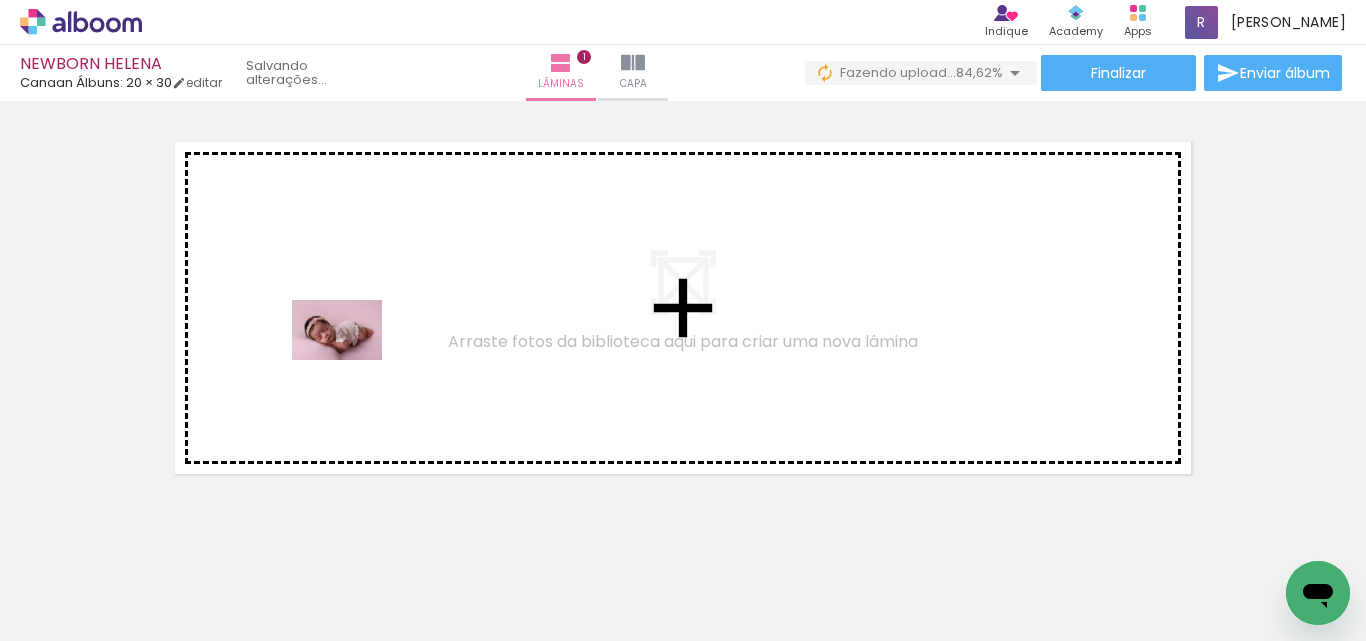 drag, startPoint x: 423, startPoint y: 563, endPoint x: 352, endPoint y: 360, distance: 215.05814 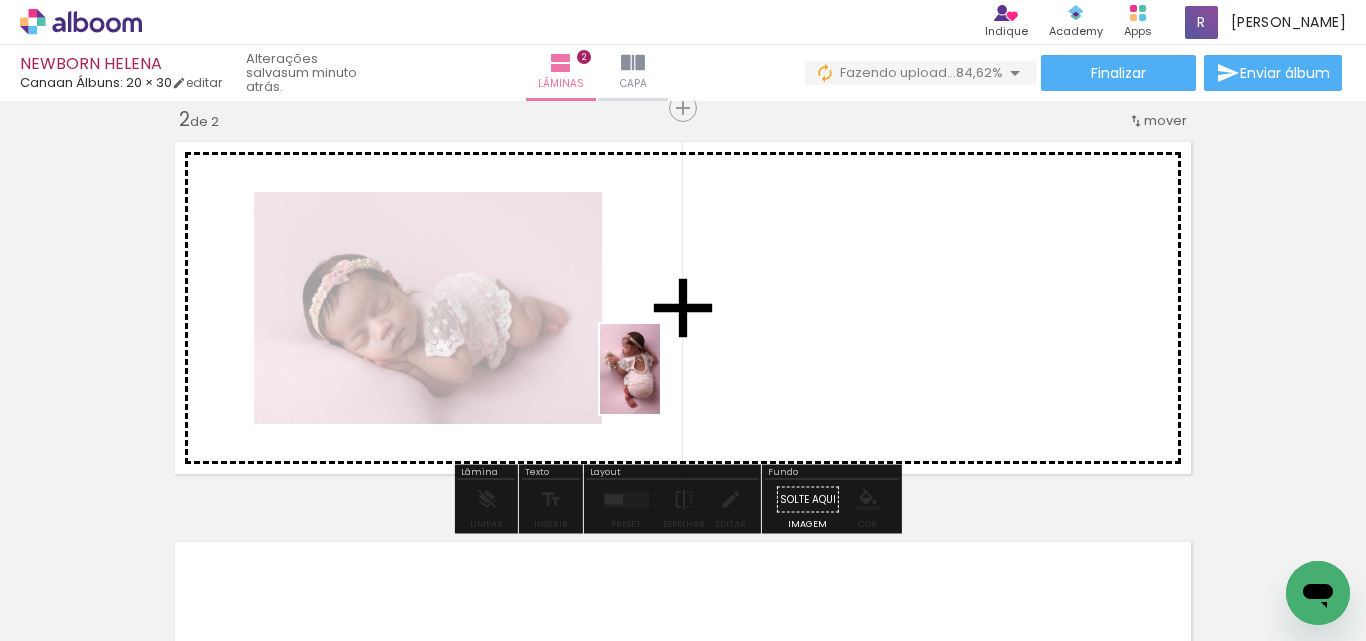drag, startPoint x: 331, startPoint y: 594, endPoint x: 674, endPoint y: 370, distance: 409.6645 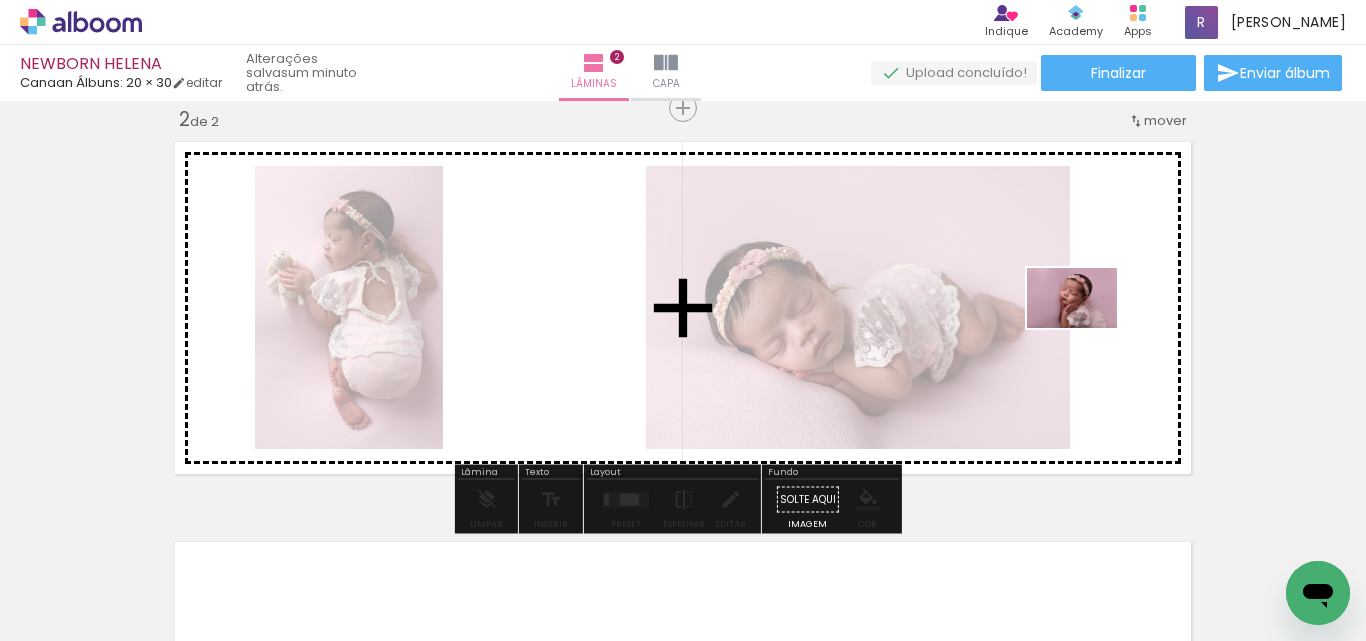 drag, startPoint x: 659, startPoint y: 594, endPoint x: 1088, endPoint y: 327, distance: 505.30188 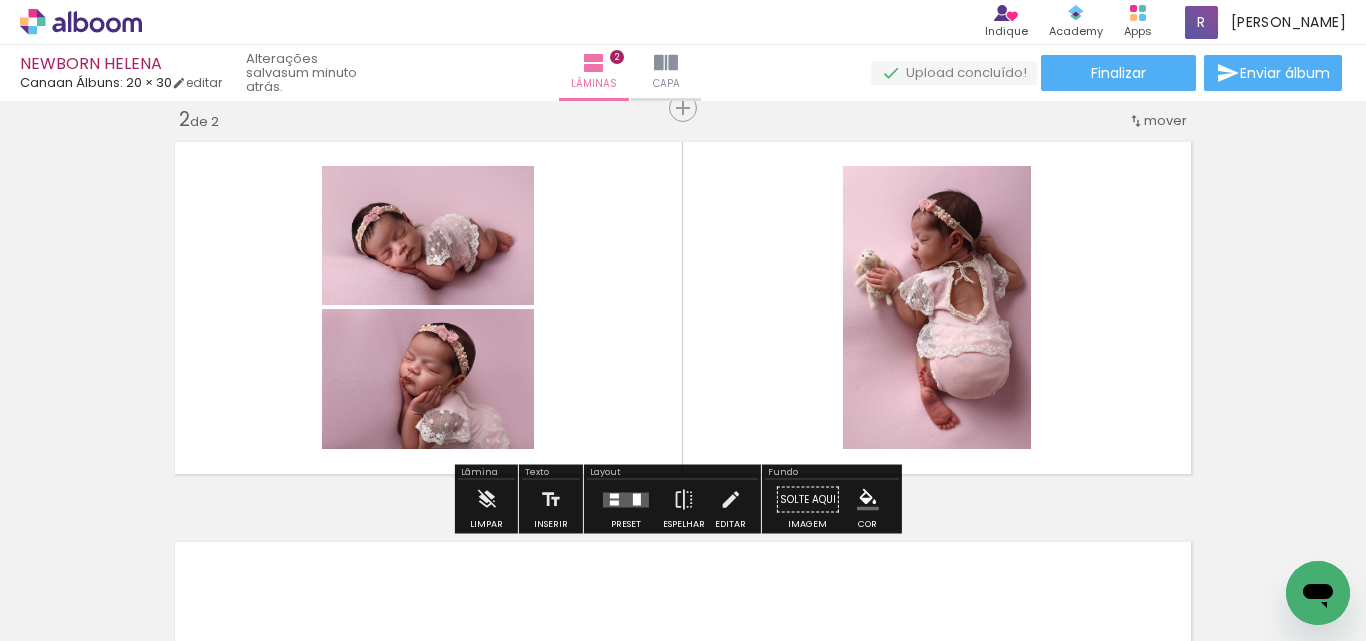 click at bounding box center [637, 499] 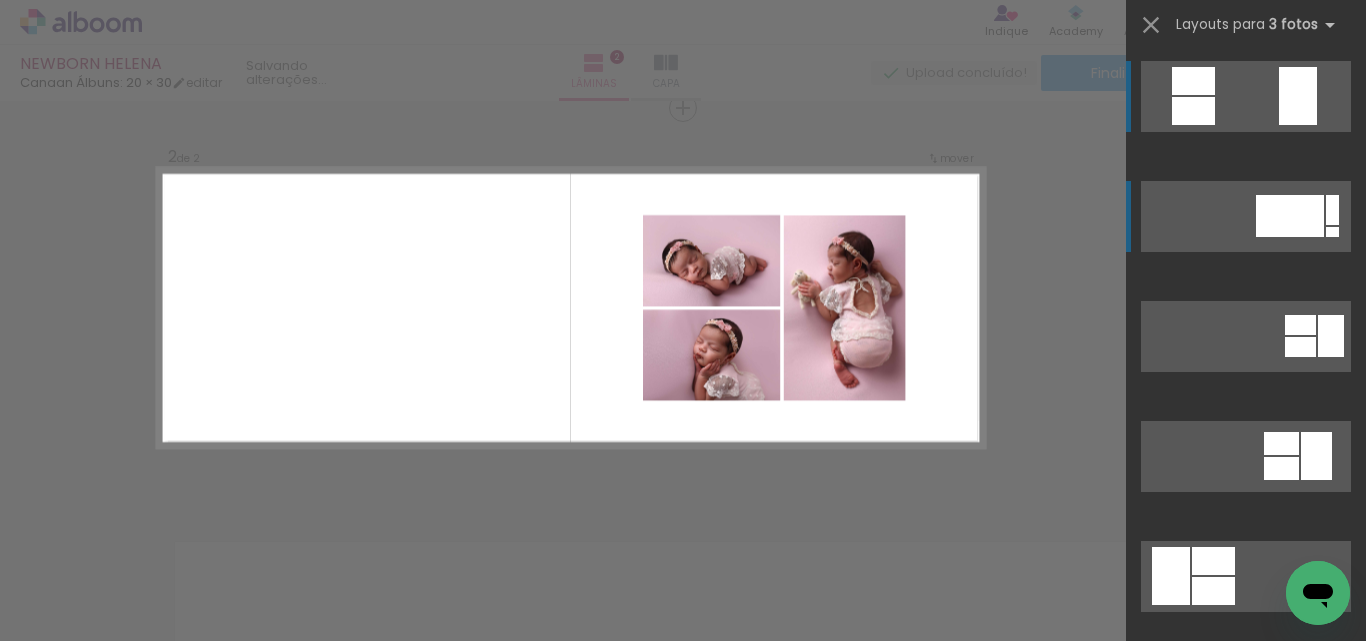 scroll, scrollTop: 400, scrollLeft: 0, axis: vertical 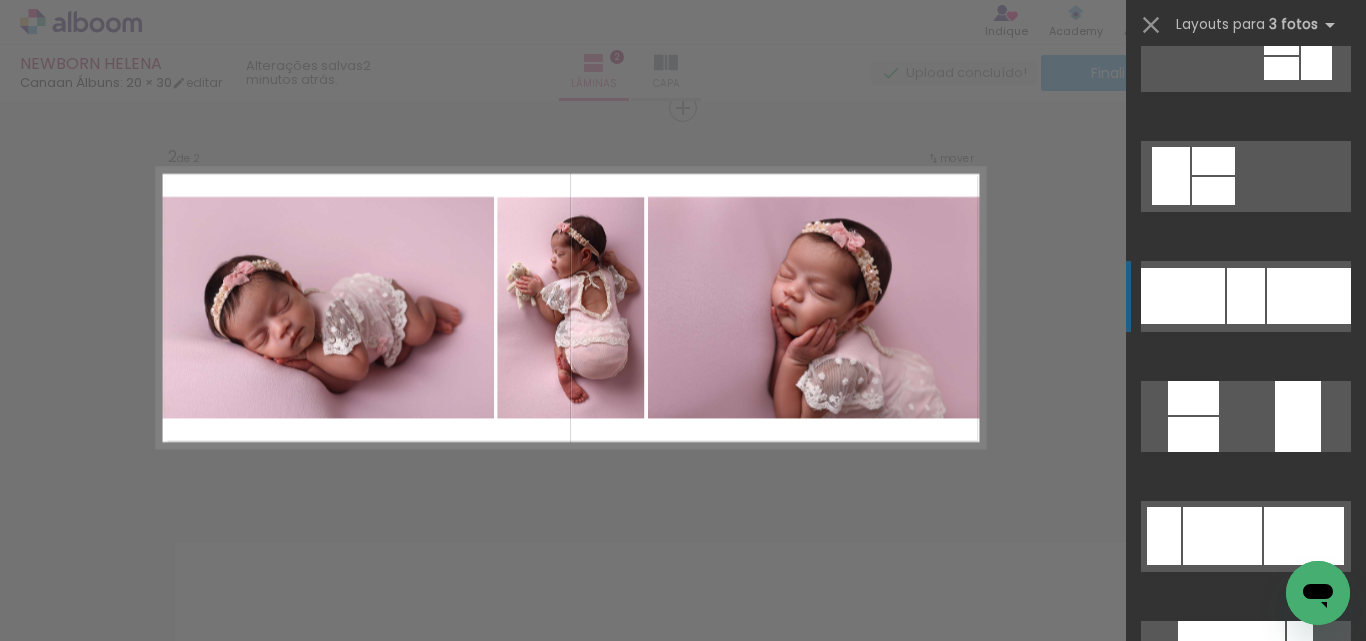 click at bounding box center (1309, 296) 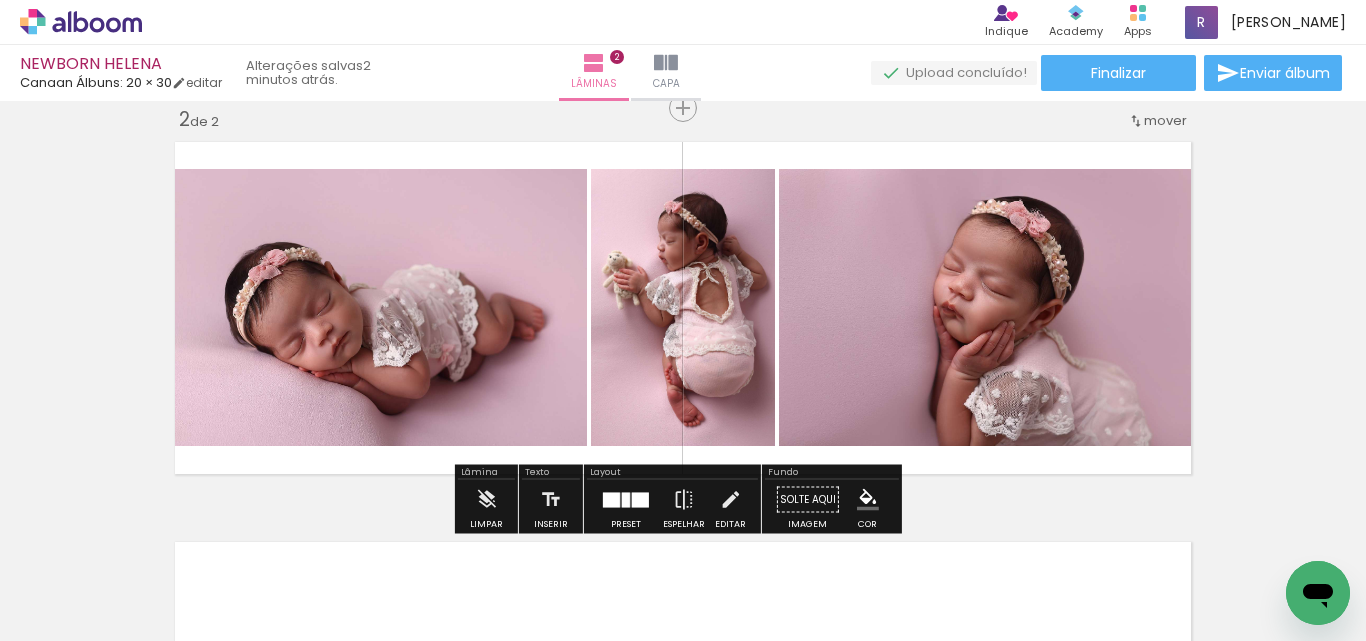 click at bounding box center [868, 500] 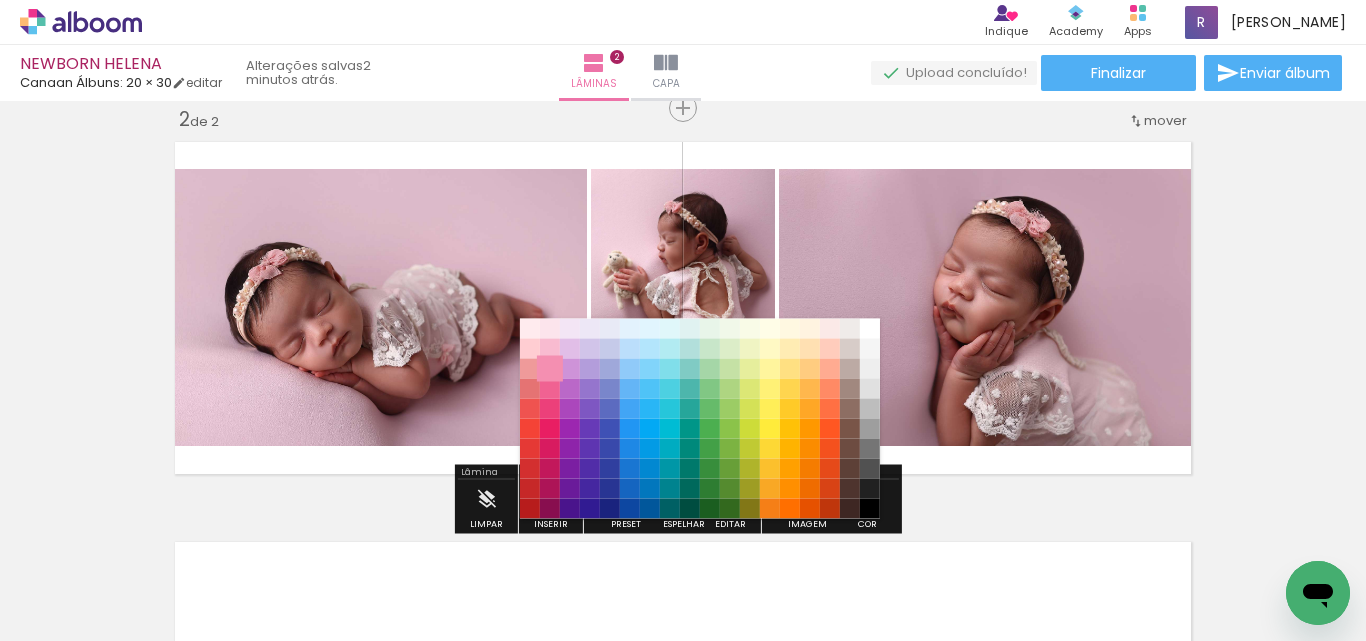 click on "#f48fb1" at bounding box center [550, 369] 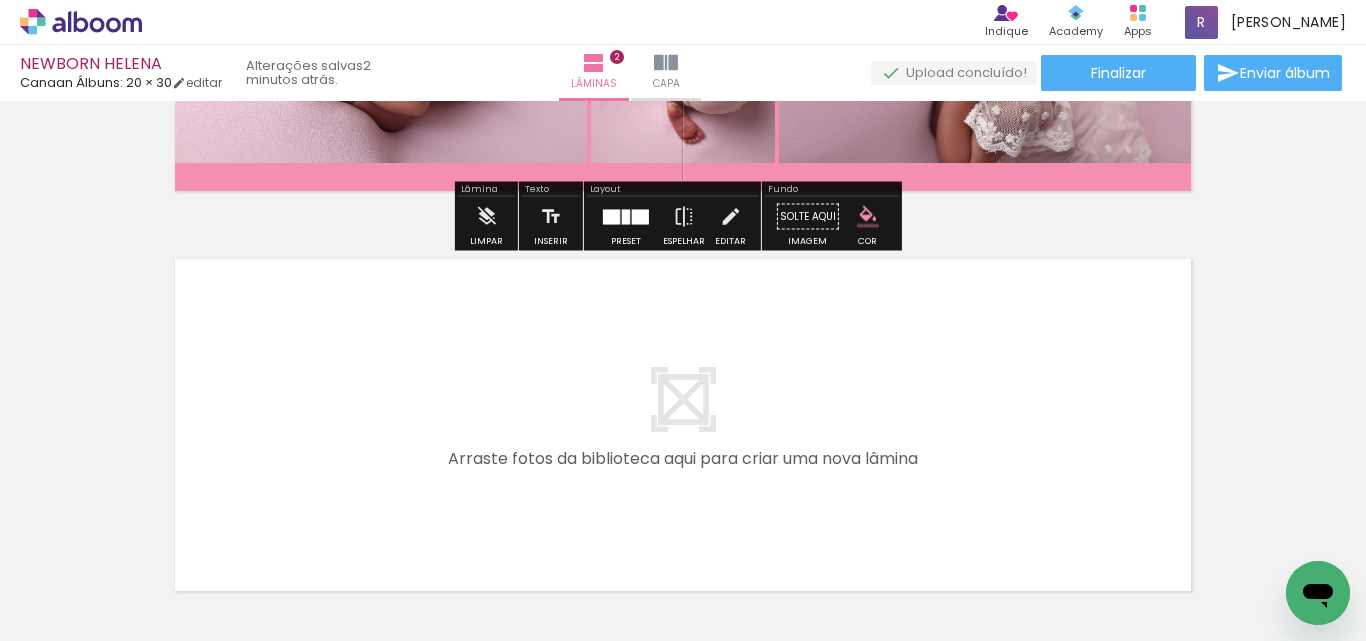 scroll, scrollTop: 826, scrollLeft: 0, axis: vertical 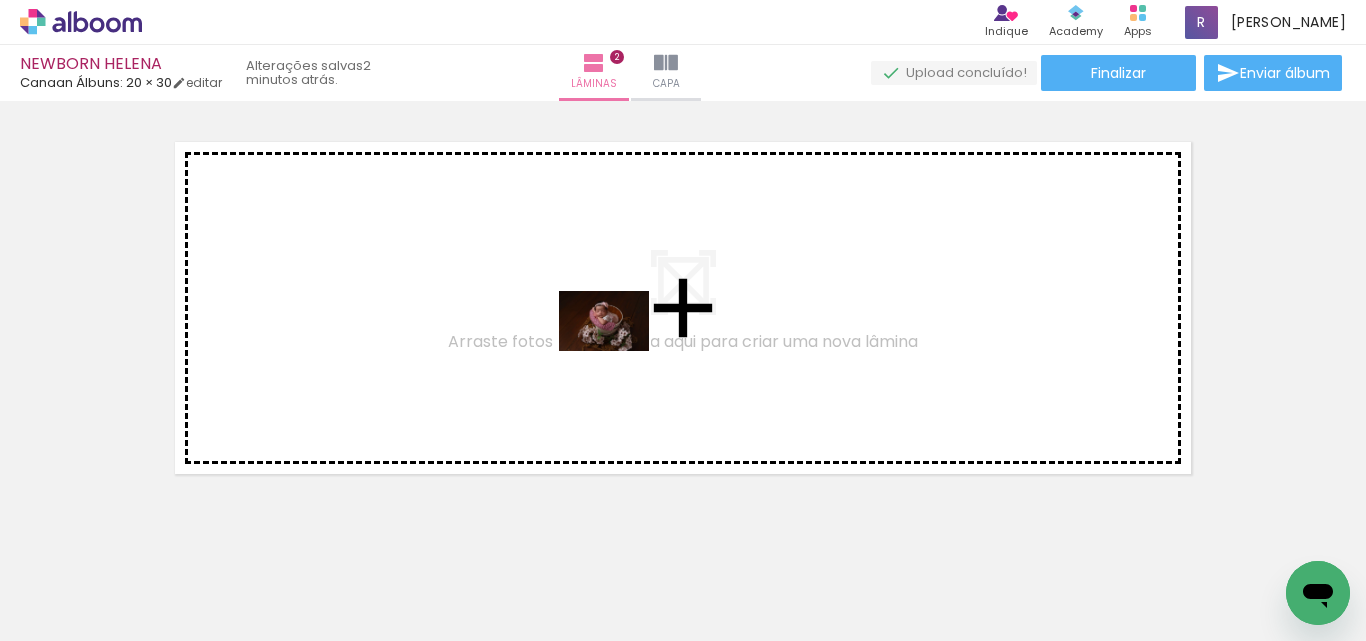 drag, startPoint x: 664, startPoint y: 593, endPoint x: 619, endPoint y: 351, distance: 246.14833 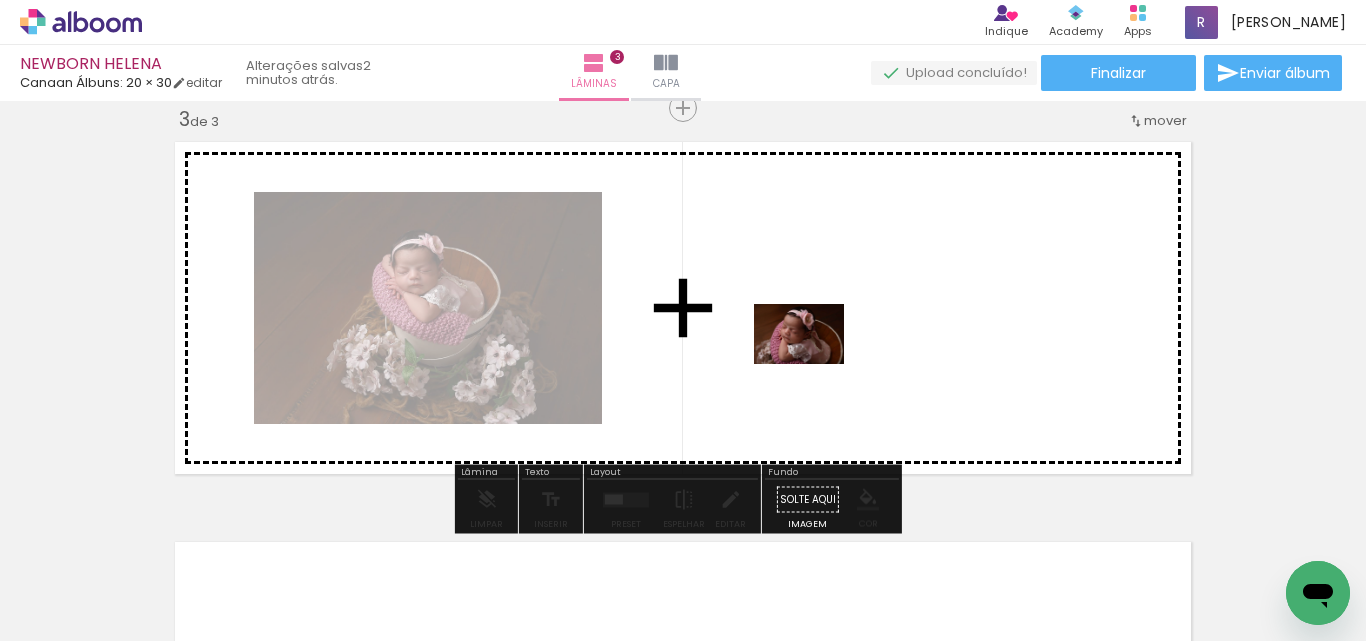 drag, startPoint x: 828, startPoint y: 439, endPoint x: 814, endPoint y: 364, distance: 76.29548 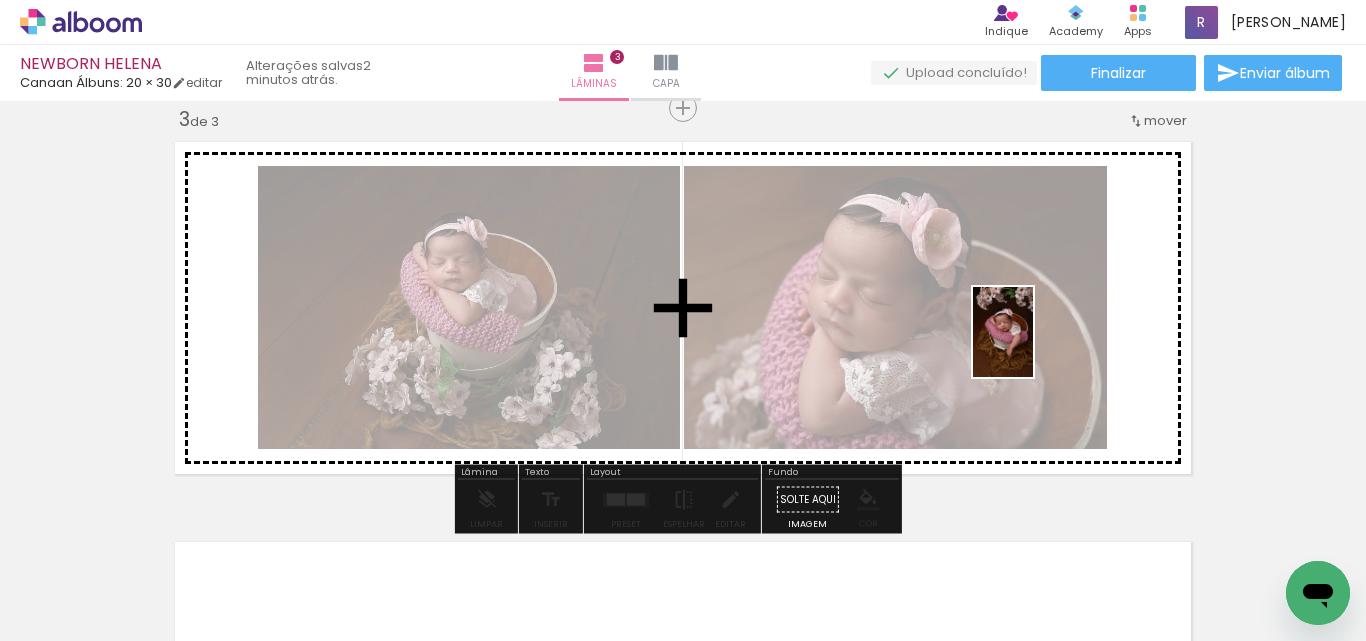drag, startPoint x: 910, startPoint y: 574, endPoint x: 1033, endPoint y: 347, distance: 258.1821 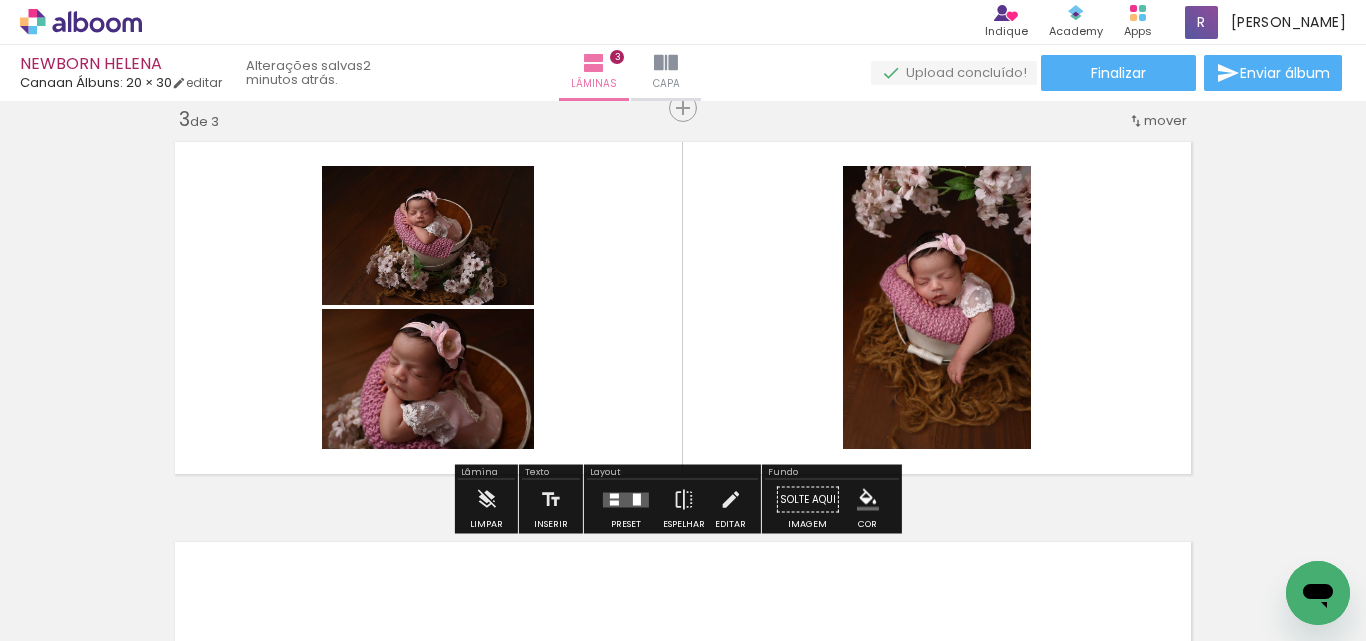 click on "Inserir lâmina 1  de 3  Inserir lâmina 2  de 3  Inserir lâmina 3  de 3" at bounding box center [683, 82] 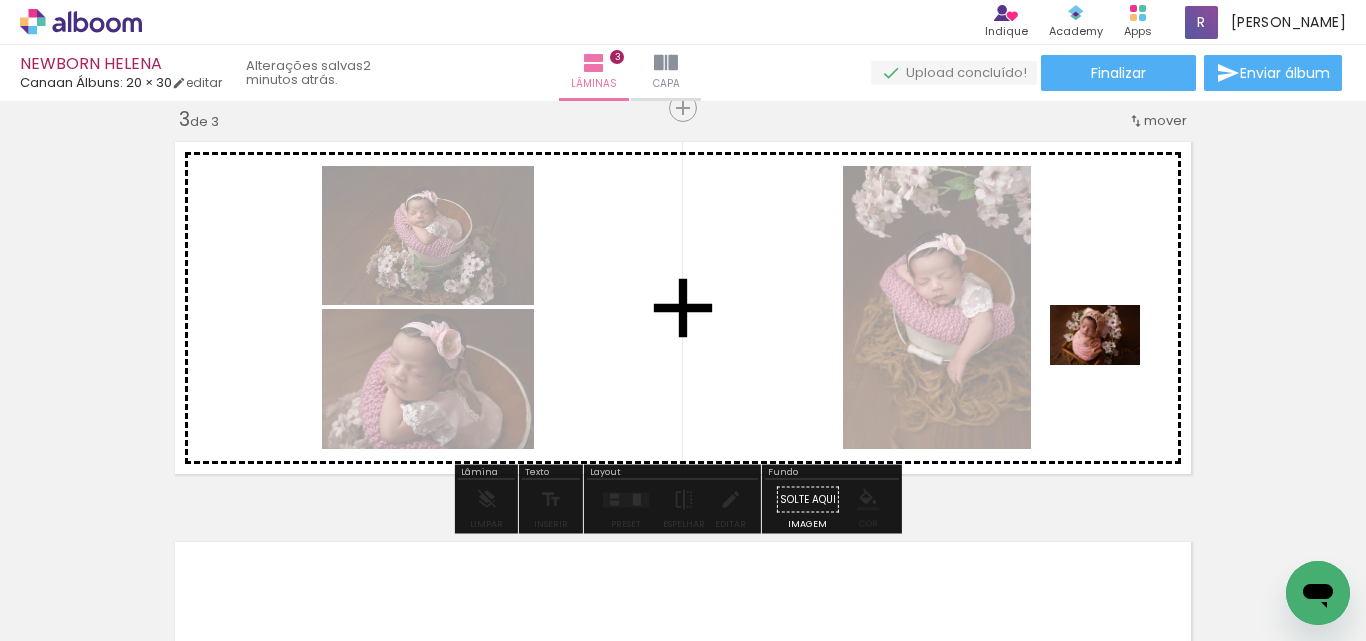 drag, startPoint x: 1133, startPoint y: 420, endPoint x: 1227, endPoint y: 594, distance: 197.76755 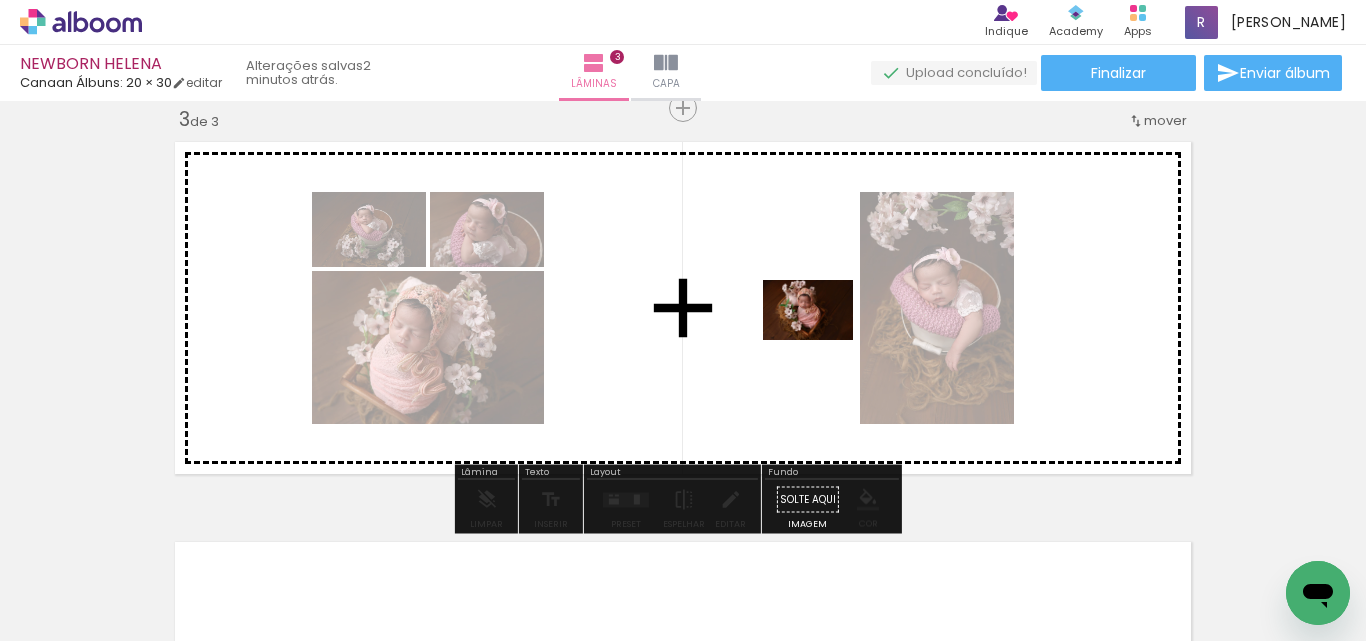 drag, startPoint x: 1224, startPoint y: 584, endPoint x: 987, endPoint y: 622, distance: 240.02708 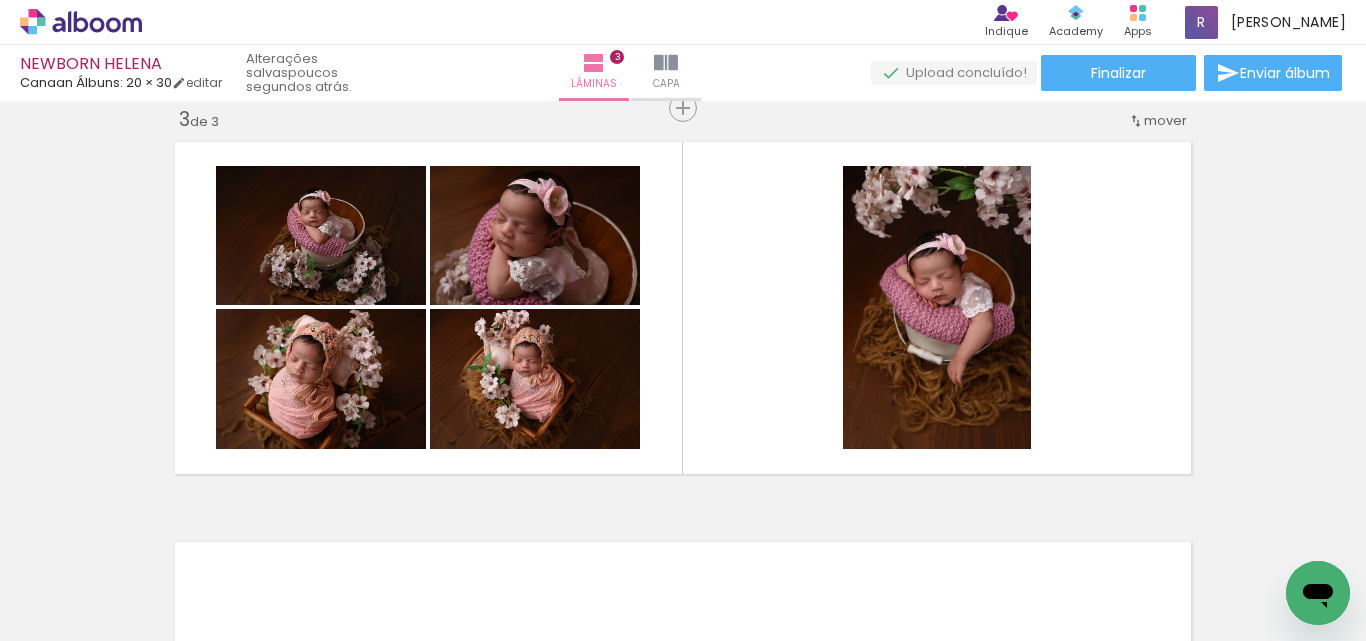 scroll, scrollTop: 0, scrollLeft: 10, axis: horizontal 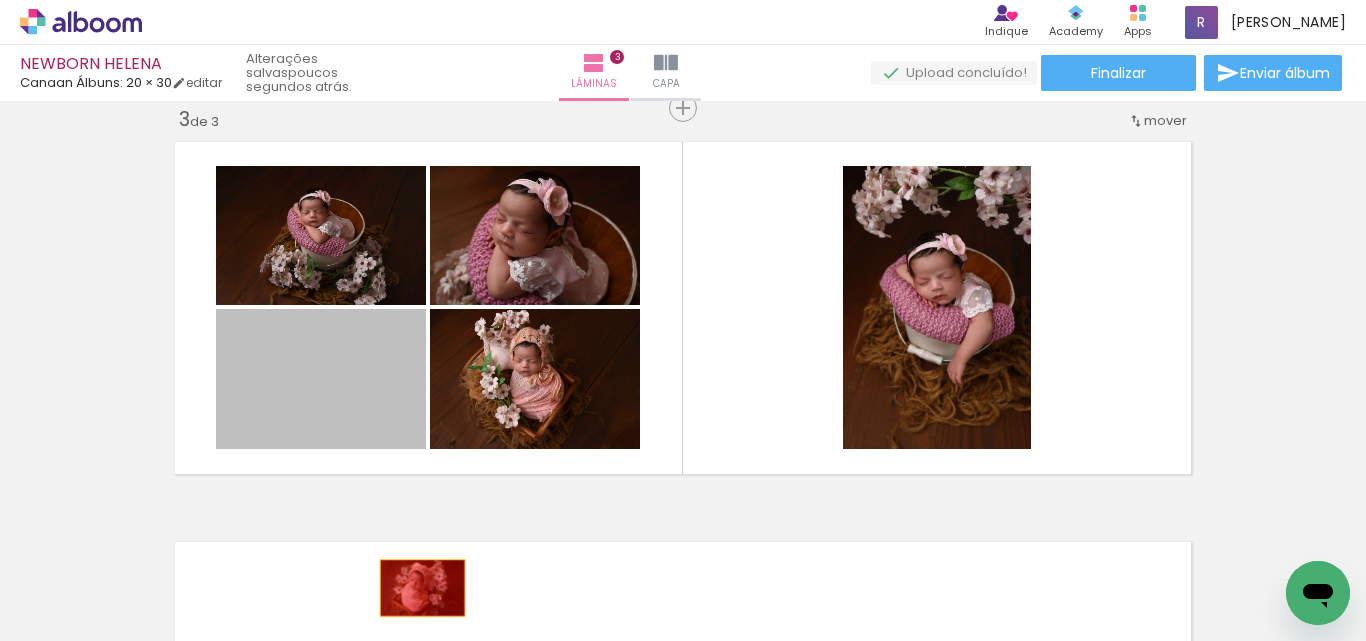 drag, startPoint x: 379, startPoint y: 407, endPoint x: 415, endPoint y: 588, distance: 184.5454 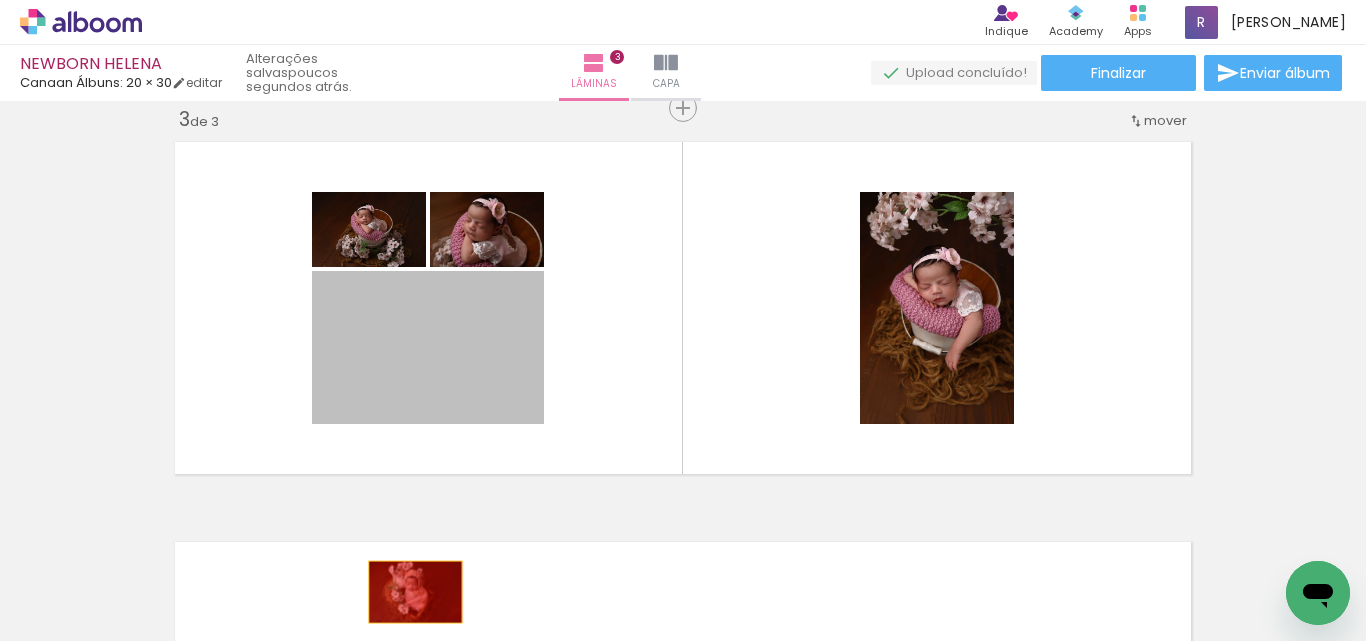 drag, startPoint x: 472, startPoint y: 369, endPoint x: 540, endPoint y: 466, distance: 118.46096 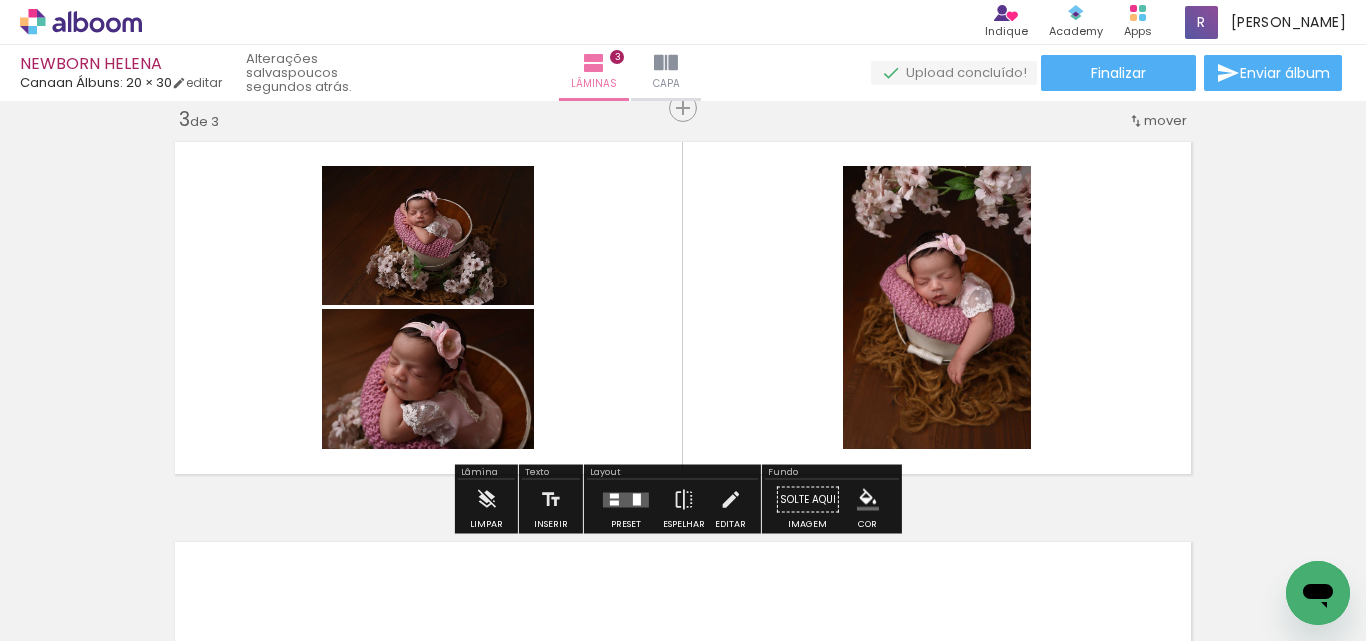click at bounding box center [626, 500] 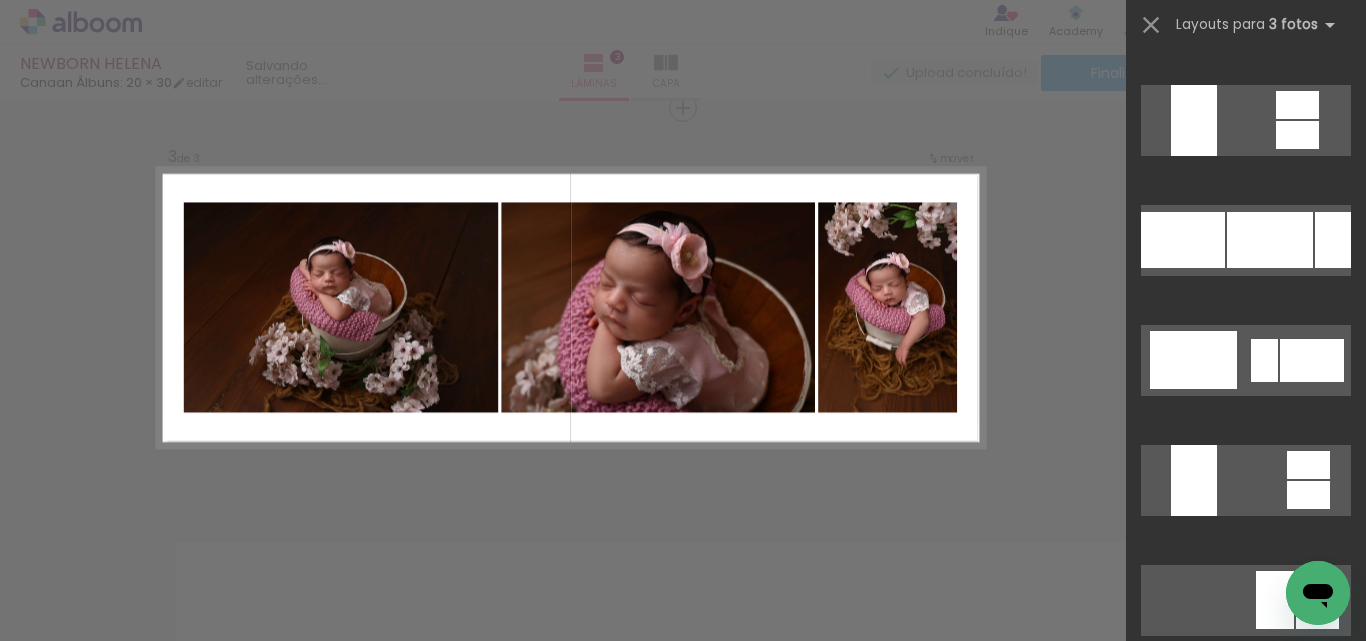 scroll, scrollTop: 2500, scrollLeft: 0, axis: vertical 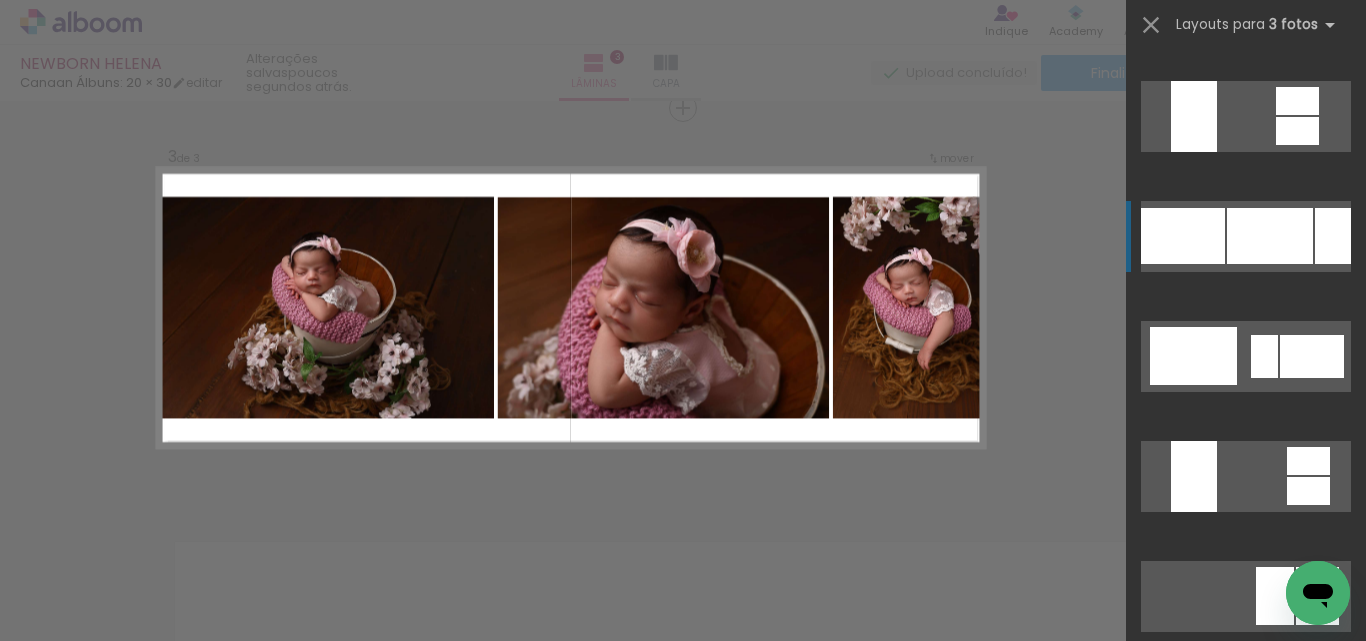 click at bounding box center [1245, -364] 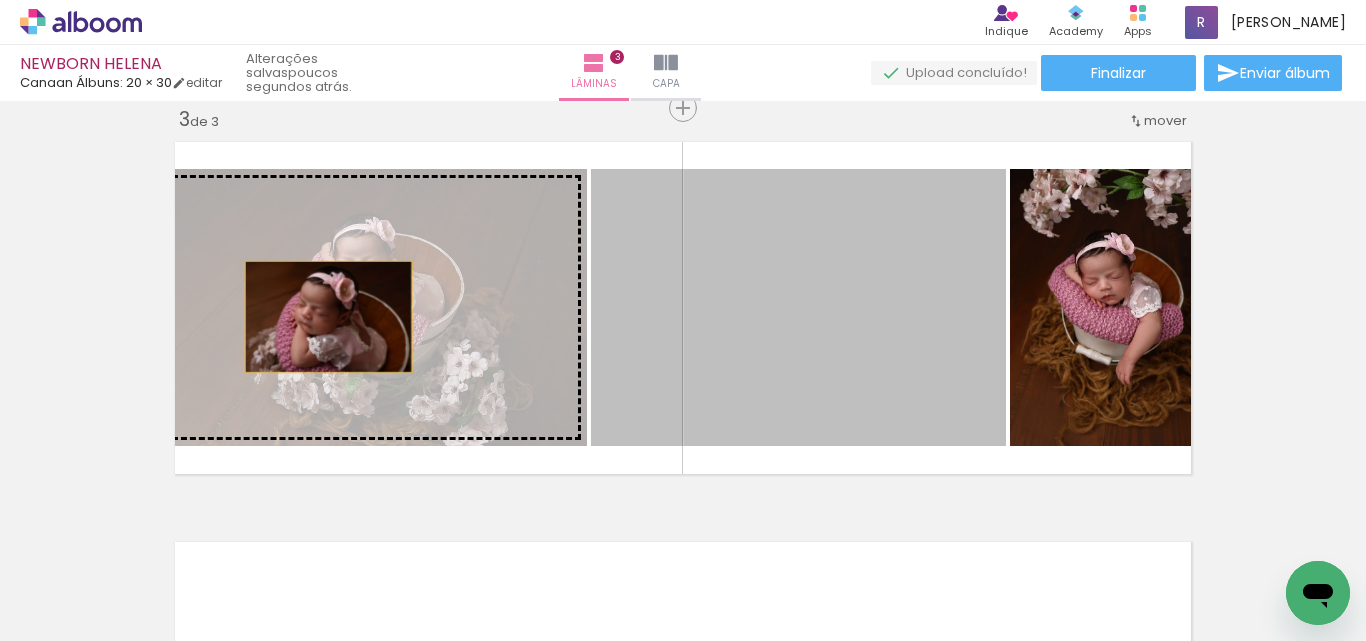 drag, startPoint x: 813, startPoint y: 392, endPoint x: 341, endPoint y: 328, distance: 476.3192 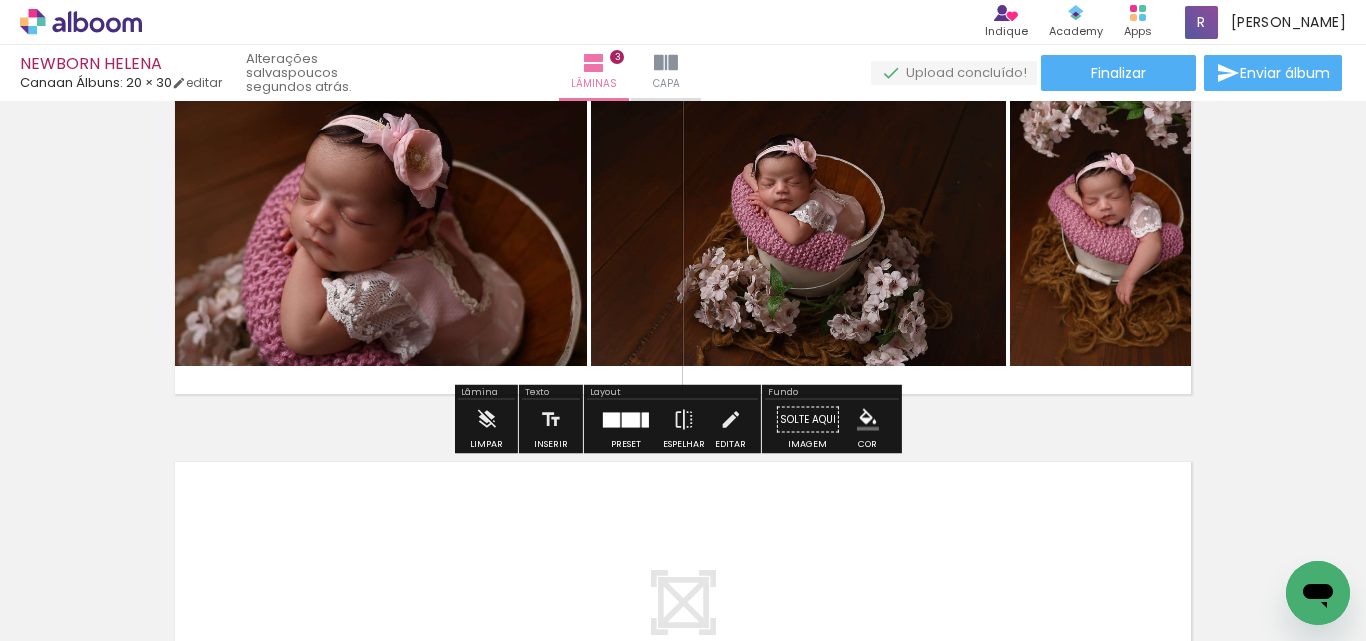 scroll, scrollTop: 1026, scrollLeft: 0, axis: vertical 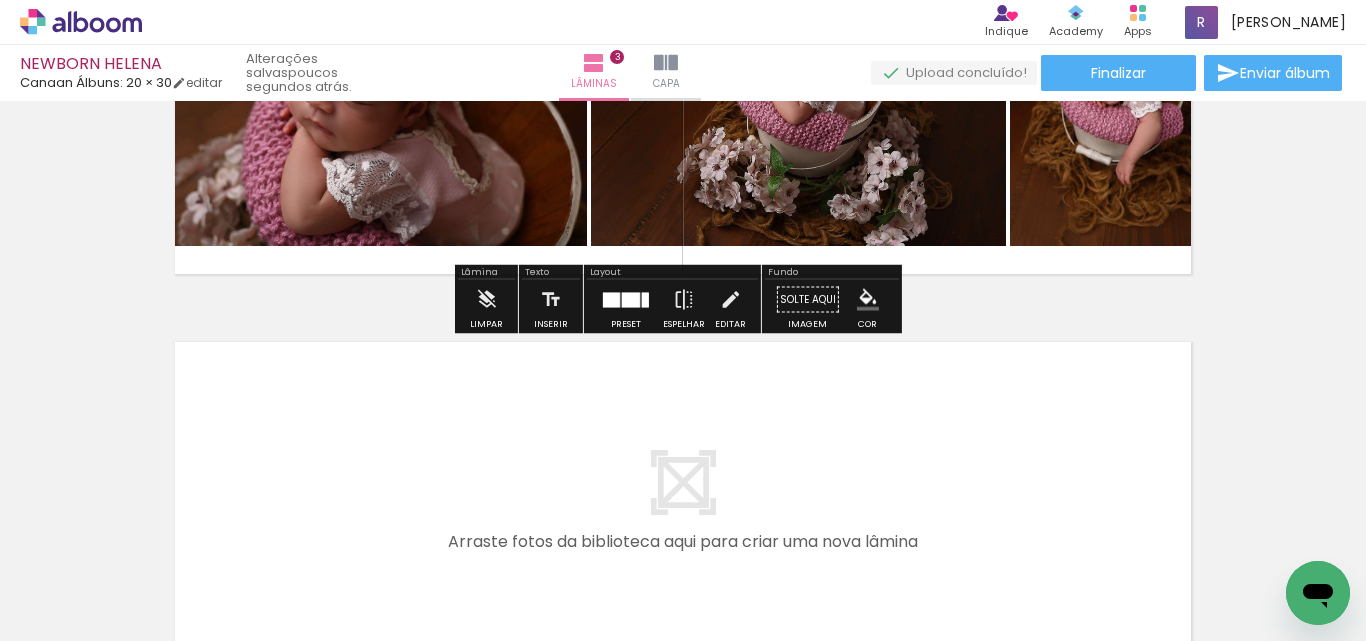 click at bounding box center [631, 299] 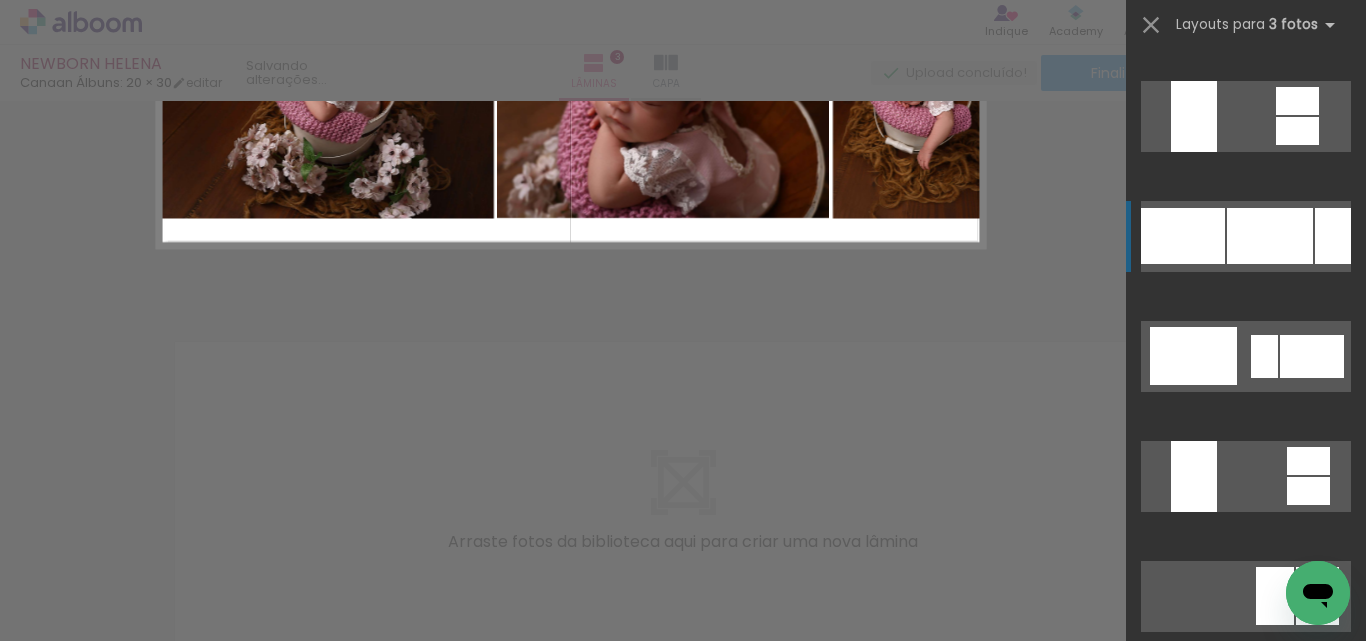 scroll, scrollTop: 2640, scrollLeft: 0, axis: vertical 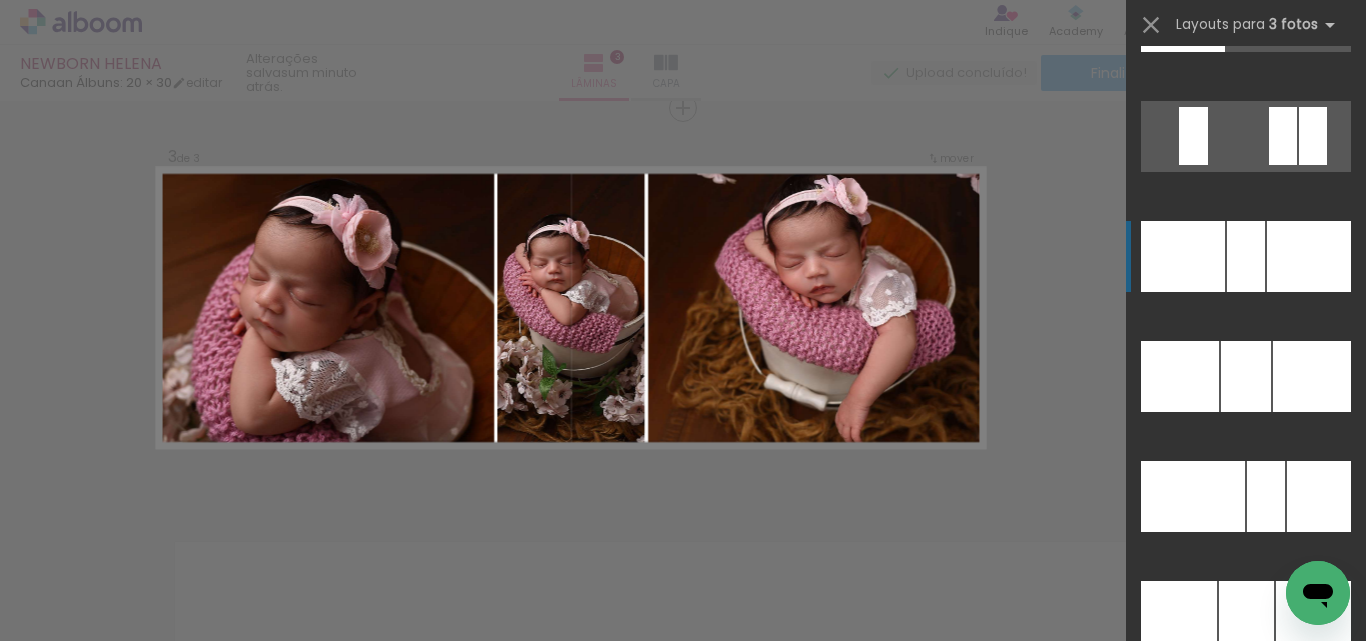 click at bounding box center (1309, 256) 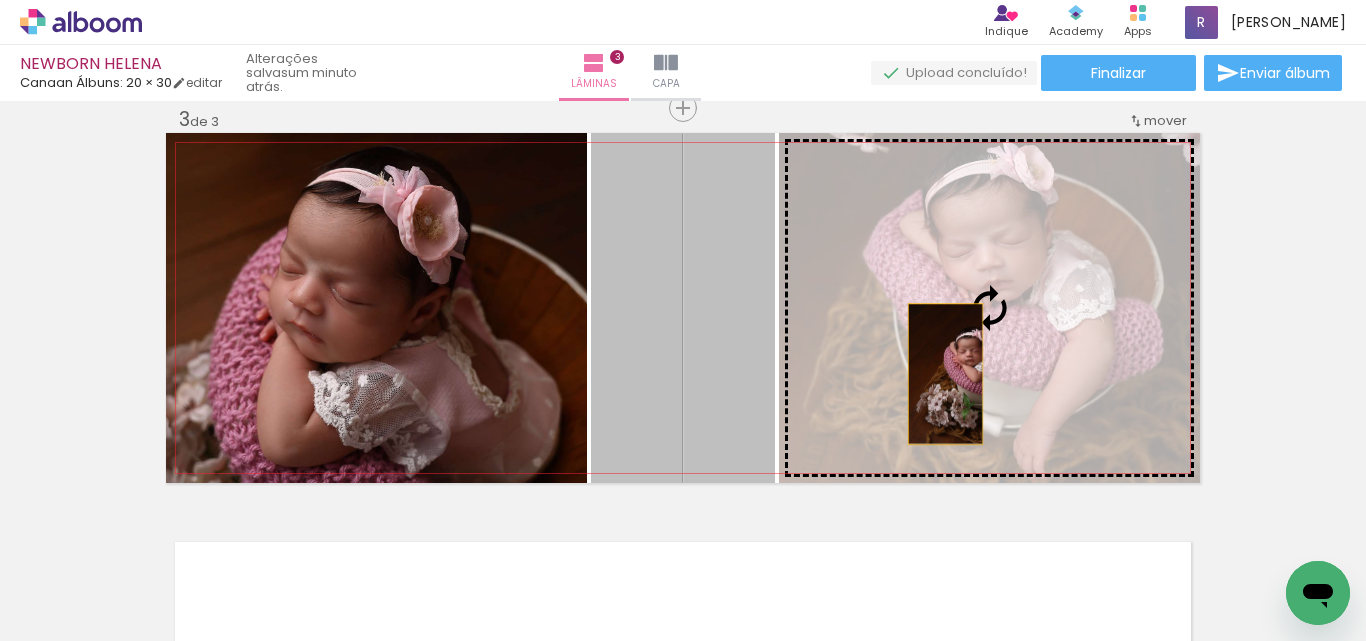drag, startPoint x: 797, startPoint y: 449, endPoint x: 938, endPoint y: 374, distance: 159.70598 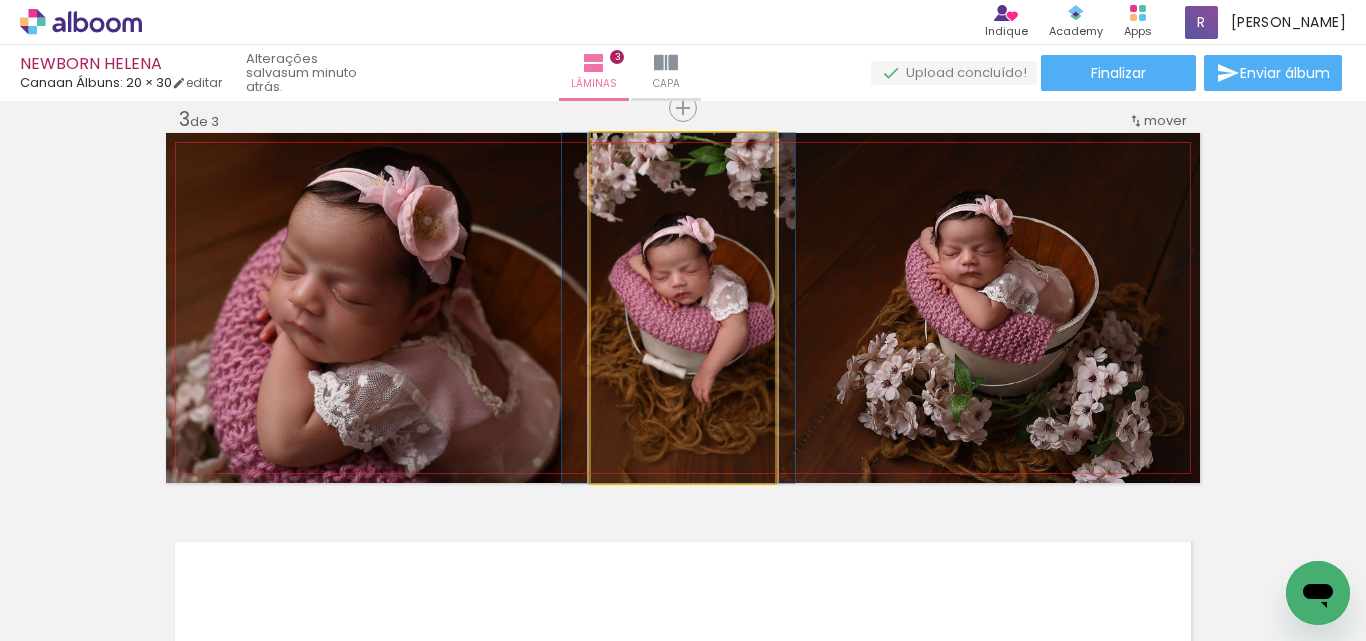 drag, startPoint x: 701, startPoint y: 306, endPoint x: 697, endPoint y: 361, distance: 55.145264 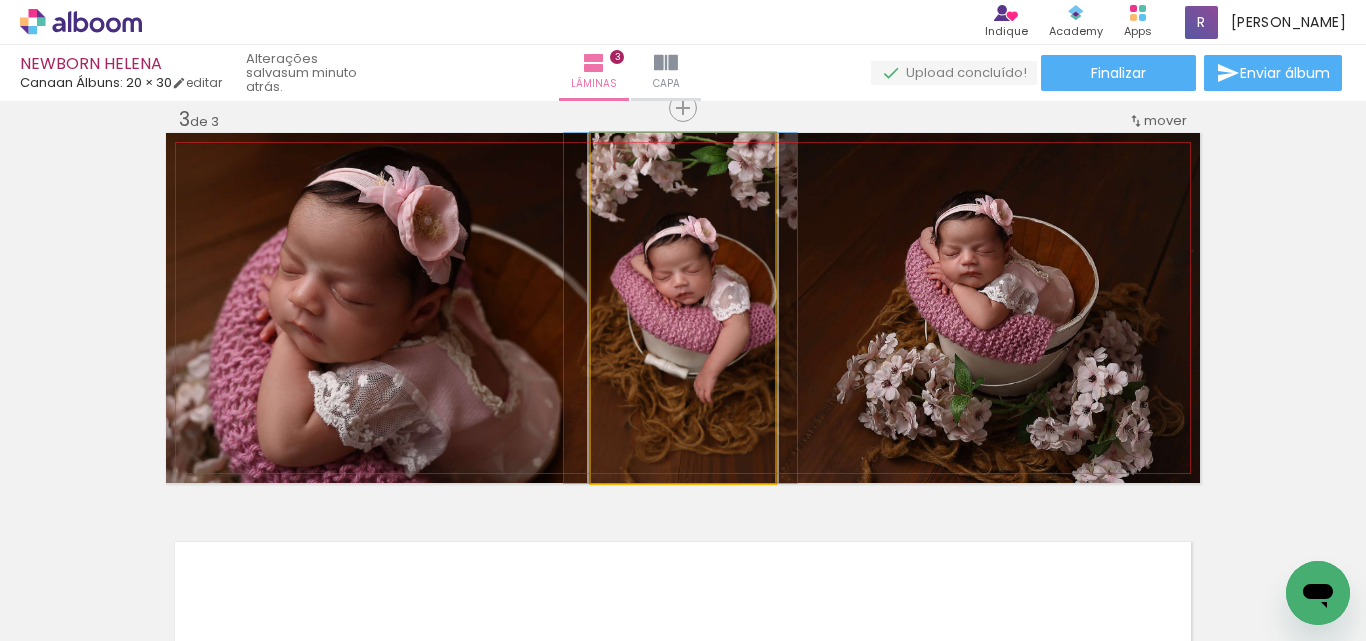drag, startPoint x: 646, startPoint y: 255, endPoint x: 649, endPoint y: 296, distance: 41.109608 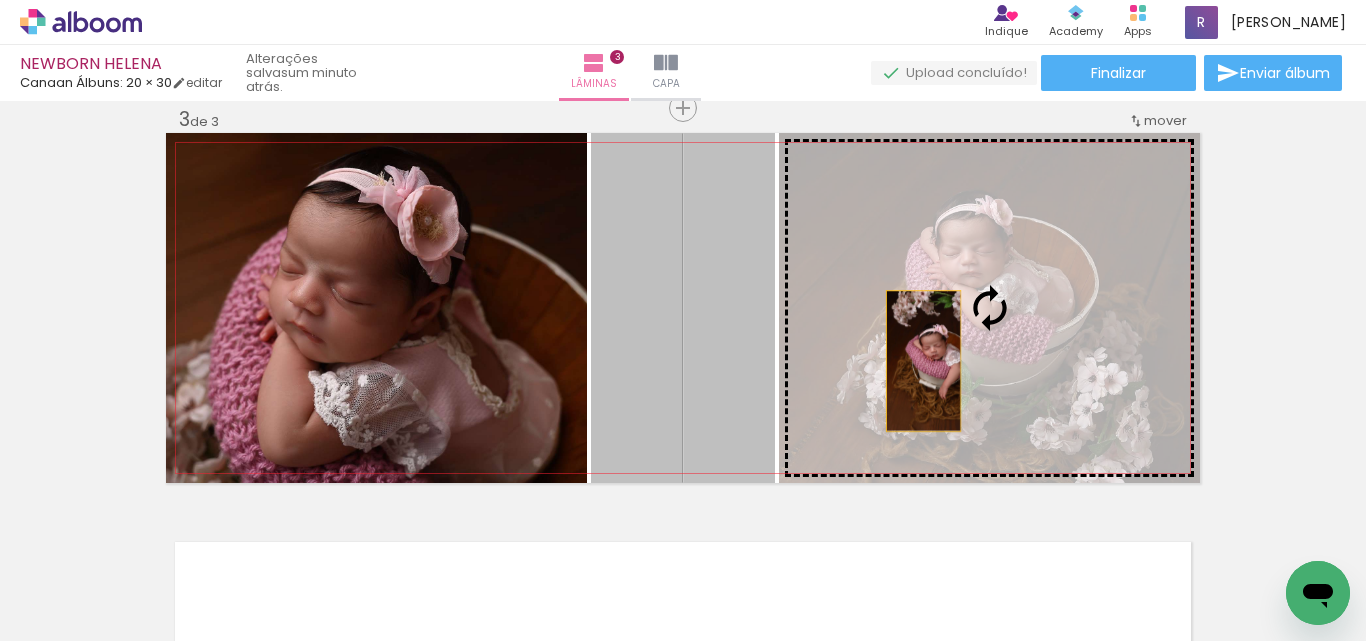 drag, startPoint x: 710, startPoint y: 345, endPoint x: 932, endPoint y: 358, distance: 222.38031 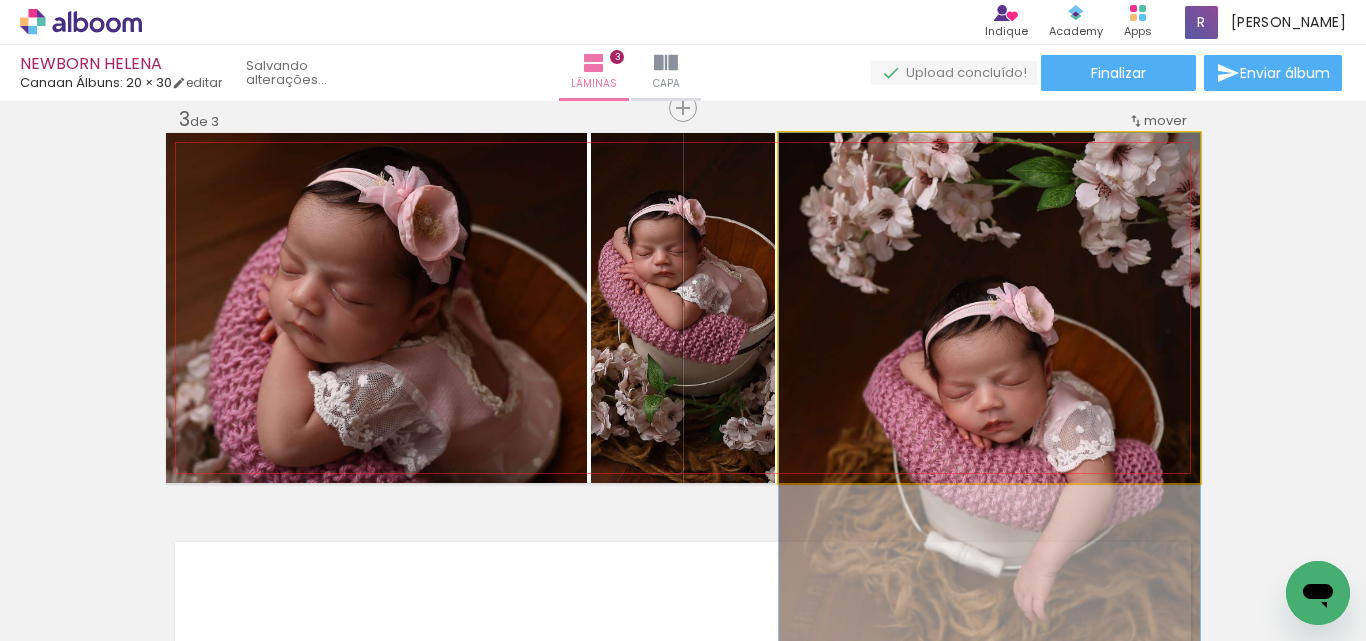 drag, startPoint x: 962, startPoint y: 248, endPoint x: 913, endPoint y: 413, distance: 172.12206 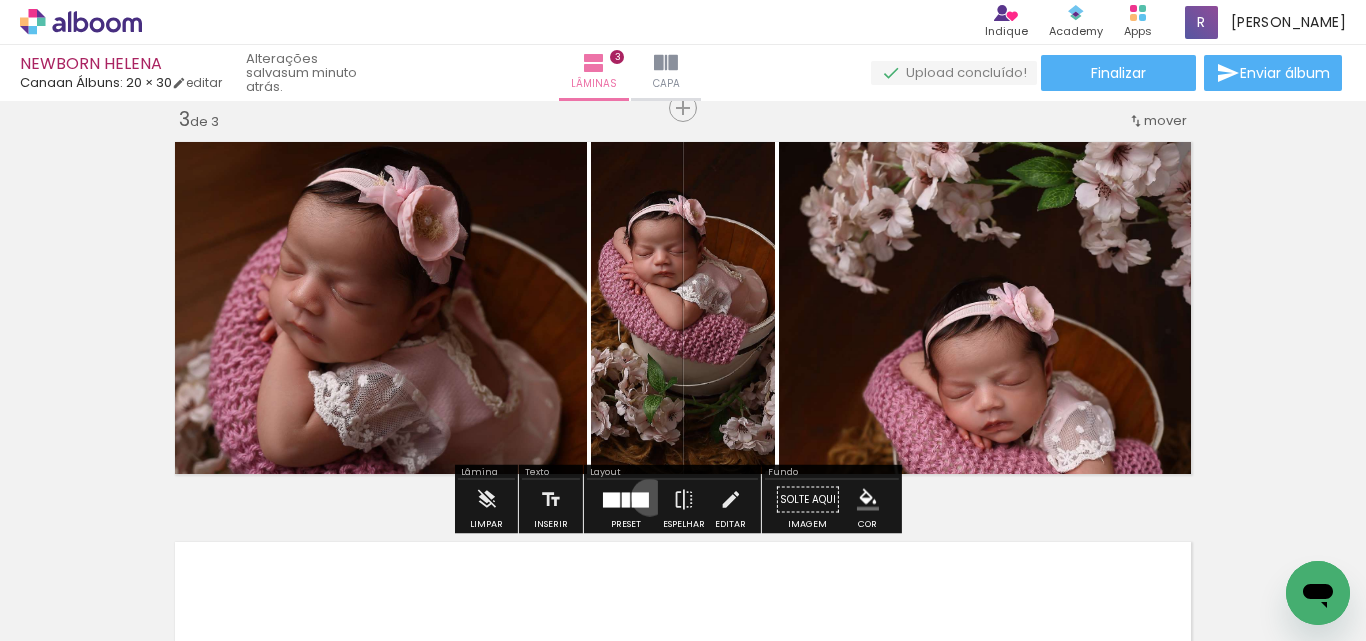 click at bounding box center [626, 500] 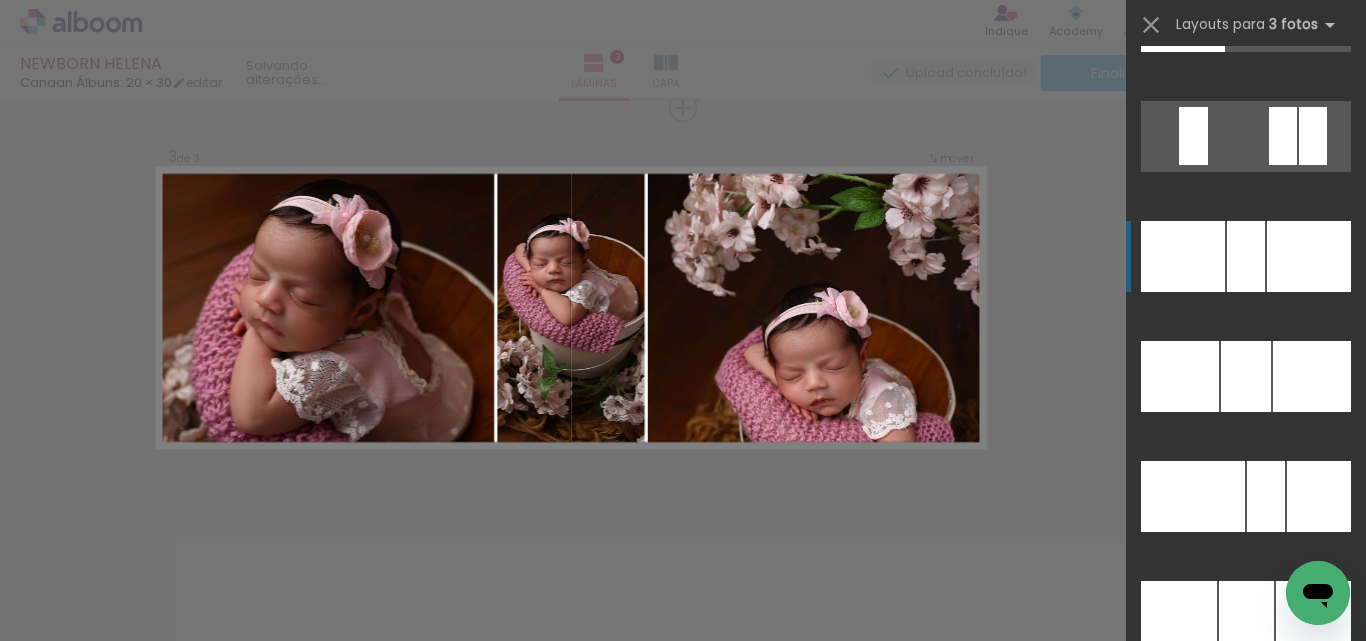 scroll, scrollTop: 19200, scrollLeft: 0, axis: vertical 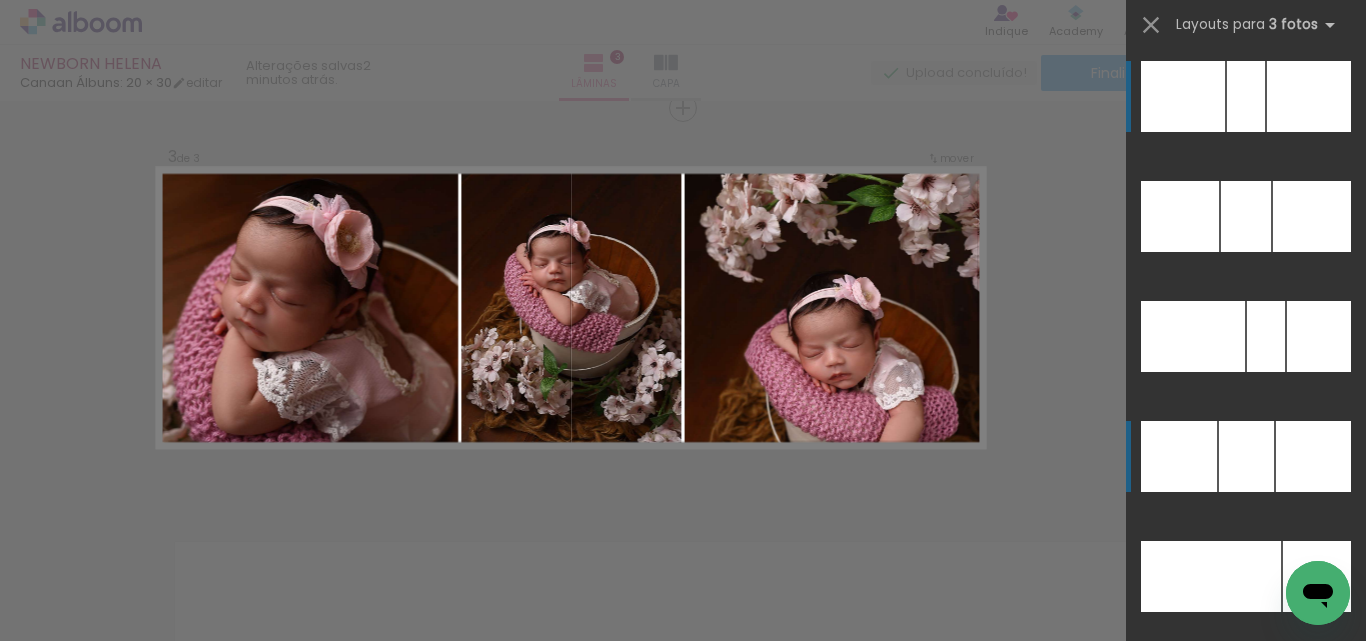 click at bounding box center (1246, 96) 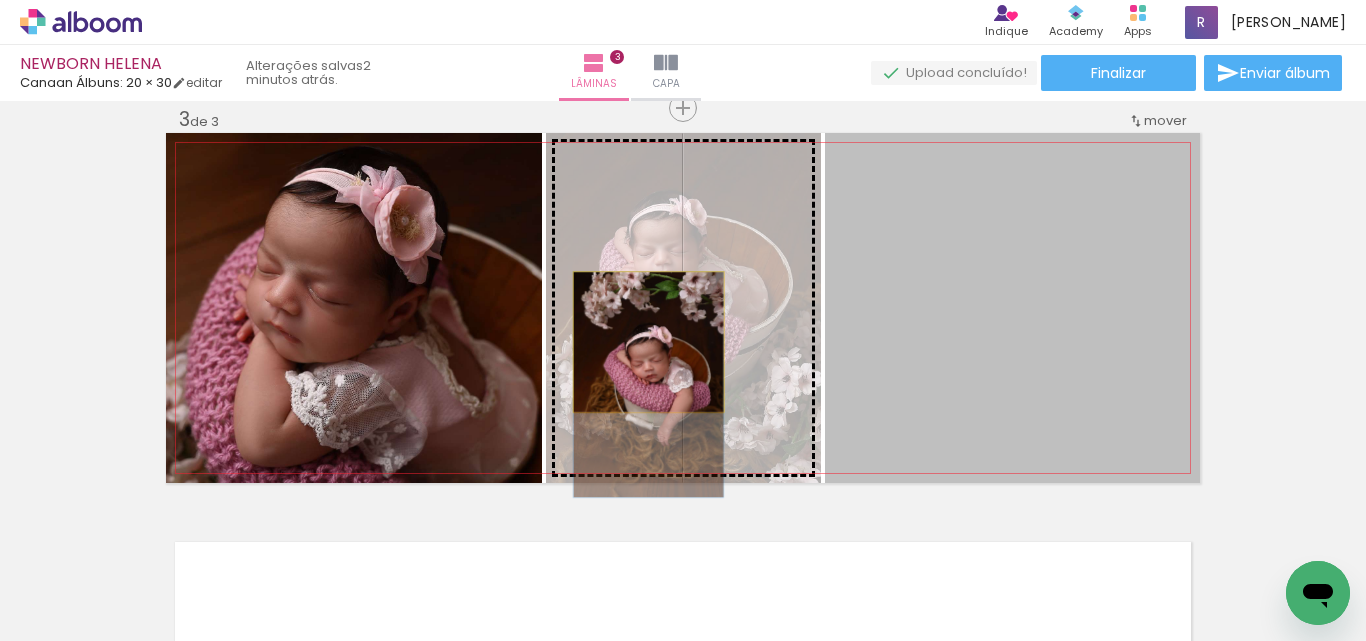 drag, startPoint x: 994, startPoint y: 397, endPoint x: 641, endPoint y: 342, distance: 357.259 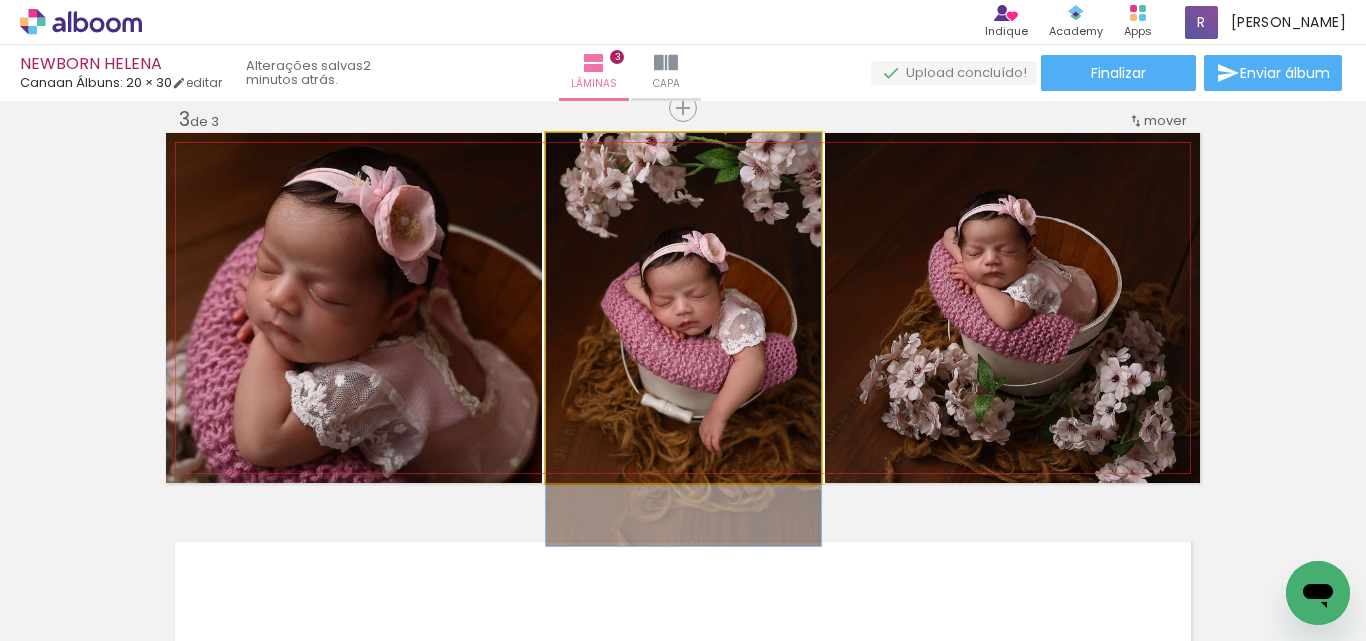 drag, startPoint x: 672, startPoint y: 317, endPoint x: 655, endPoint y: 438, distance: 122.18838 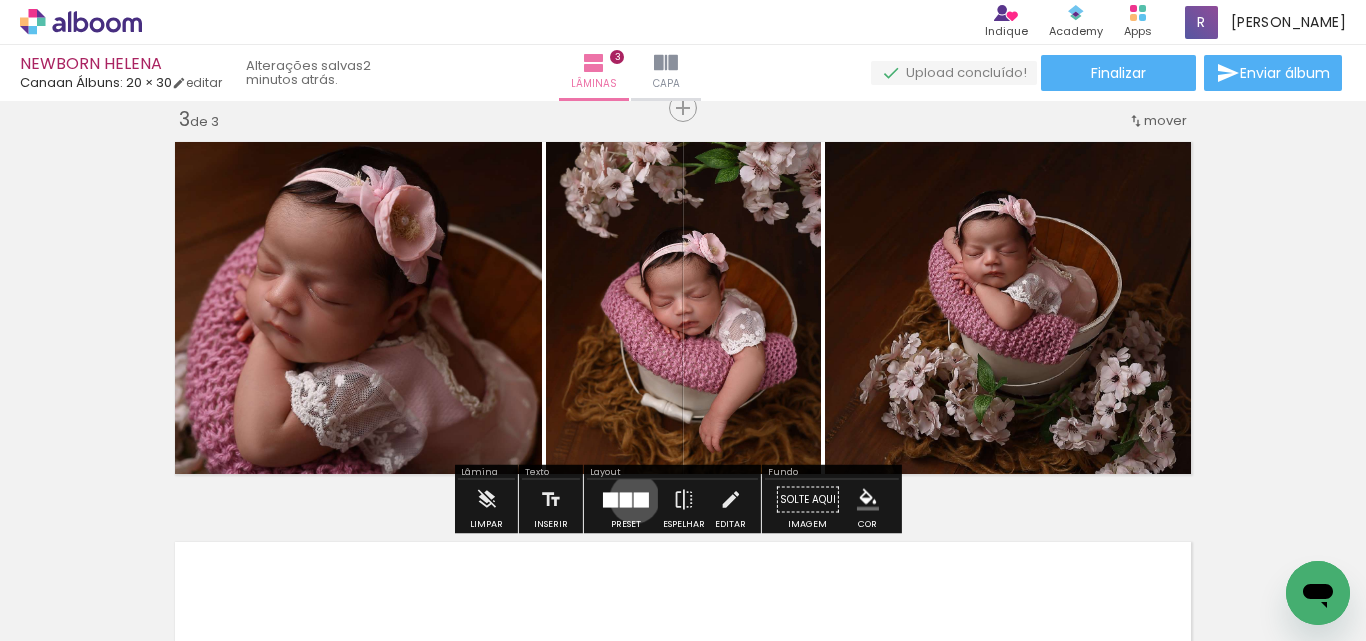 click at bounding box center [641, 499] 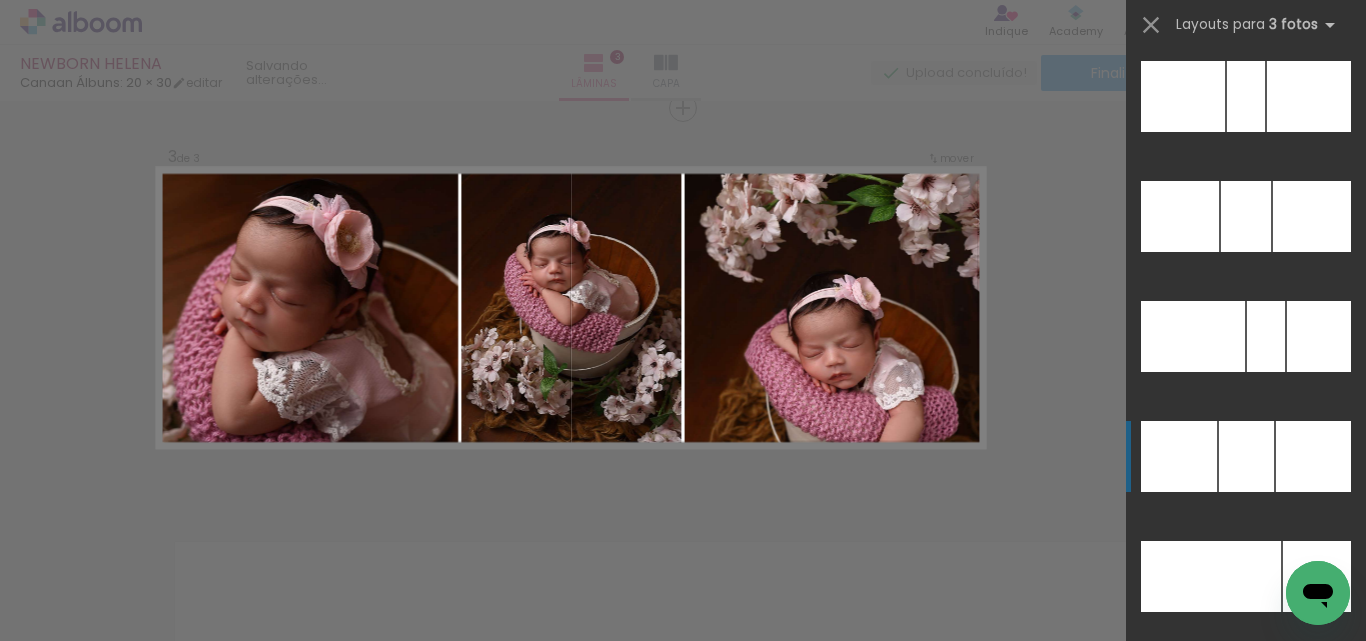 scroll, scrollTop: 19560, scrollLeft: 0, axis: vertical 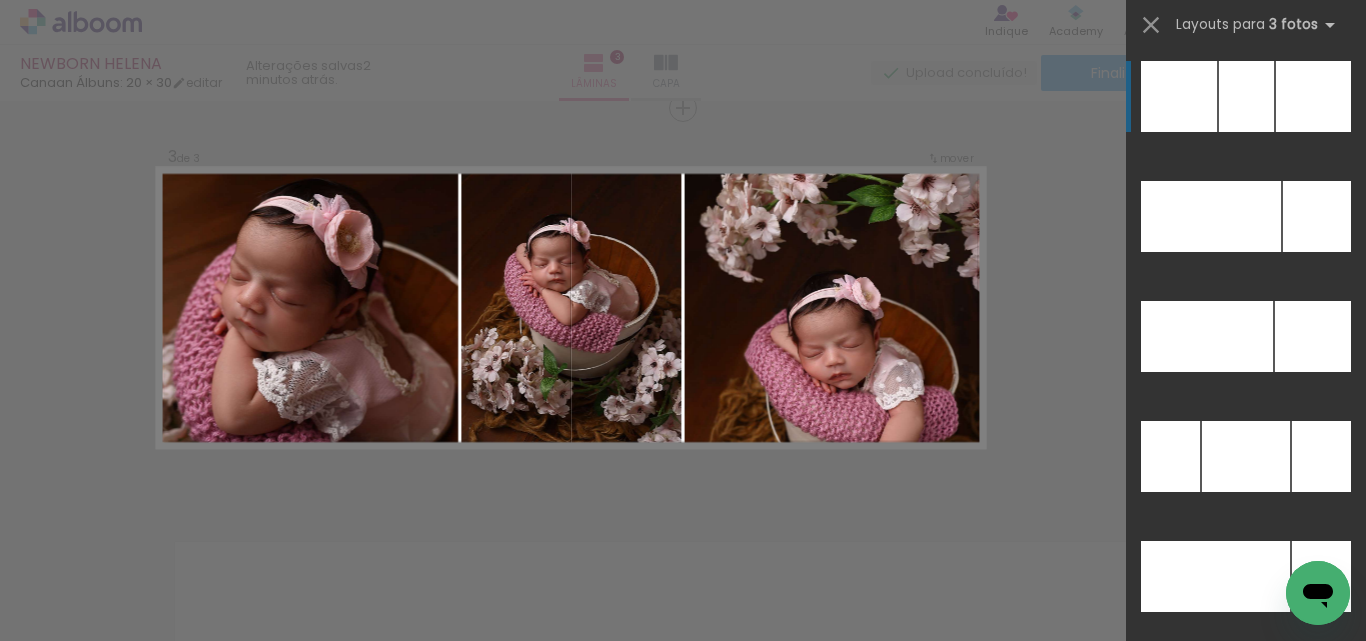 click at bounding box center (1316, 816) 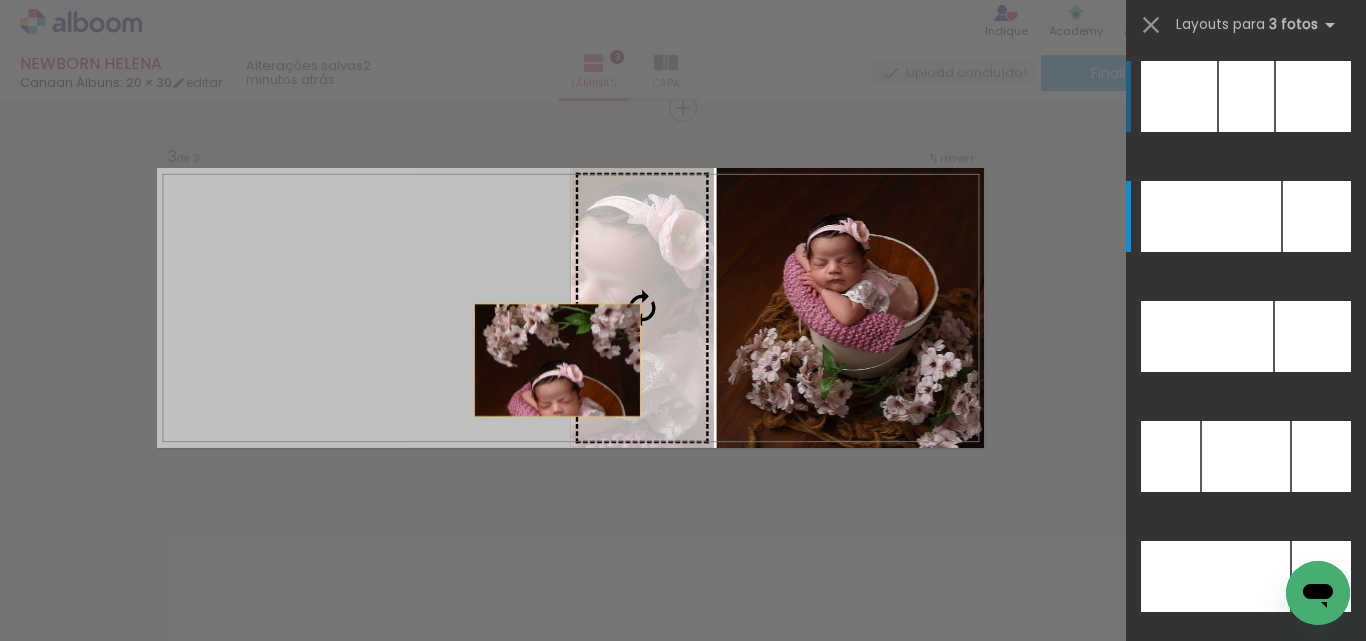 scroll, scrollTop: 19680, scrollLeft: 0, axis: vertical 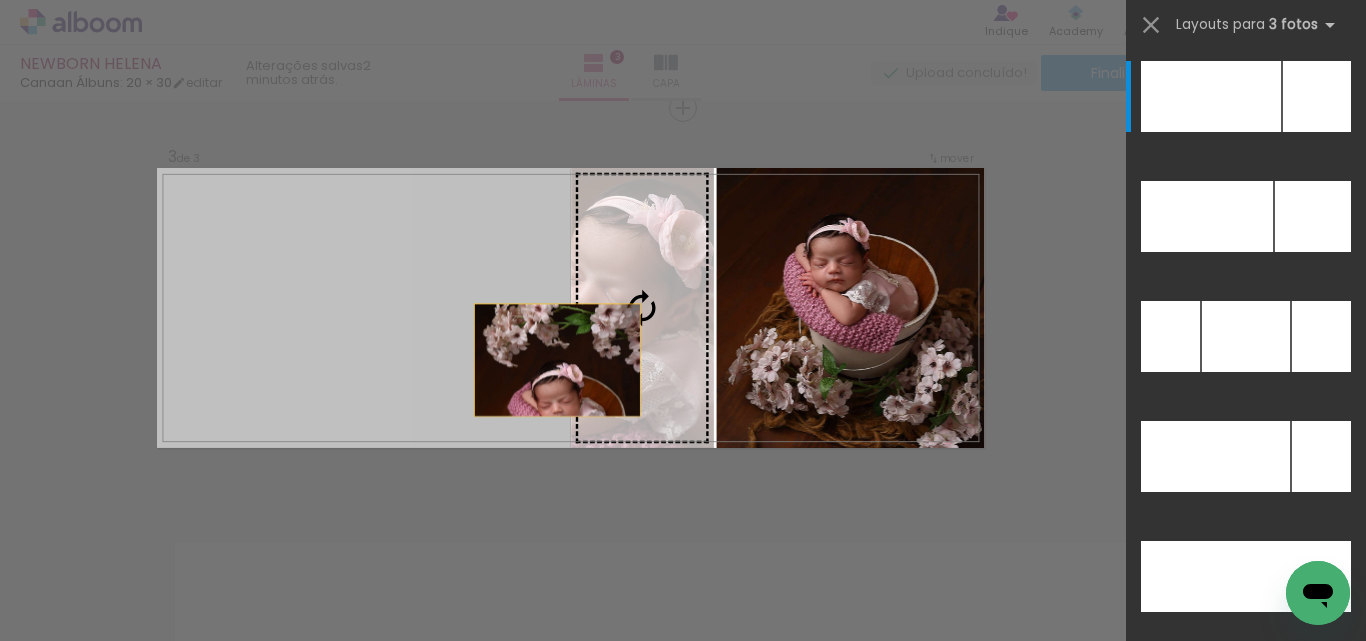 drag, startPoint x: 579, startPoint y: 374, endPoint x: 630, endPoint y: 352, distance: 55.542778 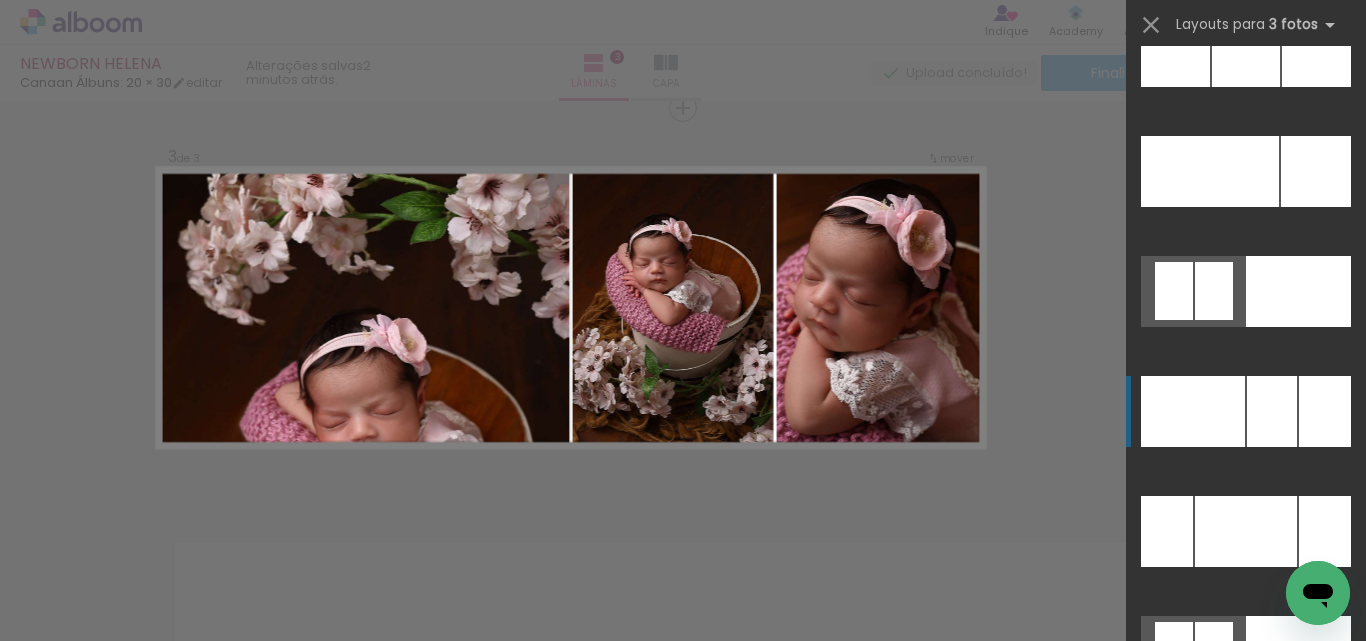 scroll, scrollTop: 20380, scrollLeft: 0, axis: vertical 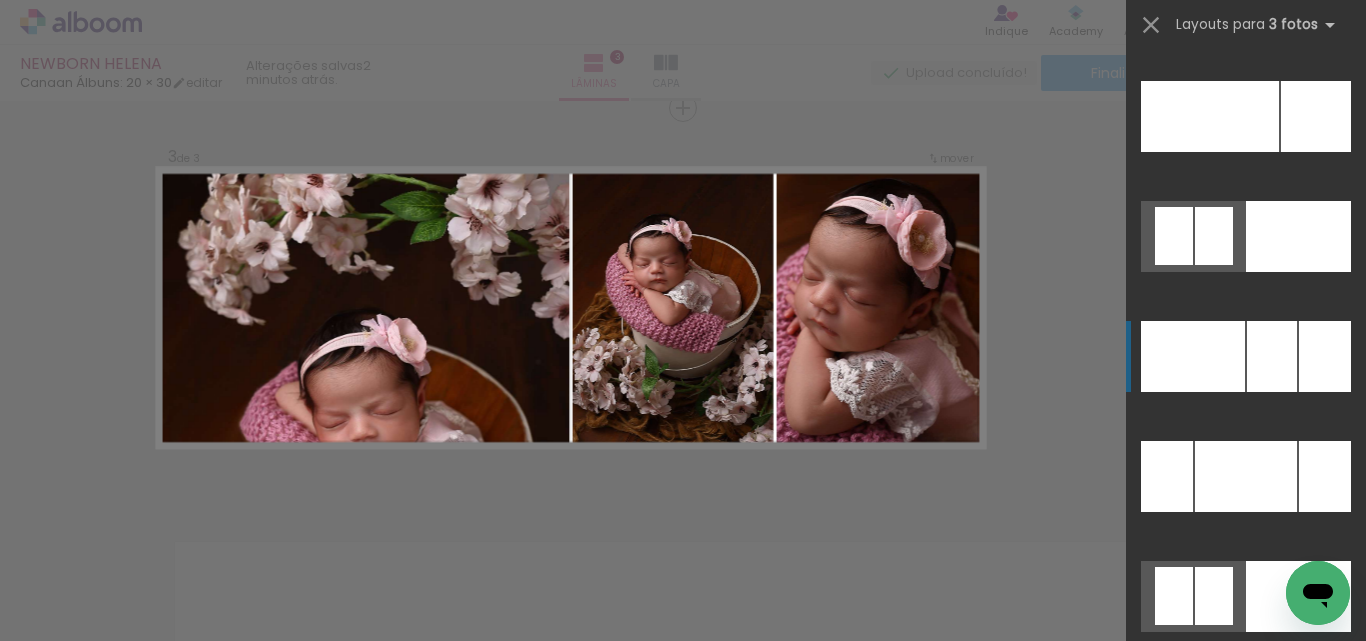 click at bounding box center [1246, -4] 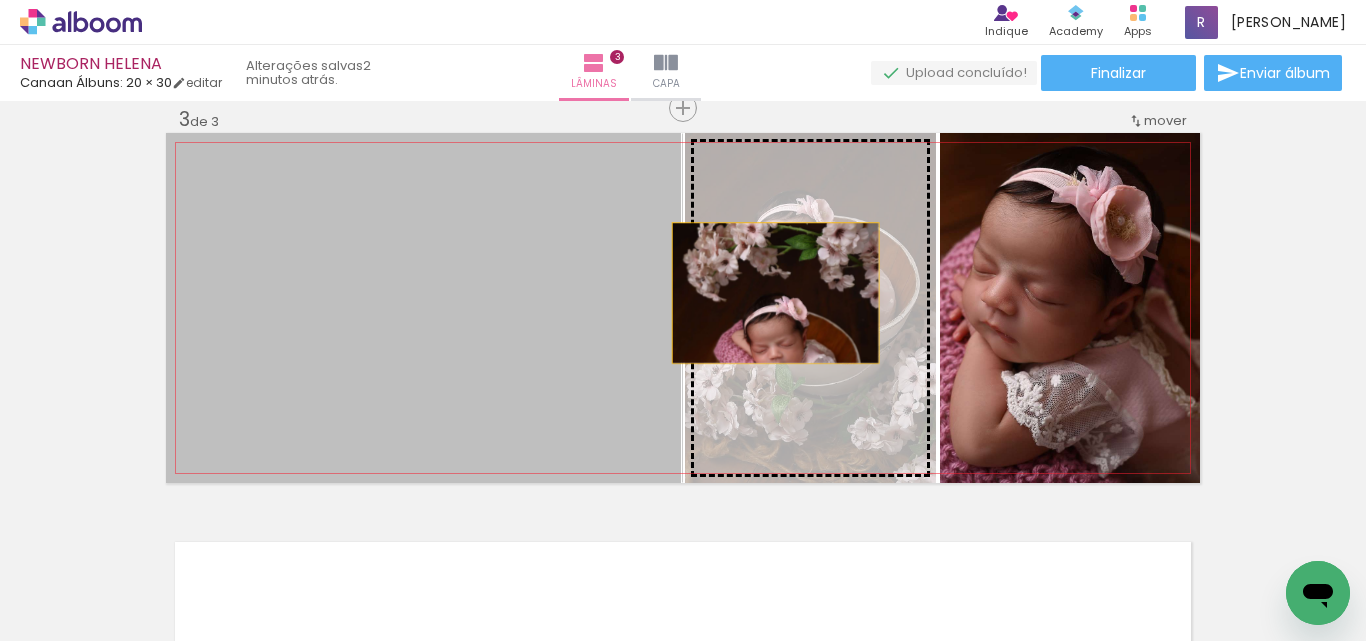 drag, startPoint x: 430, startPoint y: 326, endPoint x: 768, endPoint y: 293, distance: 339.60712 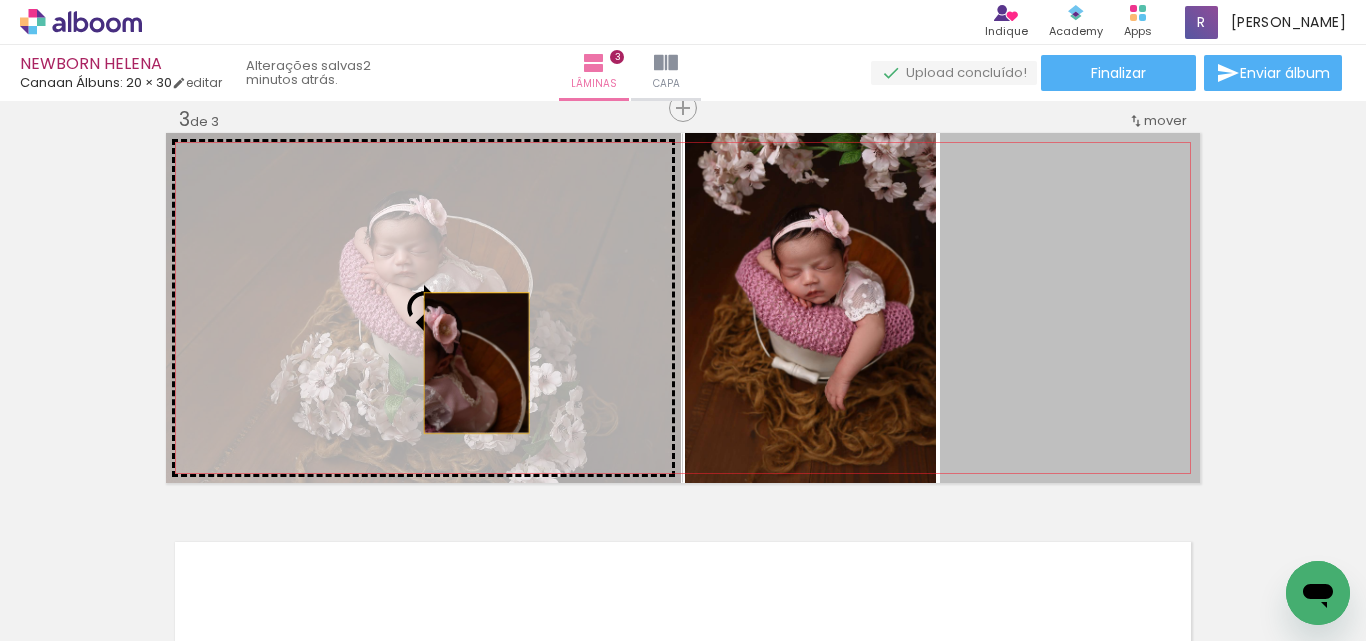 drag, startPoint x: 1083, startPoint y: 449, endPoint x: 467, endPoint y: 363, distance: 621.9743 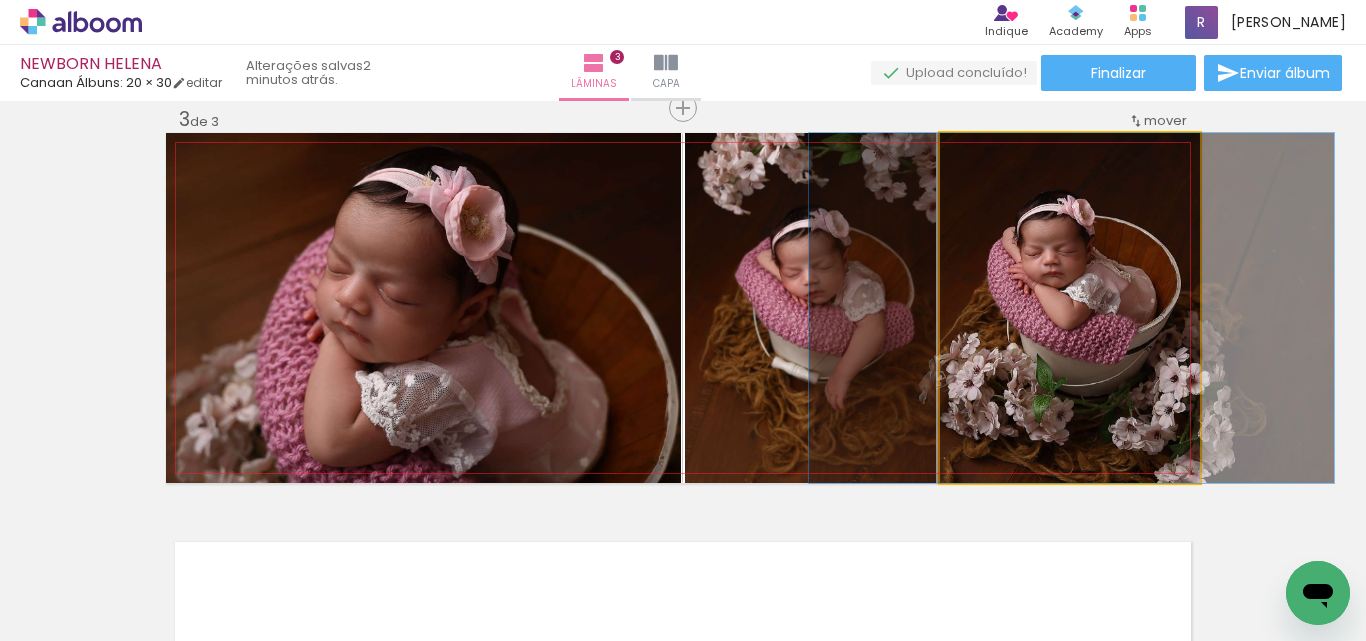 drag, startPoint x: 1022, startPoint y: 276, endPoint x: 1023, endPoint y: 294, distance: 18.027756 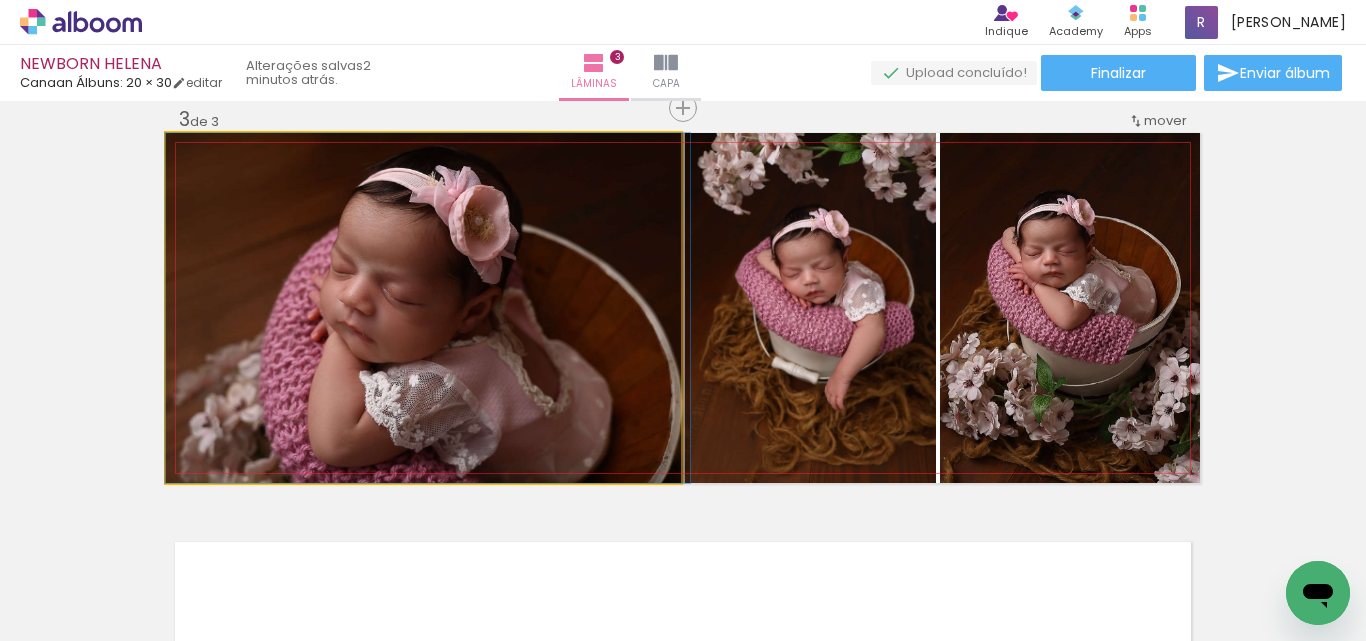 drag, startPoint x: 582, startPoint y: 297, endPoint x: 588, endPoint y: 268, distance: 29.614185 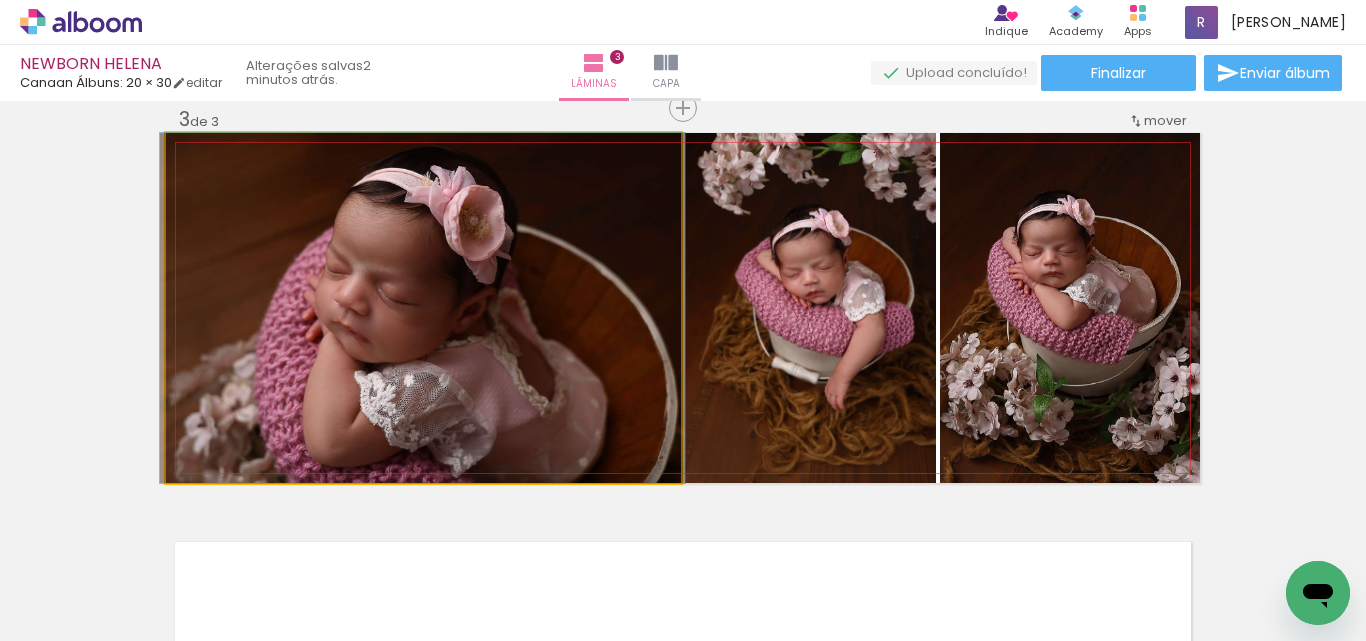 drag, startPoint x: 493, startPoint y: 262, endPoint x: 488, endPoint y: 331, distance: 69.18092 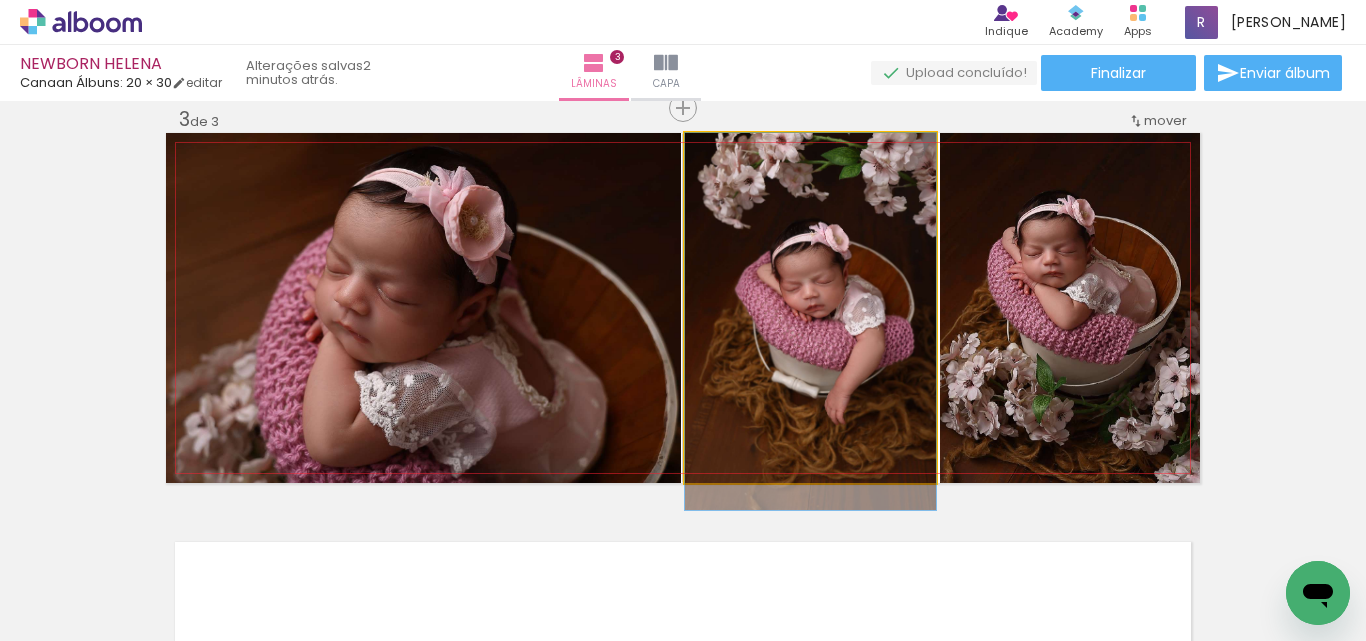 drag, startPoint x: 867, startPoint y: 288, endPoint x: 865, endPoint y: 349, distance: 61.03278 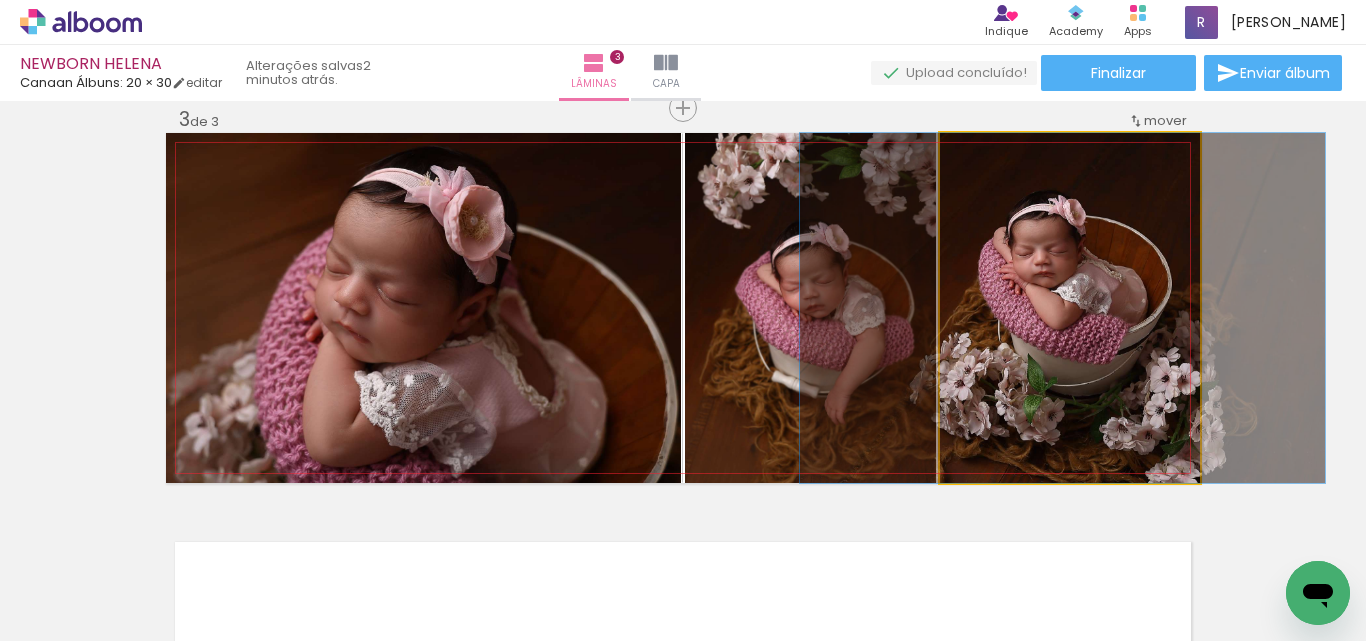 drag, startPoint x: 1051, startPoint y: 268, endPoint x: 1042, endPoint y: 296, distance: 29.410883 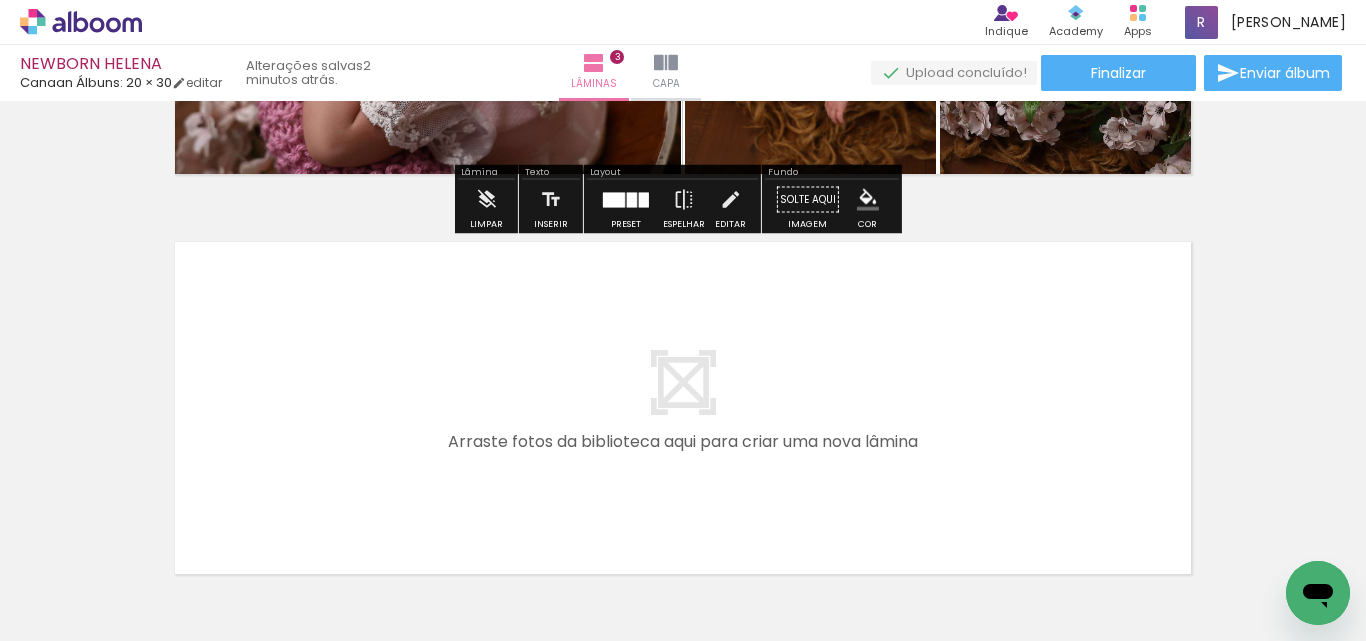 scroll, scrollTop: 1226, scrollLeft: 0, axis: vertical 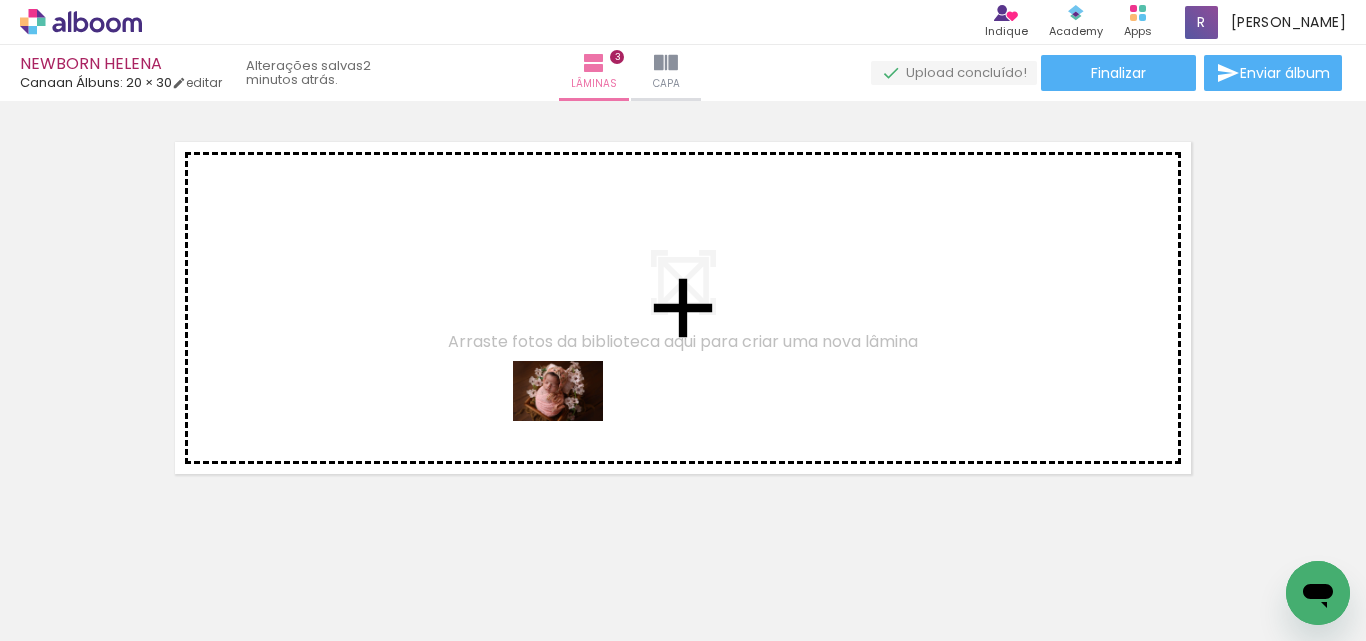 drag, startPoint x: 757, startPoint y: 588, endPoint x: 889, endPoint y: 591, distance: 132.03409 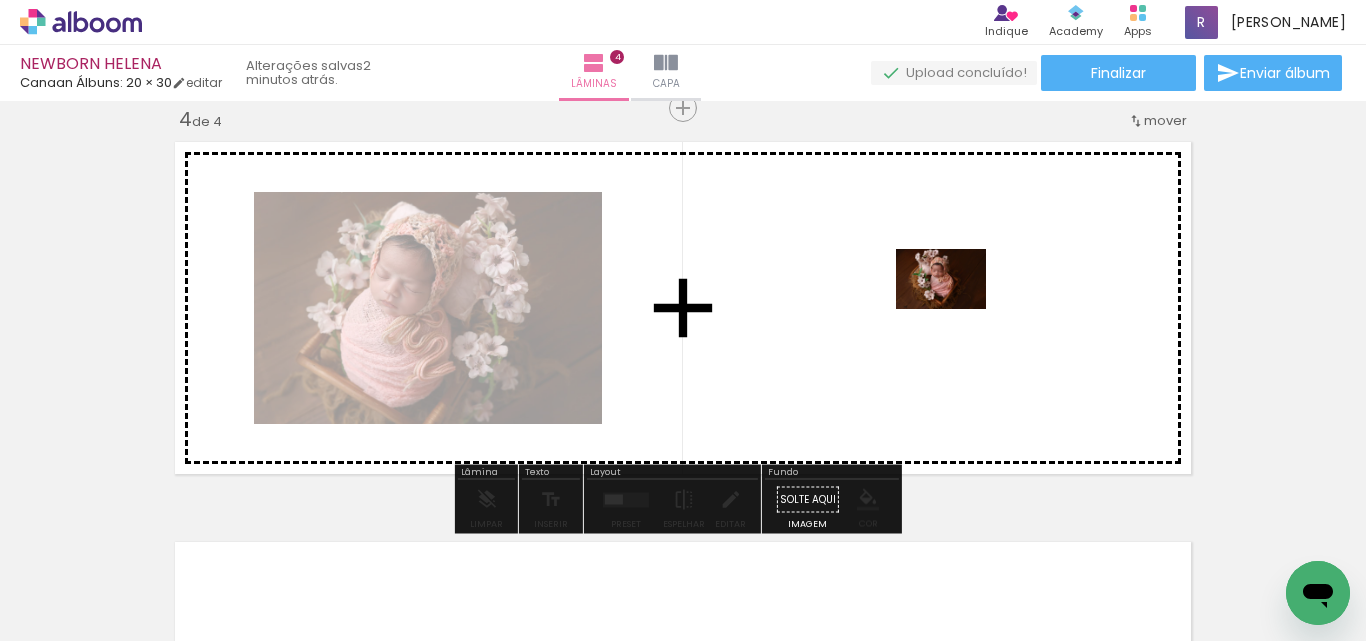 drag, startPoint x: 891, startPoint y: 579, endPoint x: 956, endPoint y: 309, distance: 277.71387 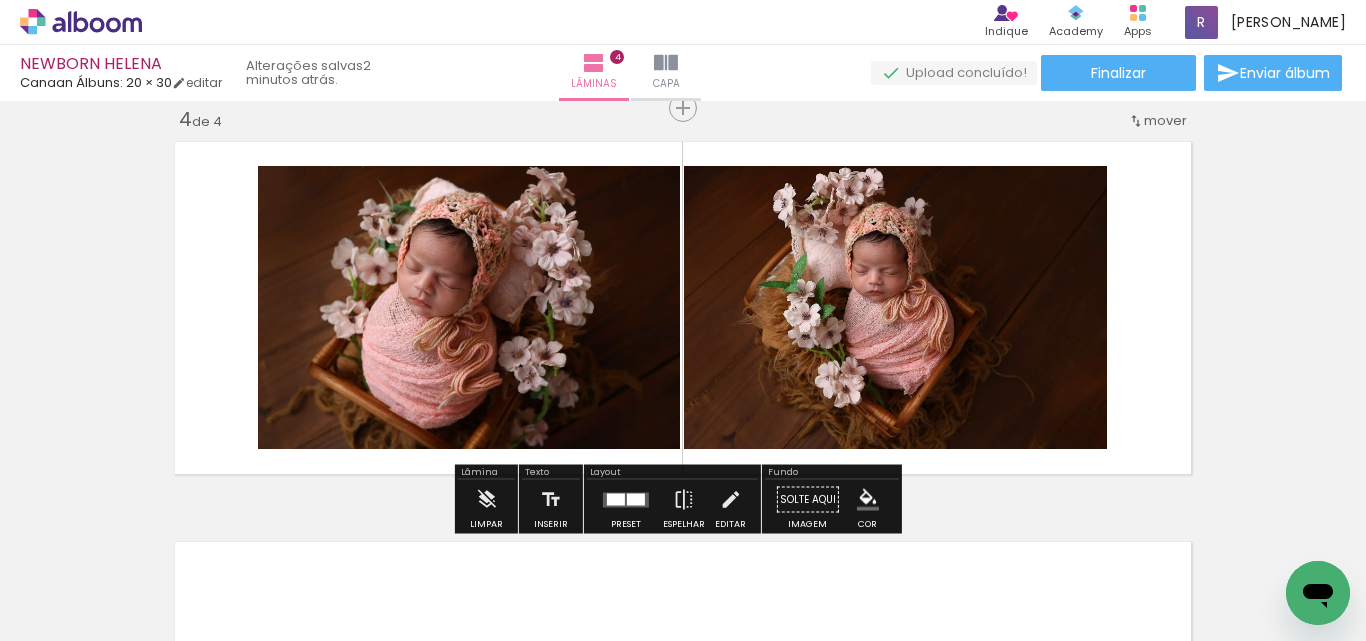 click at bounding box center [636, 499] 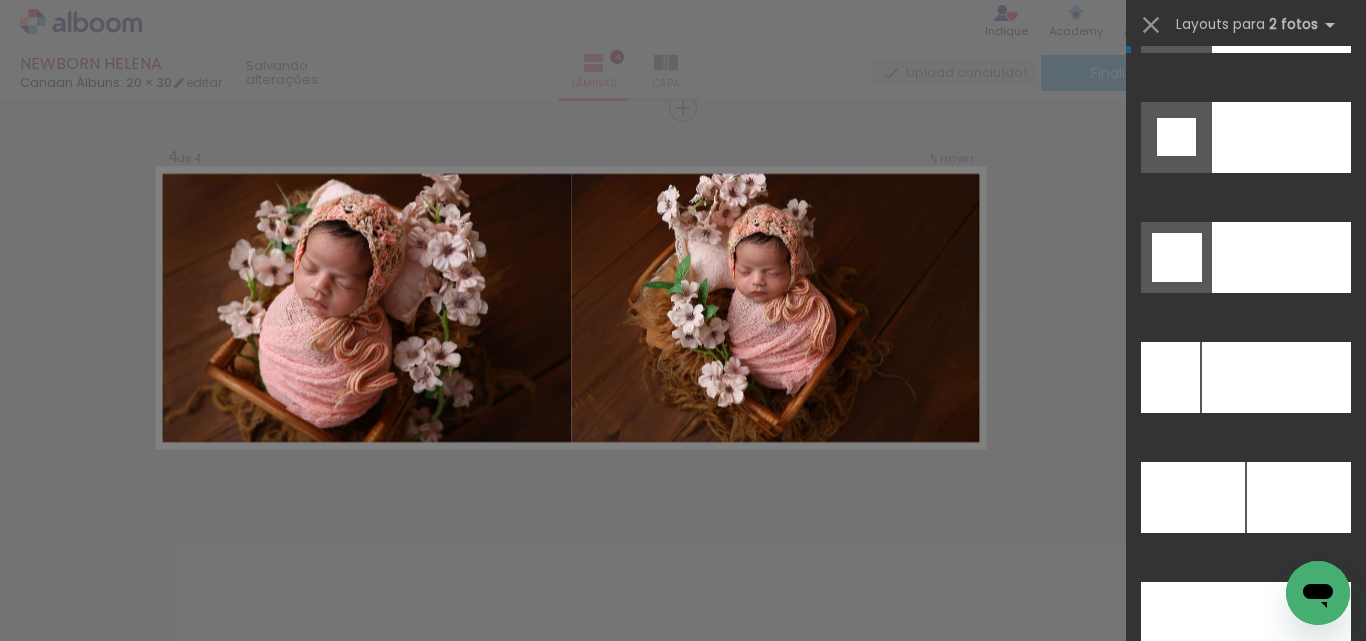 scroll, scrollTop: 9100, scrollLeft: 0, axis: vertical 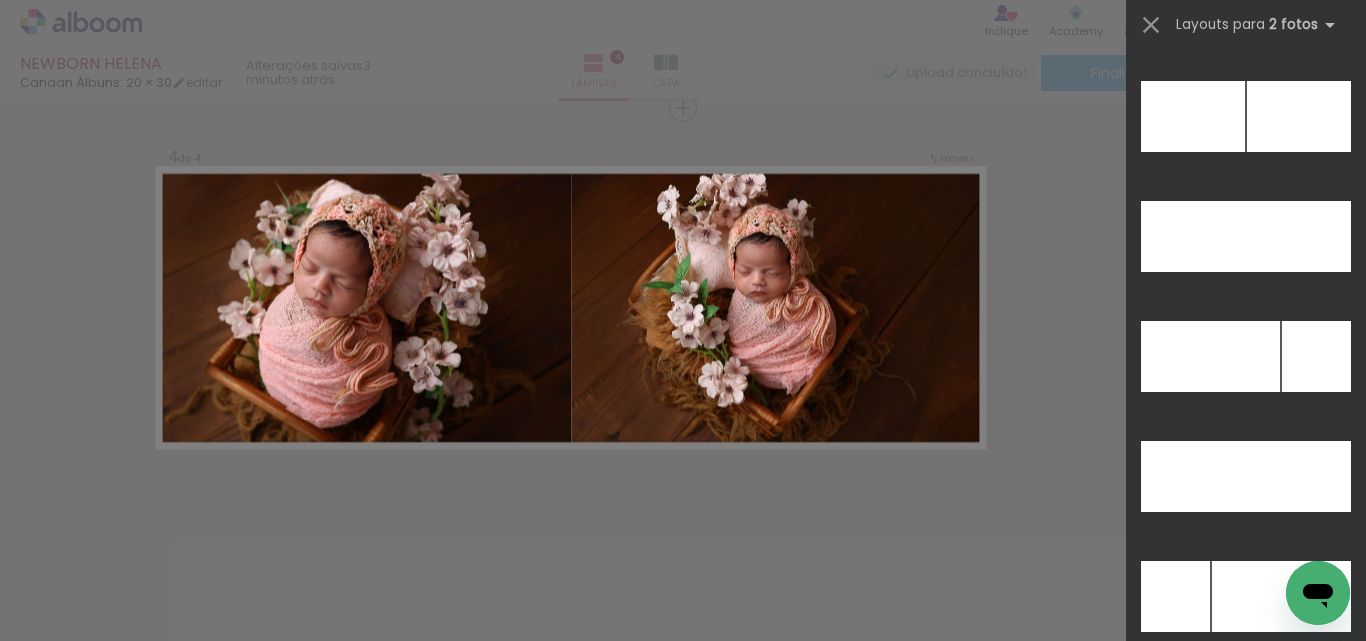 click at bounding box center (1281, -244) 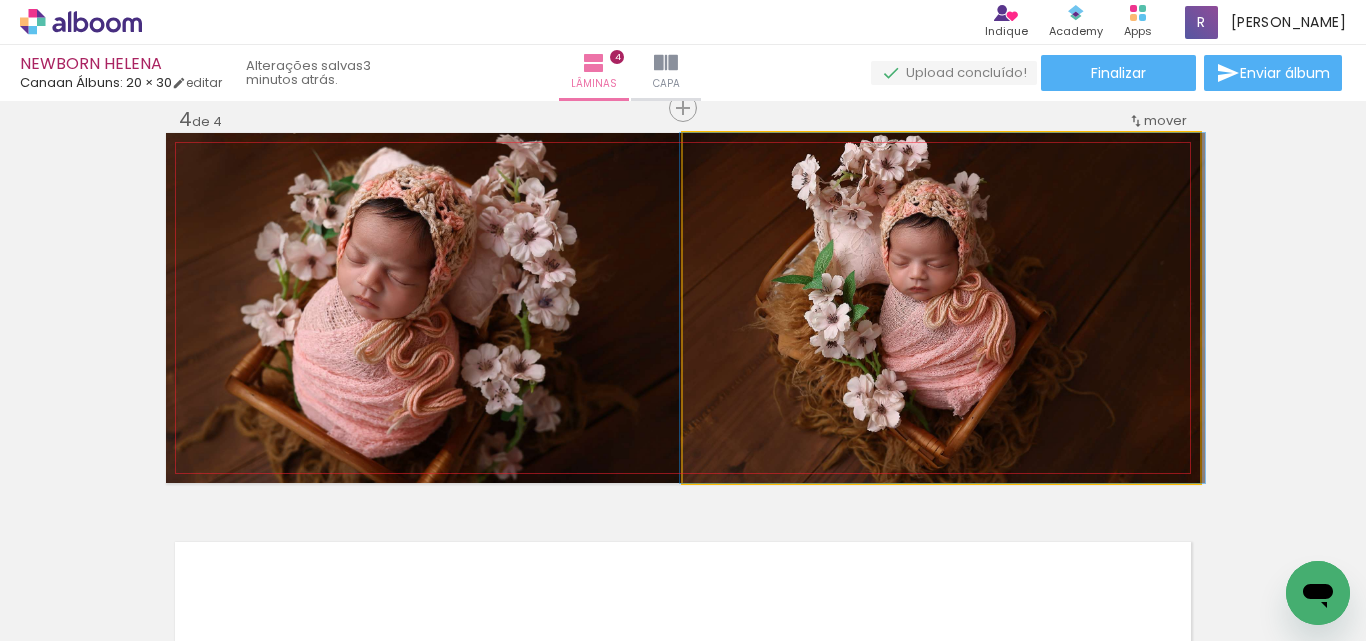 drag, startPoint x: 946, startPoint y: 304, endPoint x: 948, endPoint y: 331, distance: 27.073973 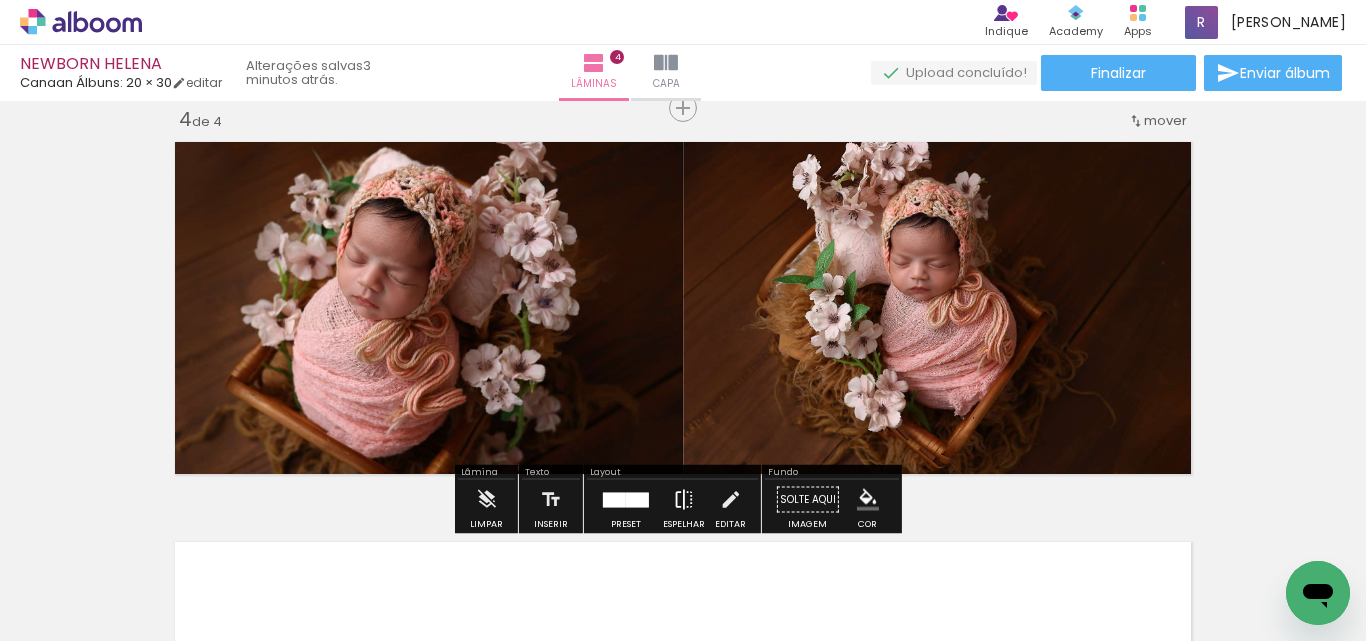 click at bounding box center [684, 500] 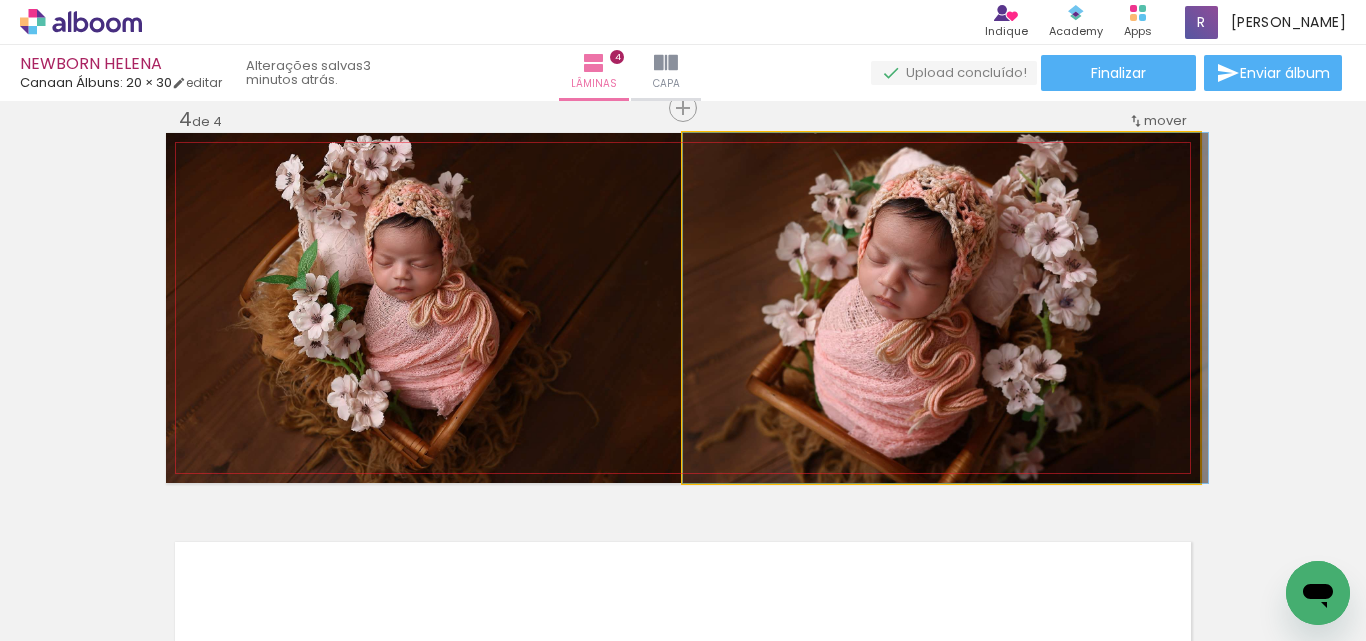 drag, startPoint x: 888, startPoint y: 359, endPoint x: 905, endPoint y: 354, distance: 17.720045 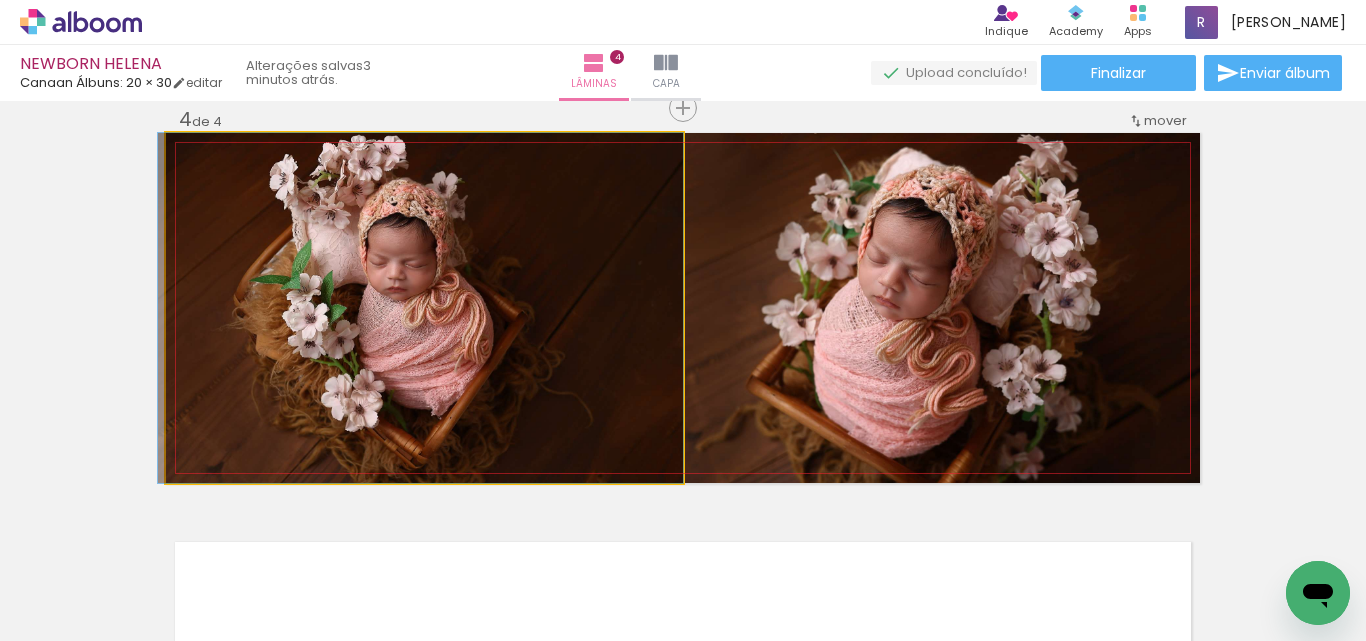 drag, startPoint x: 476, startPoint y: 371, endPoint x: 460, endPoint y: 374, distance: 16.27882 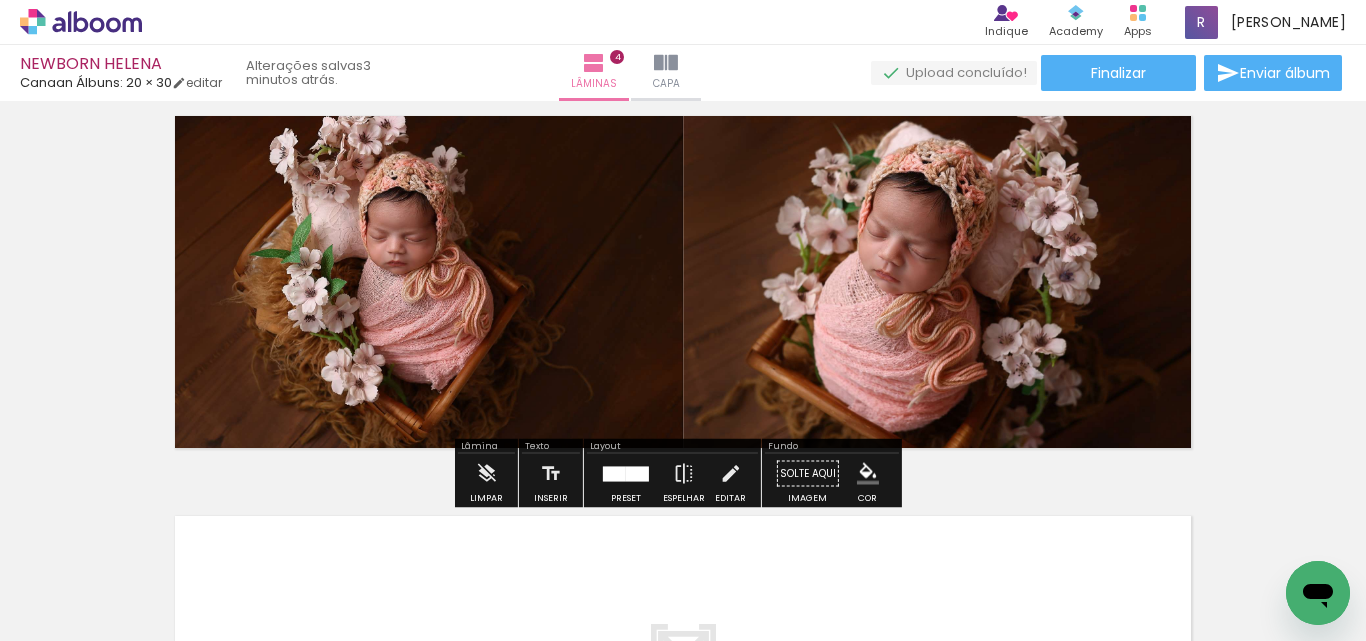scroll, scrollTop: 1626, scrollLeft: 0, axis: vertical 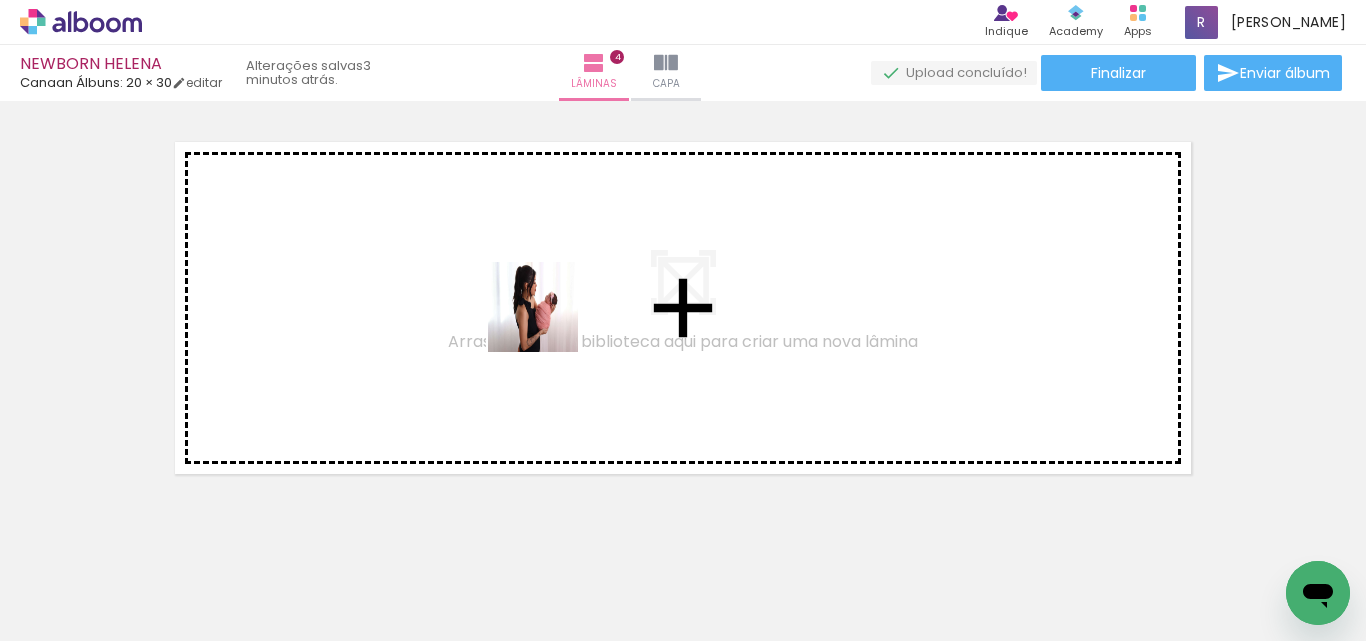 drag, startPoint x: 631, startPoint y: 571, endPoint x: 548, endPoint y: 322, distance: 262.46906 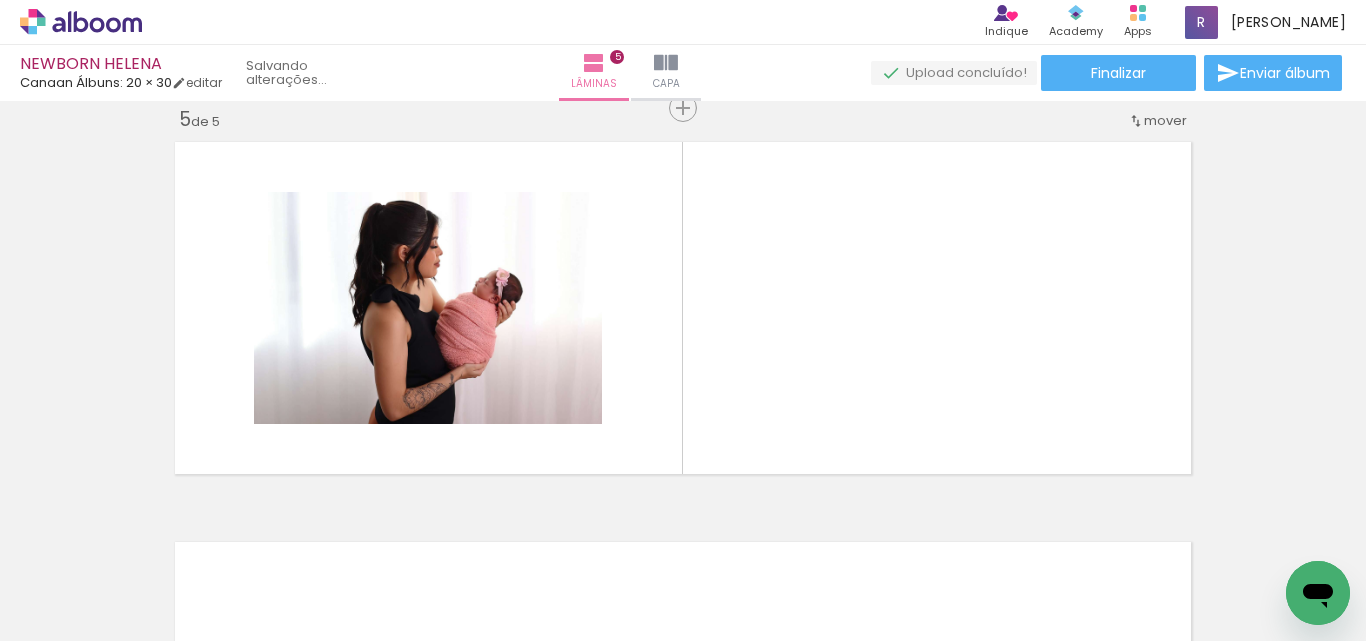 scroll, scrollTop: 1626, scrollLeft: 0, axis: vertical 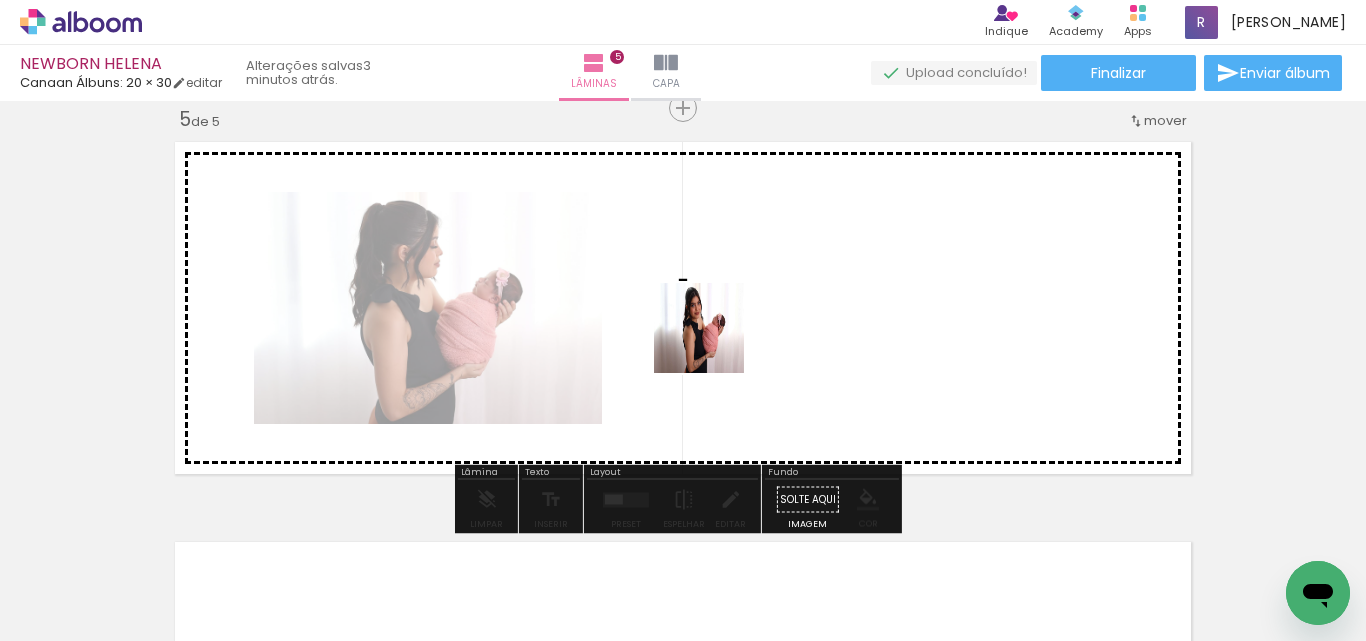 drag, startPoint x: 714, startPoint y: 343, endPoint x: 850, endPoint y: 640, distance: 326.65732 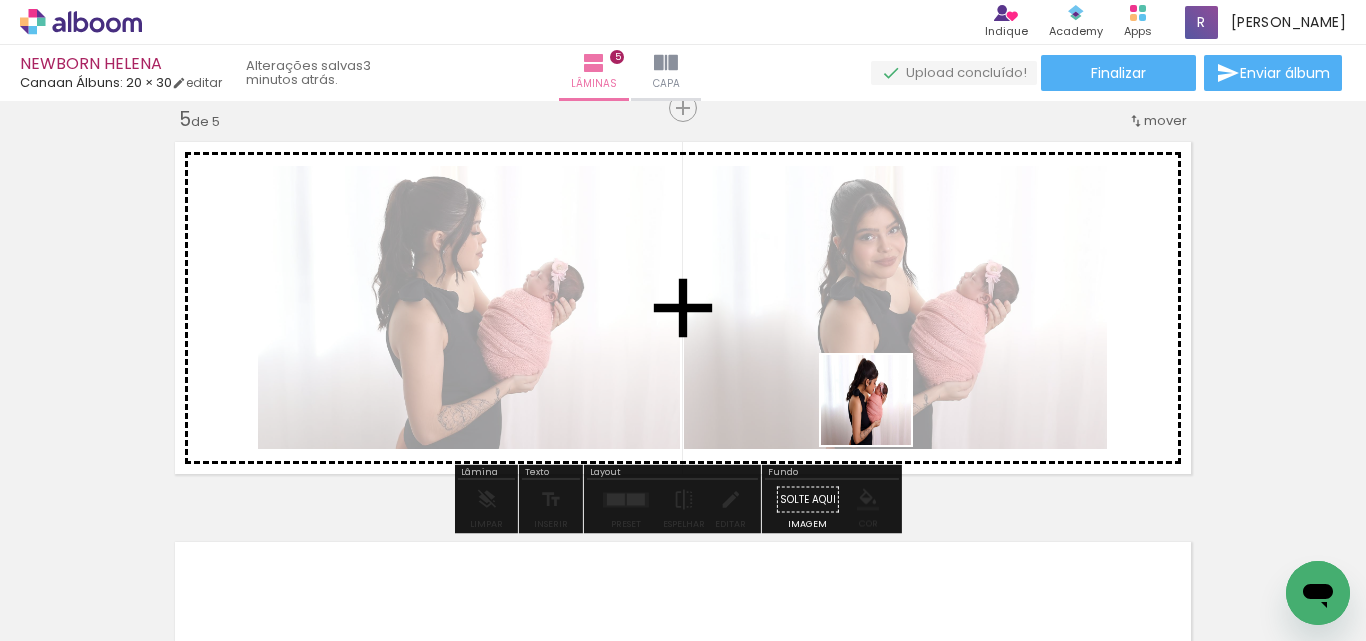 drag, startPoint x: 878, startPoint y: 450, endPoint x: 885, endPoint y: 327, distance: 123.19903 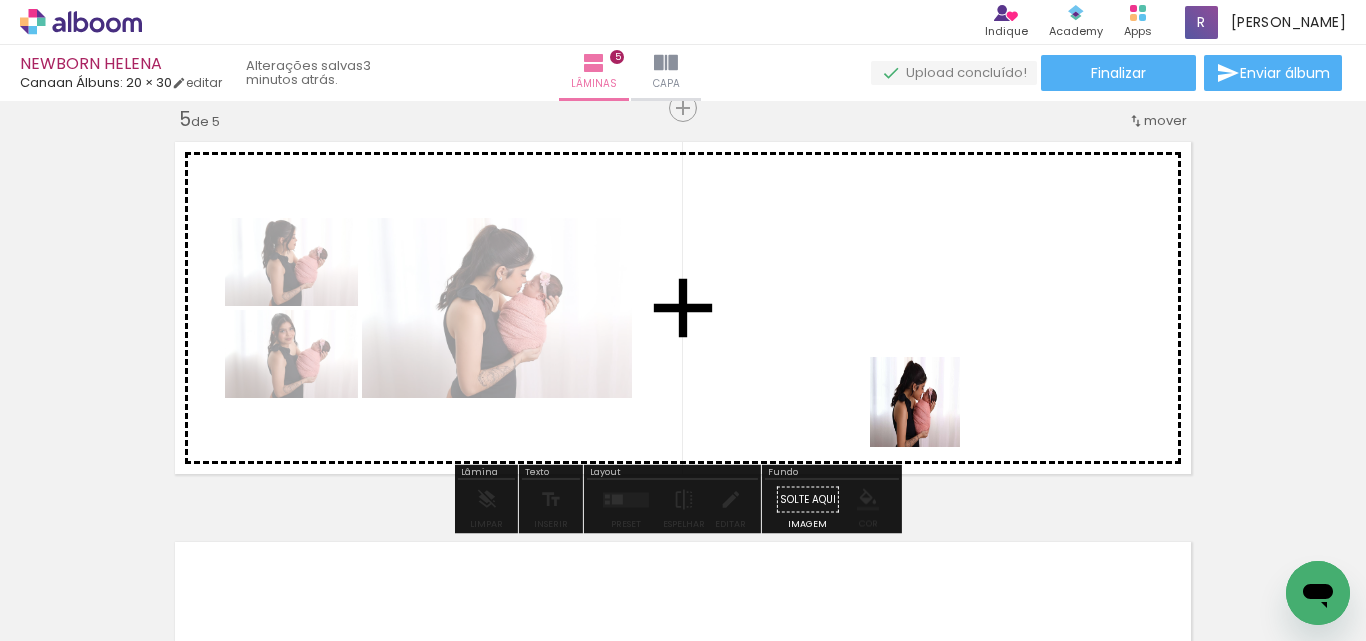 drag, startPoint x: 943, startPoint y: 591, endPoint x: 914, endPoint y: 377, distance: 215.95601 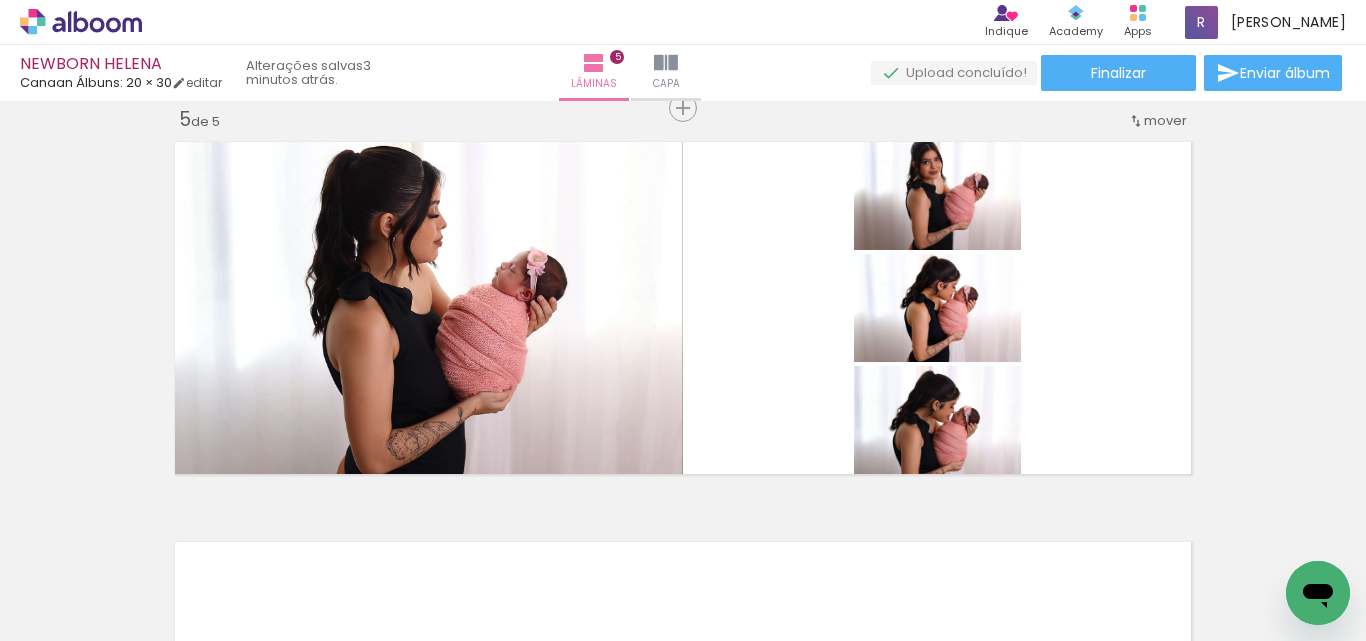 scroll, scrollTop: 0, scrollLeft: 1421, axis: horizontal 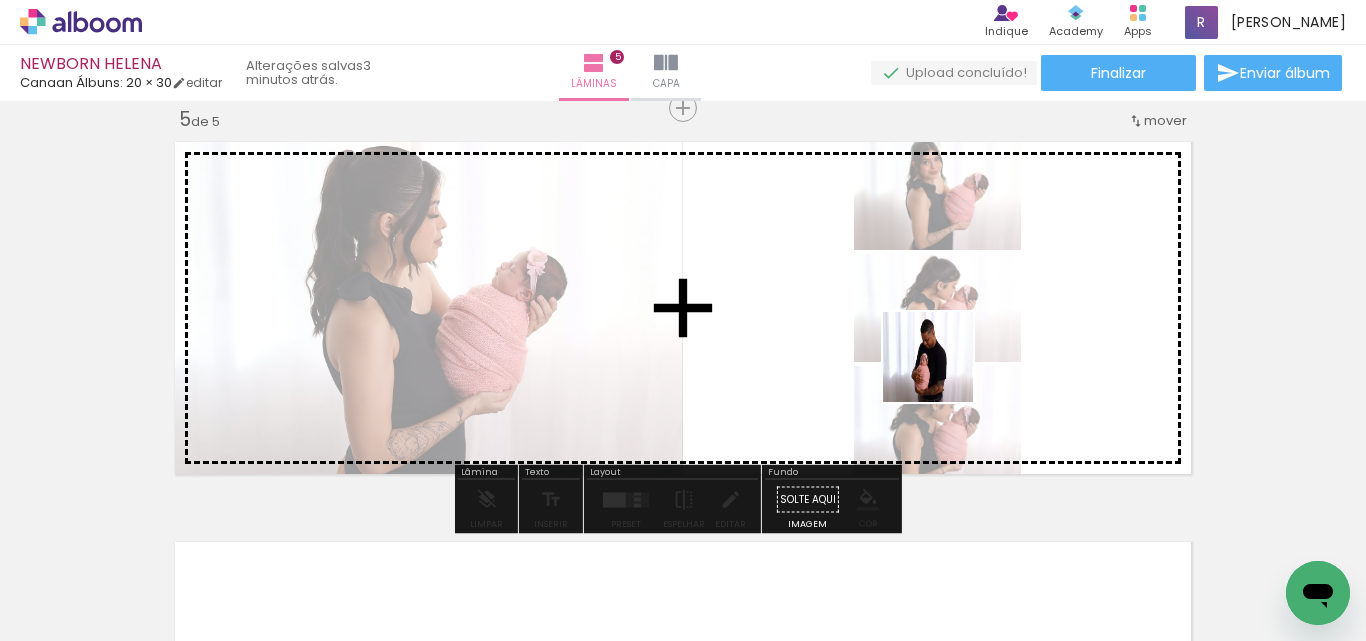drag, startPoint x: 1042, startPoint y: 528, endPoint x: 943, endPoint y: 372, distance: 184.76201 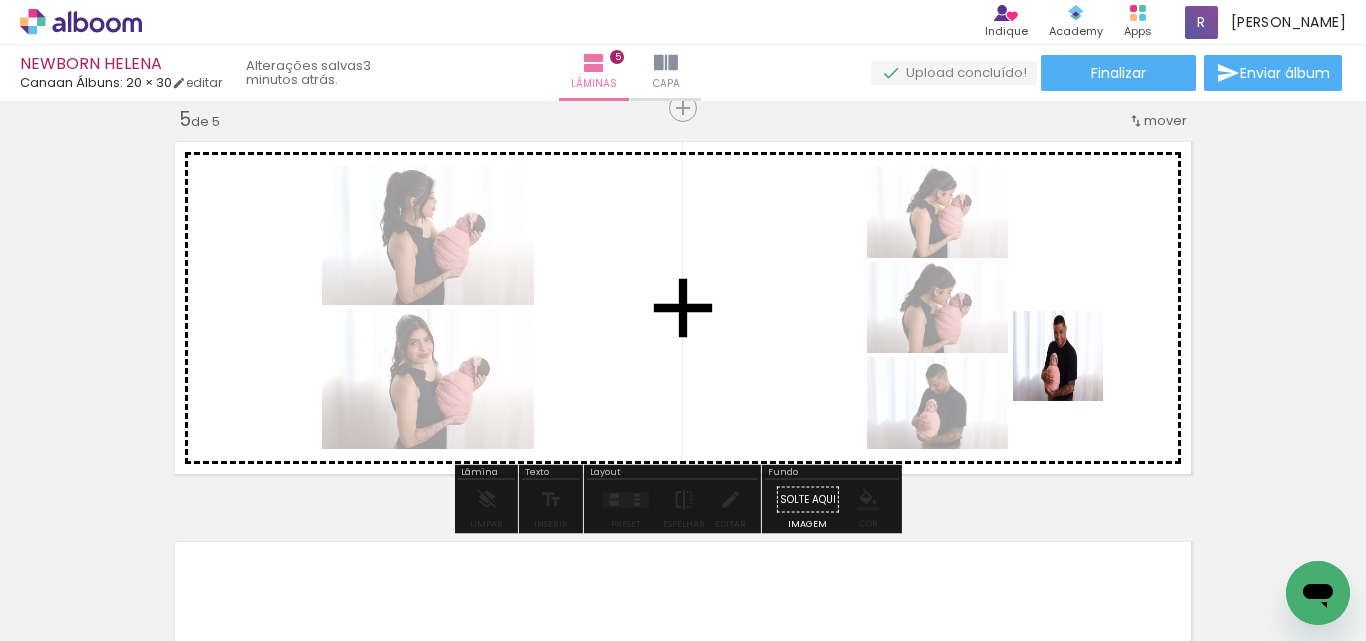 drag, startPoint x: 1131, startPoint y: 591, endPoint x: 1070, endPoint y: 361, distance: 237.95168 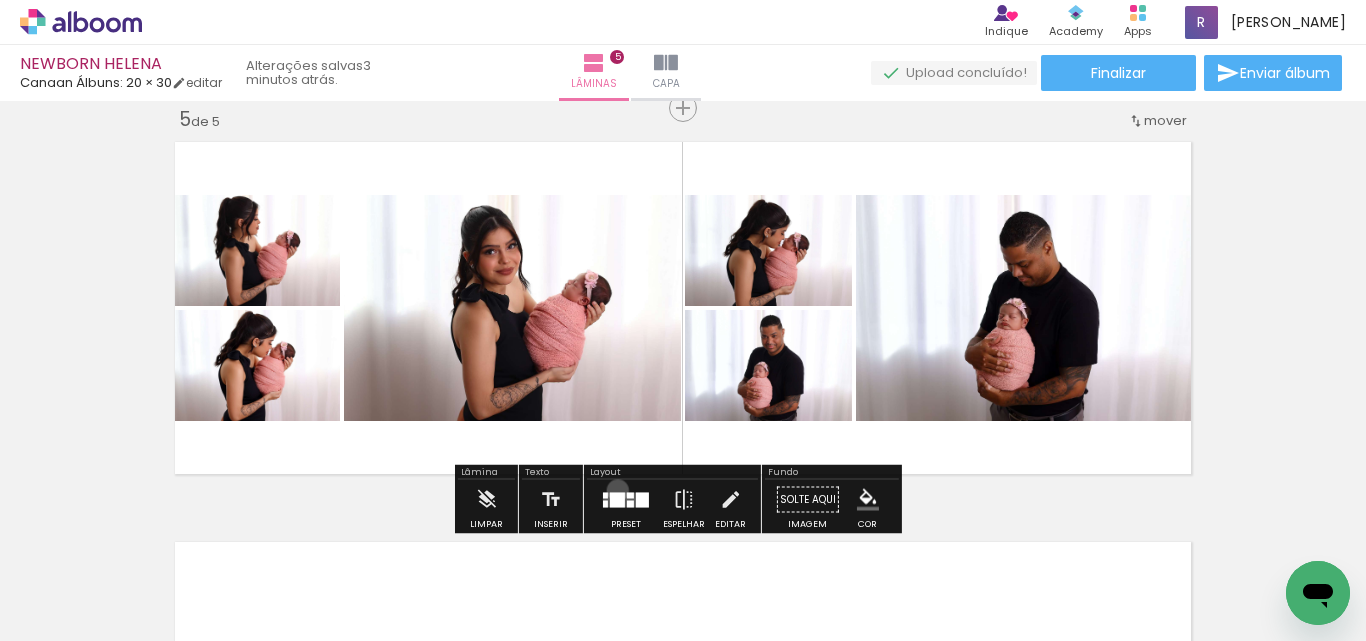 click at bounding box center [626, 500] 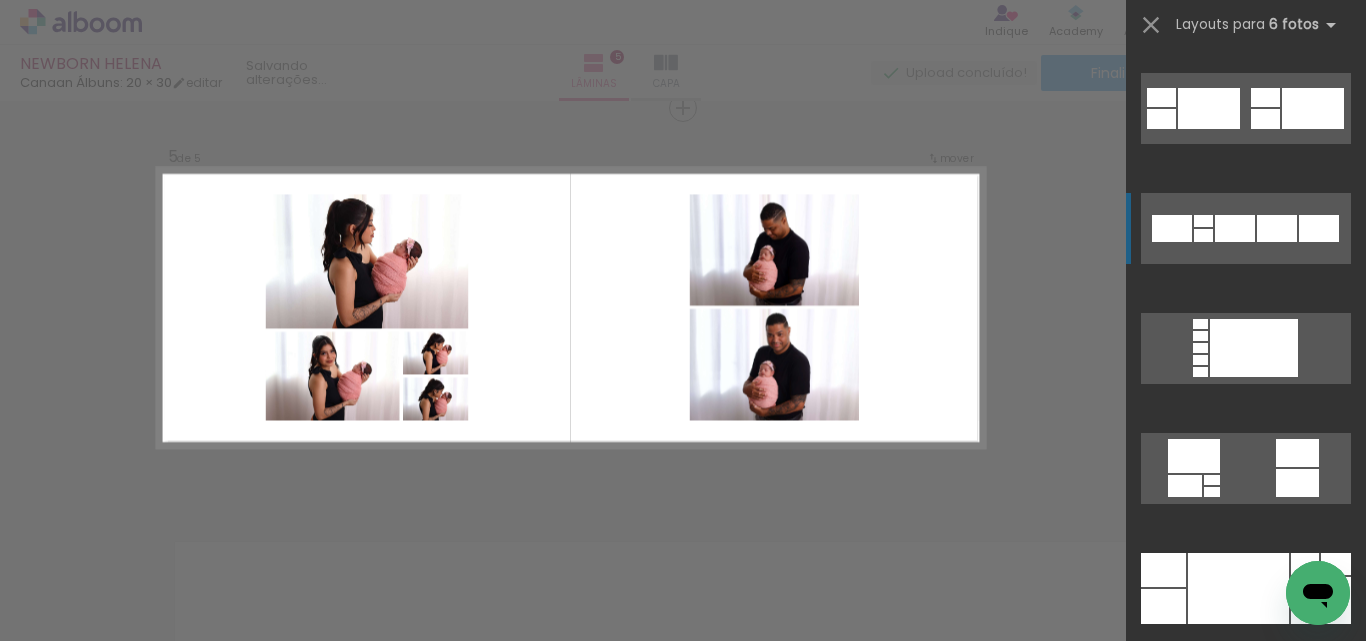 scroll, scrollTop: 800, scrollLeft: 0, axis: vertical 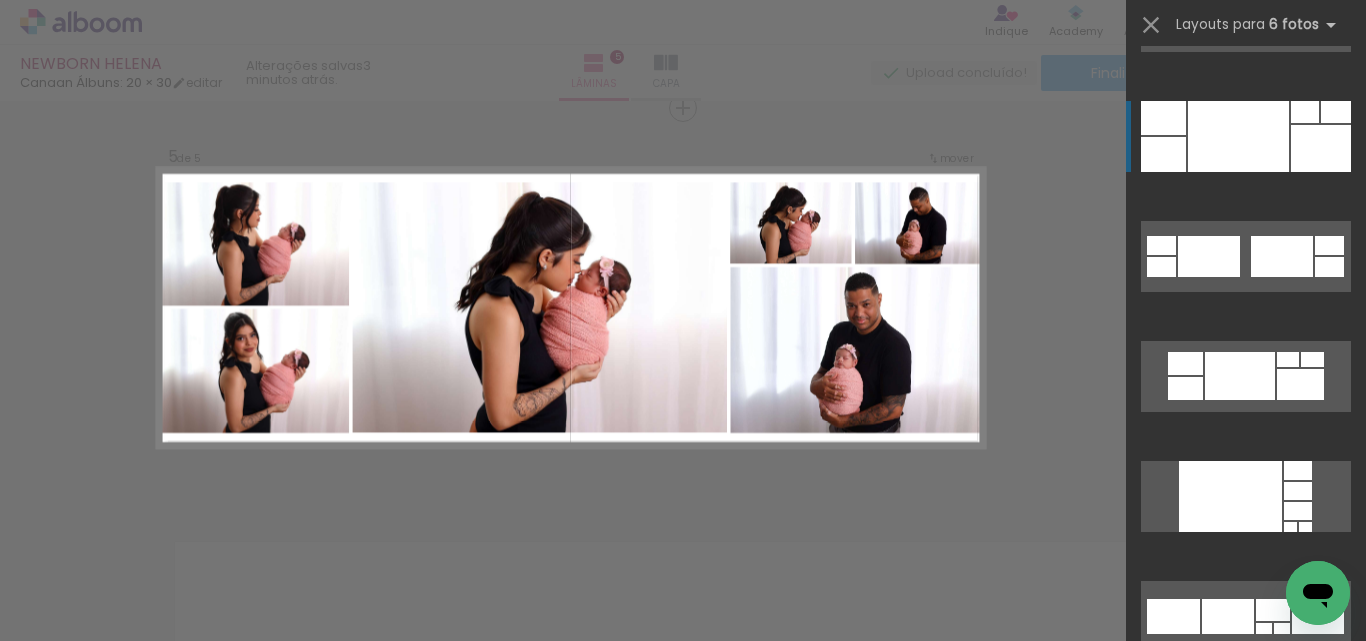 click at bounding box center (1238, 136) 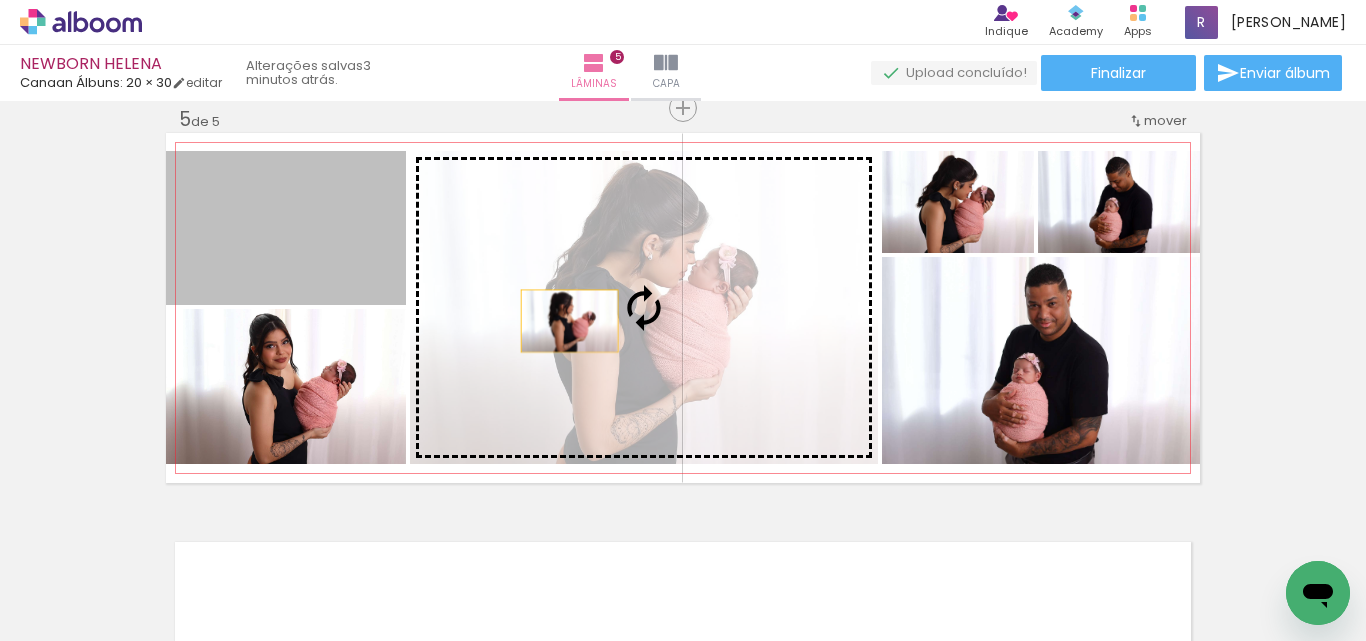 drag, startPoint x: 361, startPoint y: 283, endPoint x: 562, endPoint y: 321, distance: 204.5605 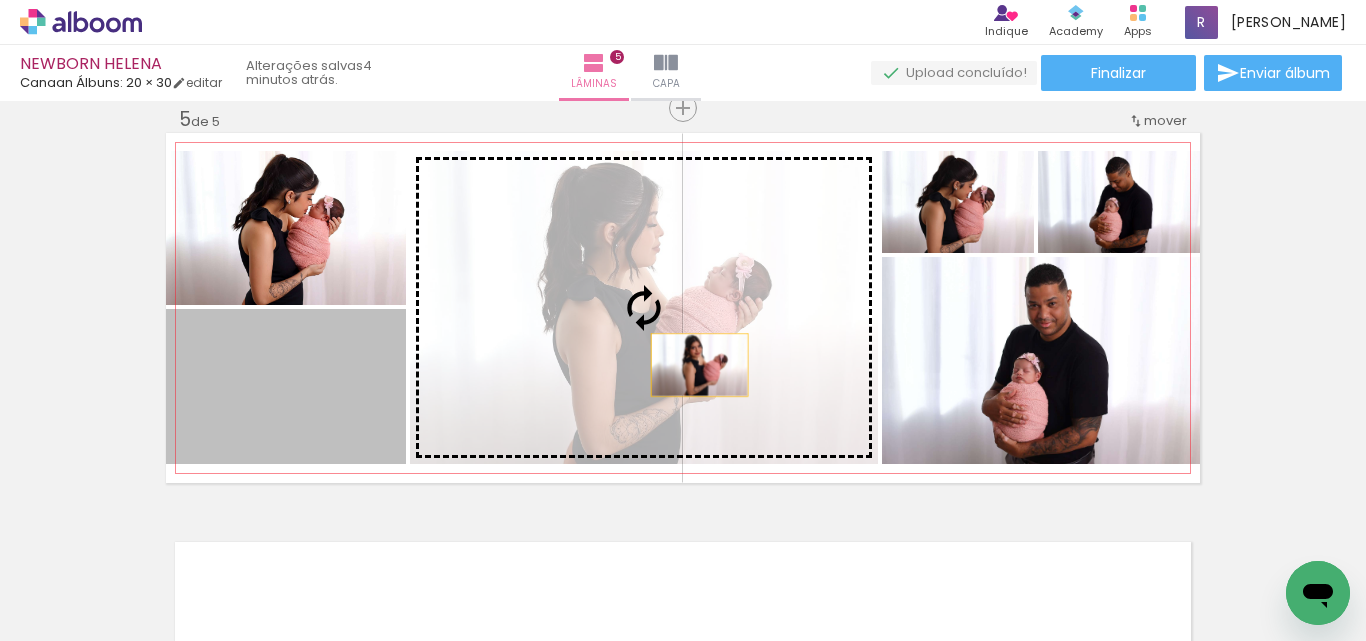 drag, startPoint x: 334, startPoint y: 427, endPoint x: 699, endPoint y: 347, distance: 373.66428 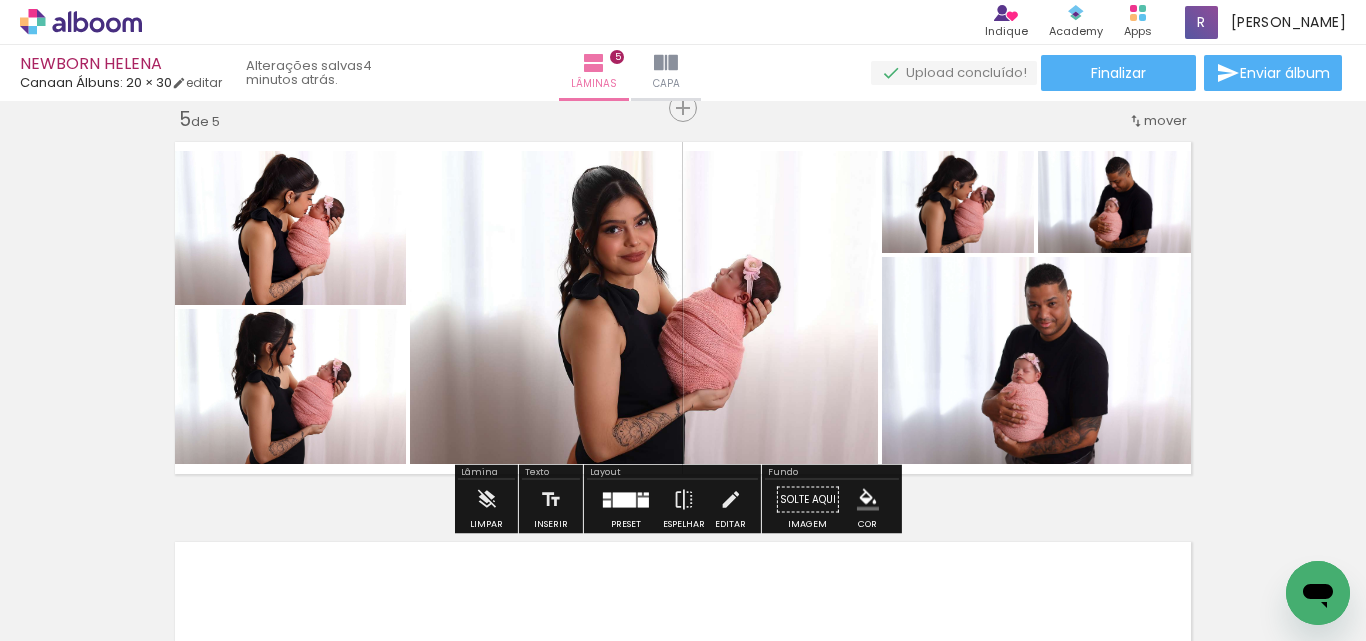 click at bounding box center [868, 500] 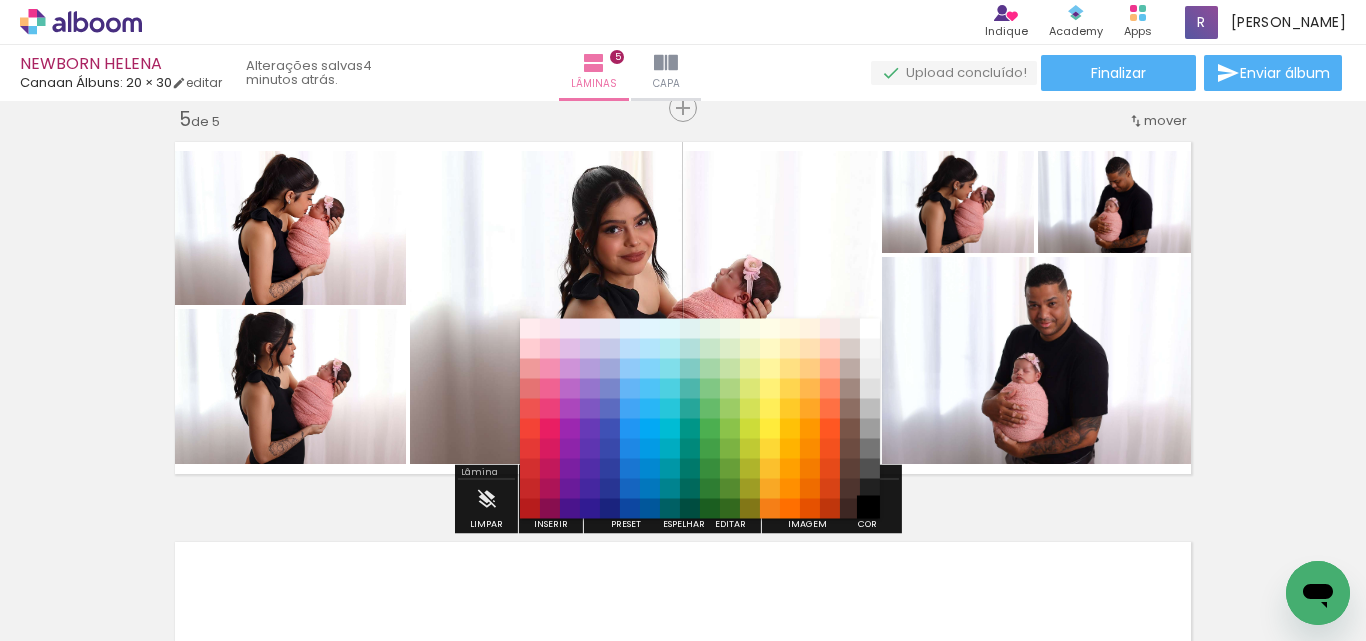 click on "#000000" at bounding box center [870, 509] 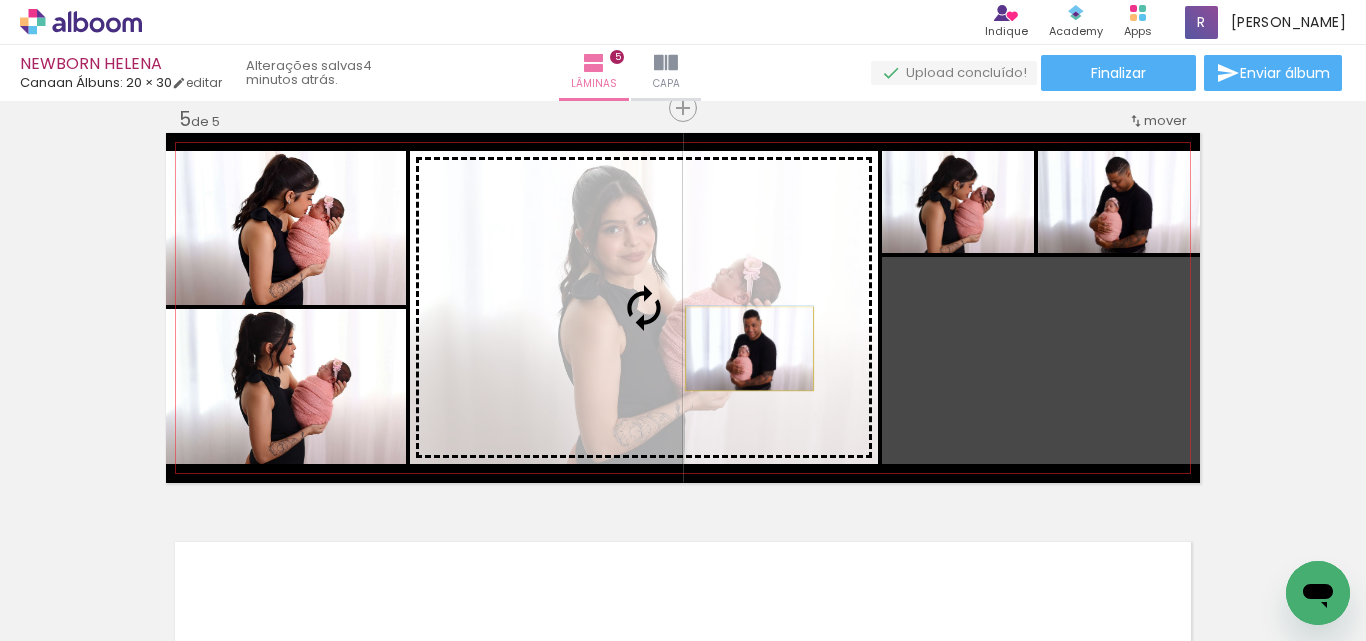 drag, startPoint x: 1033, startPoint y: 423, endPoint x: 742, endPoint y: 351, distance: 299.7749 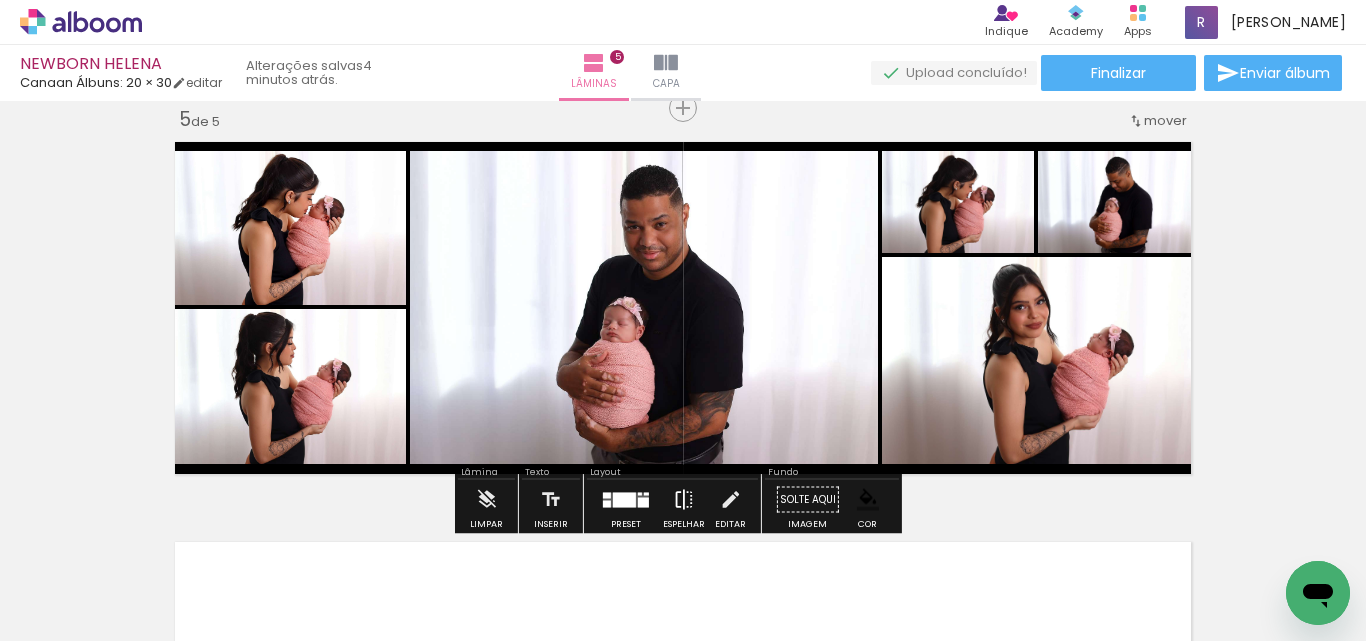 click at bounding box center [684, 500] 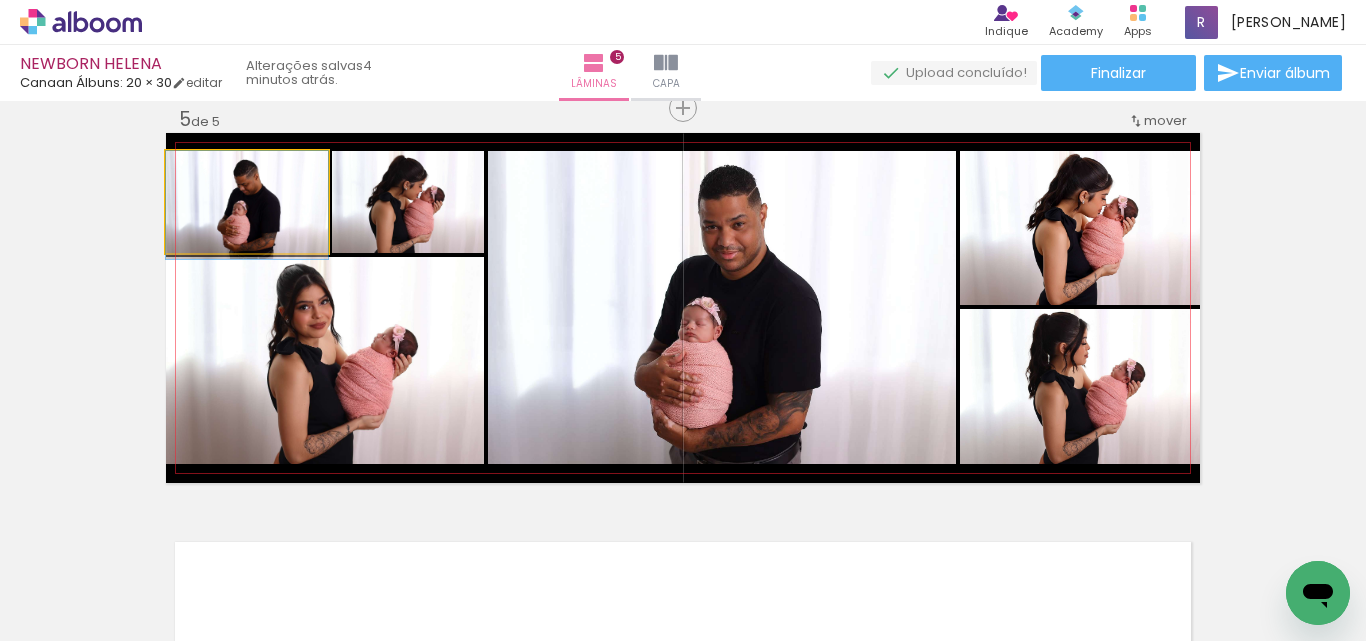 drag, startPoint x: 271, startPoint y: 228, endPoint x: 275, endPoint y: 240, distance: 12.649111 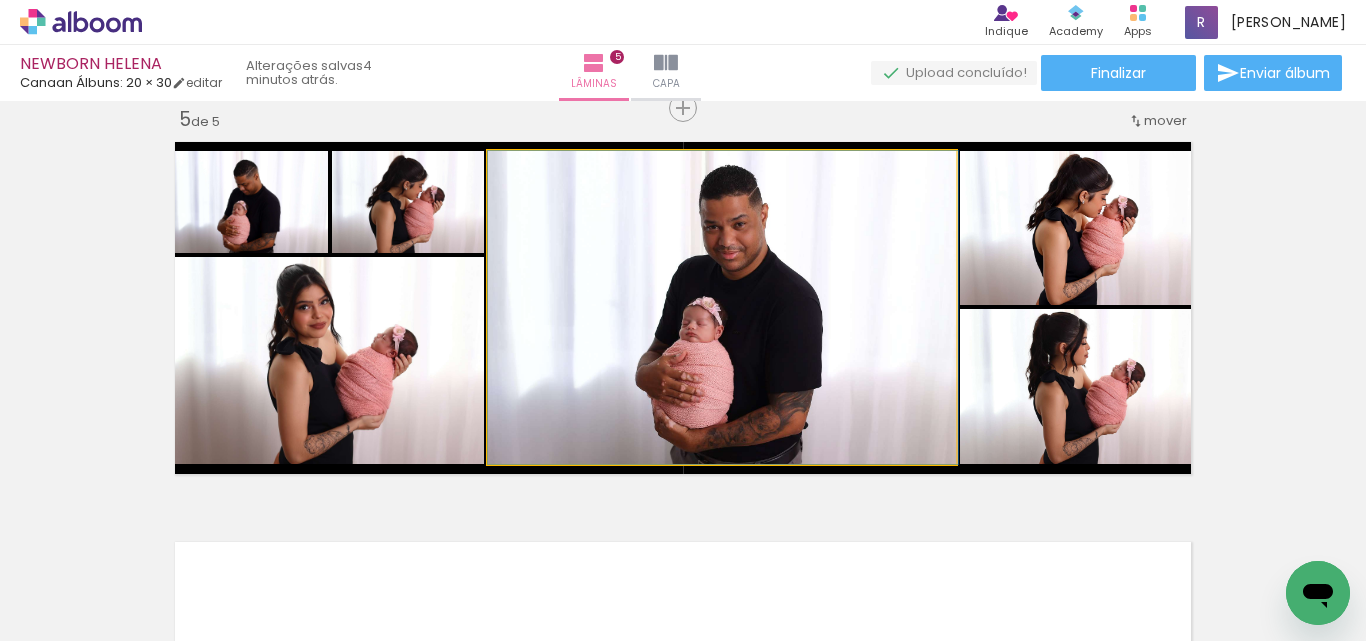 drag, startPoint x: 802, startPoint y: 395, endPoint x: 839, endPoint y: 382, distance: 39.217342 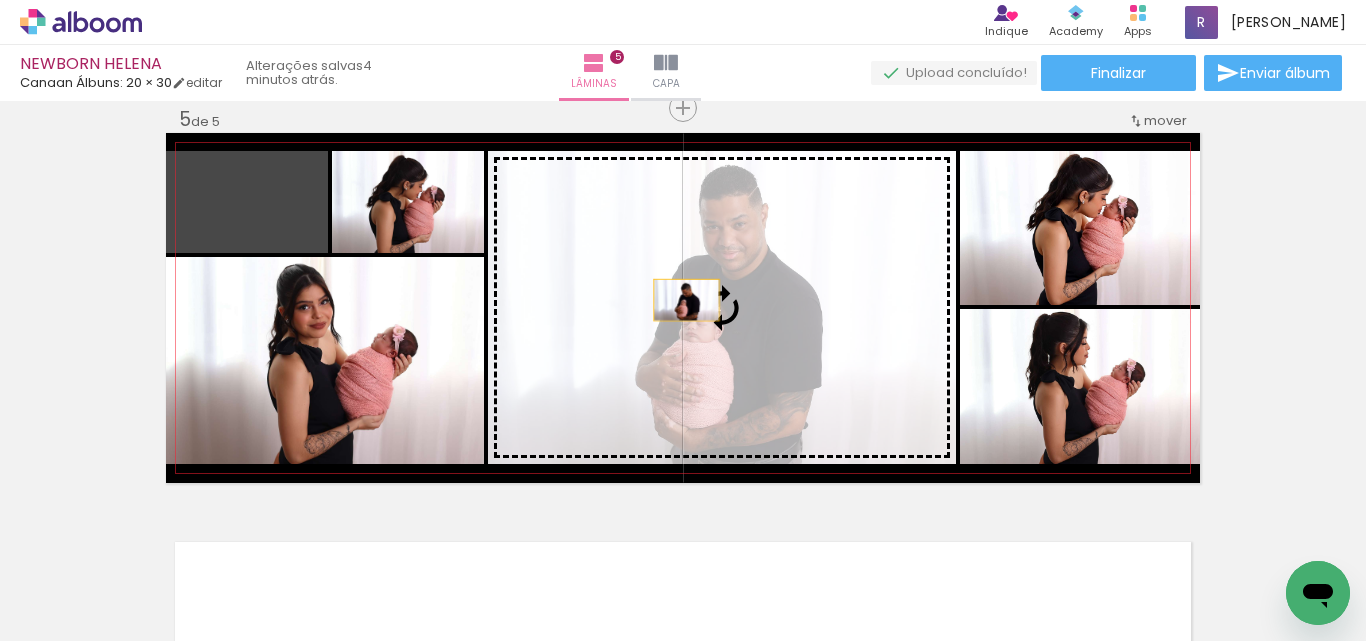 drag, startPoint x: 294, startPoint y: 232, endPoint x: 679, endPoint y: 300, distance: 390.95908 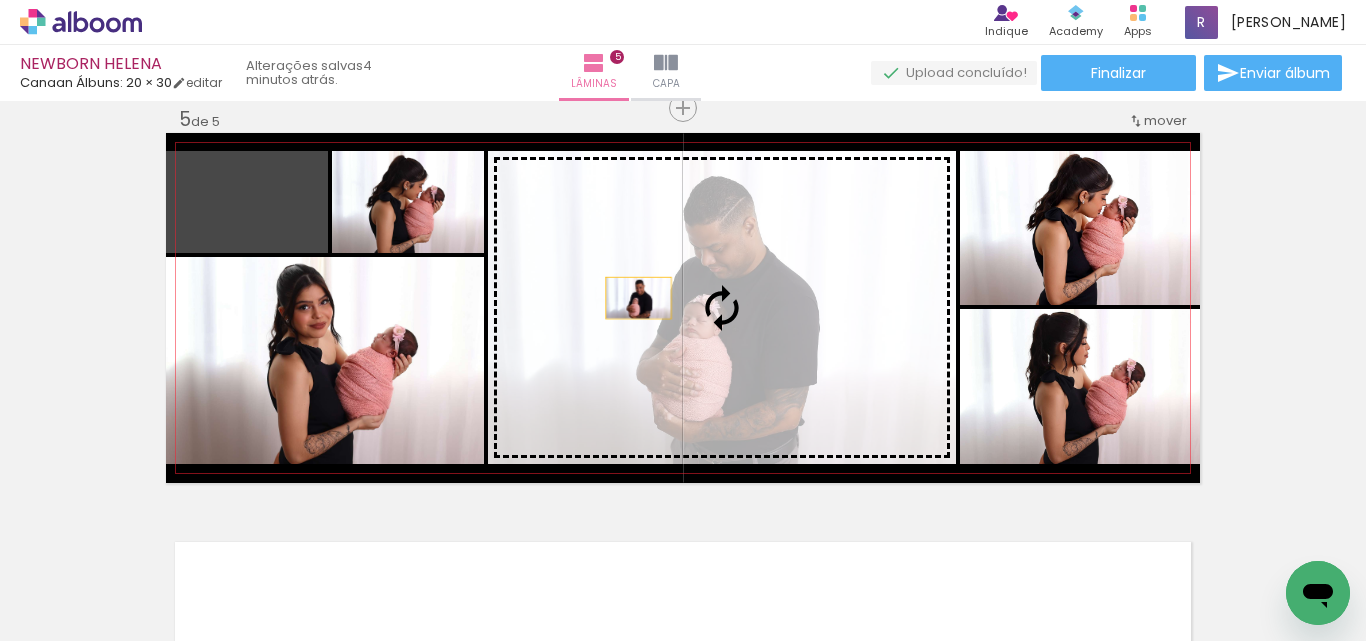 drag, startPoint x: 257, startPoint y: 224, endPoint x: 646, endPoint y: 300, distance: 396.35464 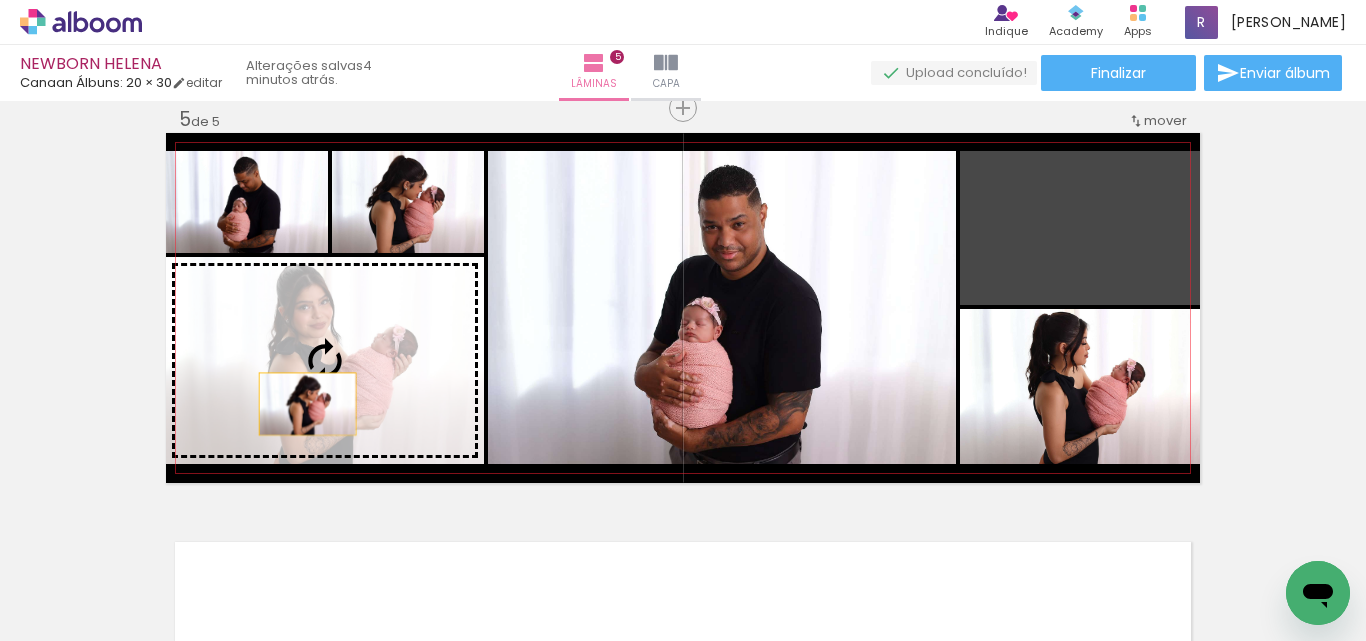 drag, startPoint x: 1118, startPoint y: 264, endPoint x: 300, endPoint y: 404, distance: 829.894 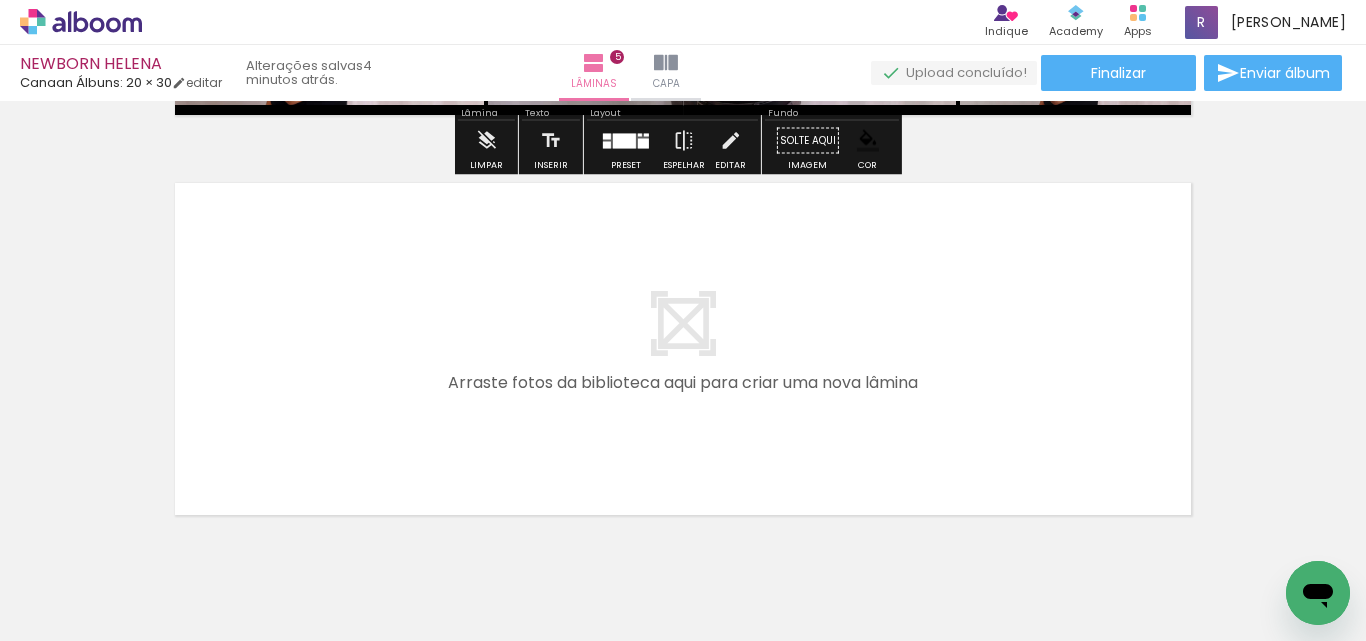 scroll, scrollTop: 2026, scrollLeft: 0, axis: vertical 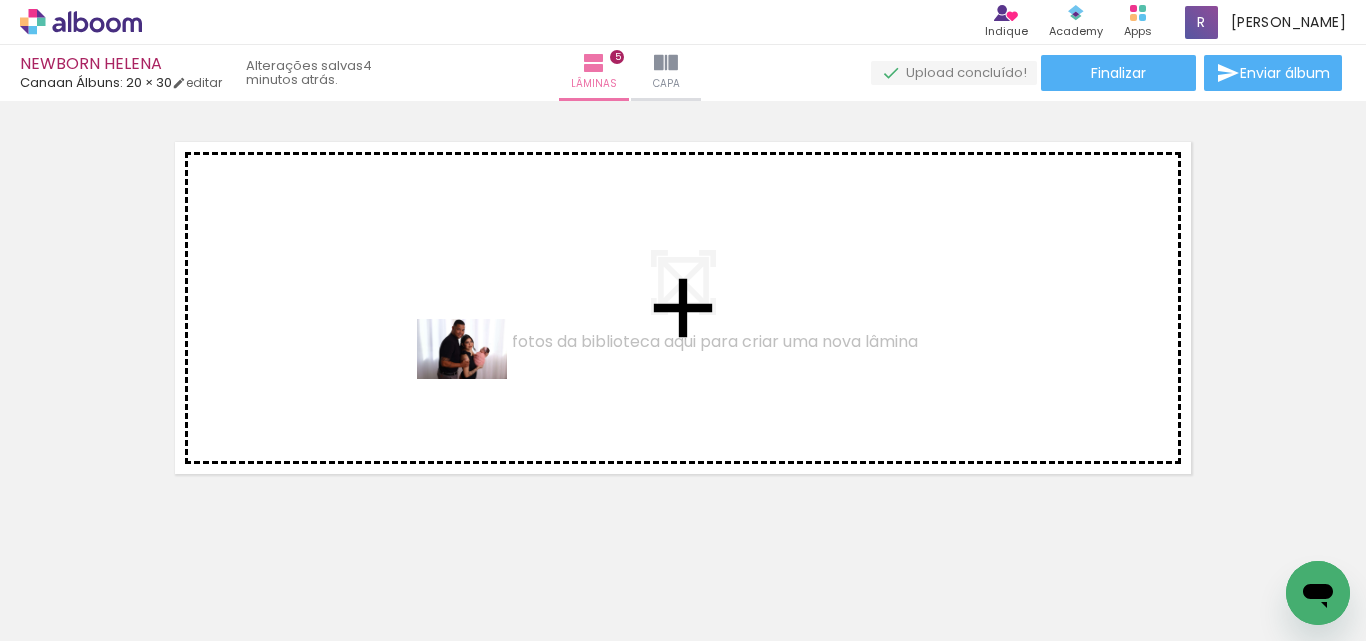 drag, startPoint x: 595, startPoint y: 599, endPoint x: 857, endPoint y: 629, distance: 263.71198 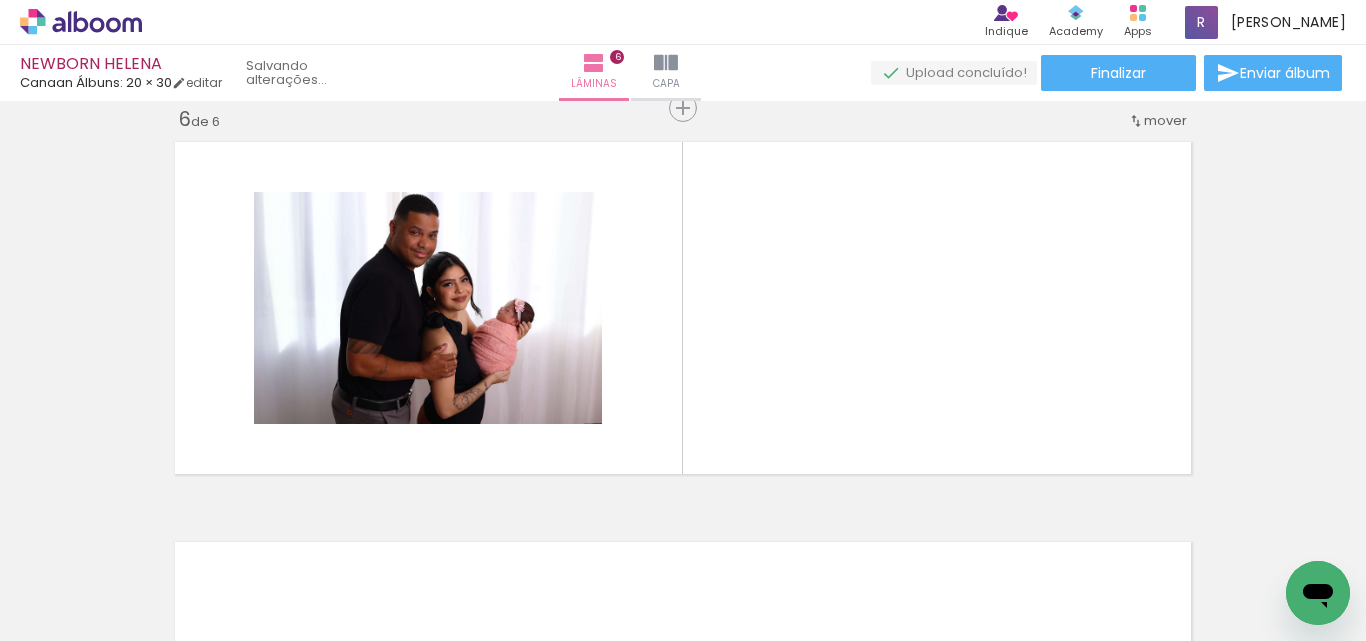 scroll, scrollTop: 2026, scrollLeft: 0, axis: vertical 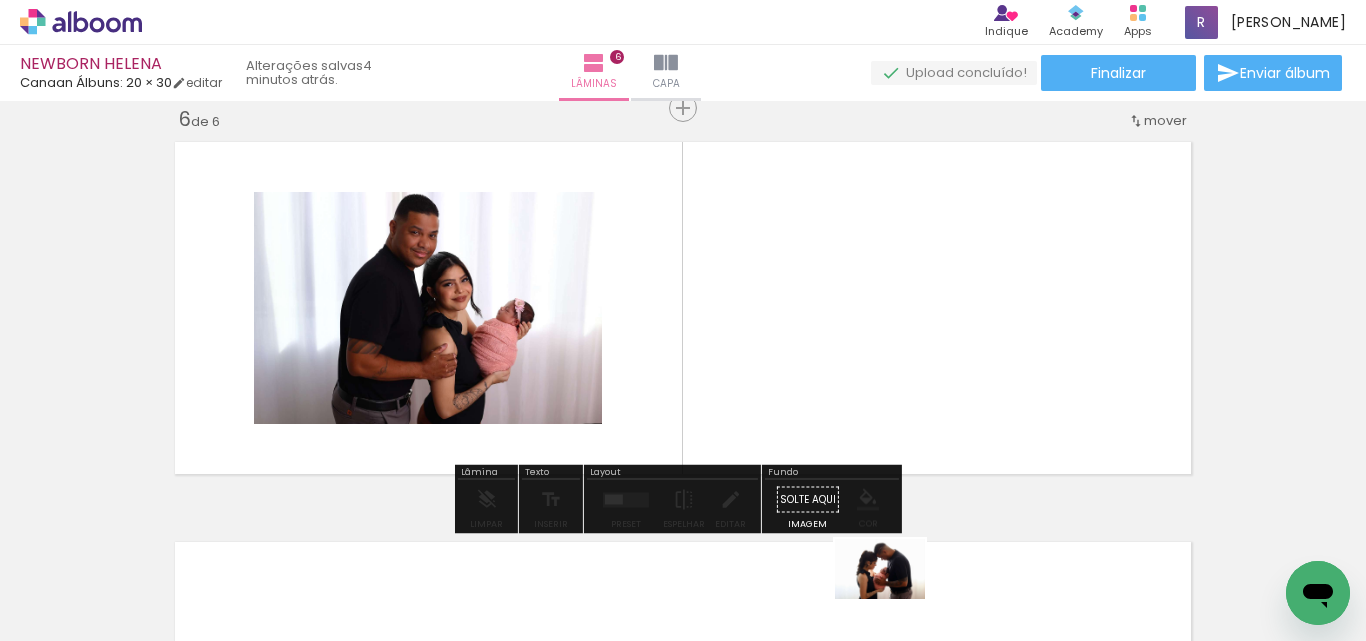 drag, startPoint x: 932, startPoint y: 538, endPoint x: 896, endPoint y: 603, distance: 74.30343 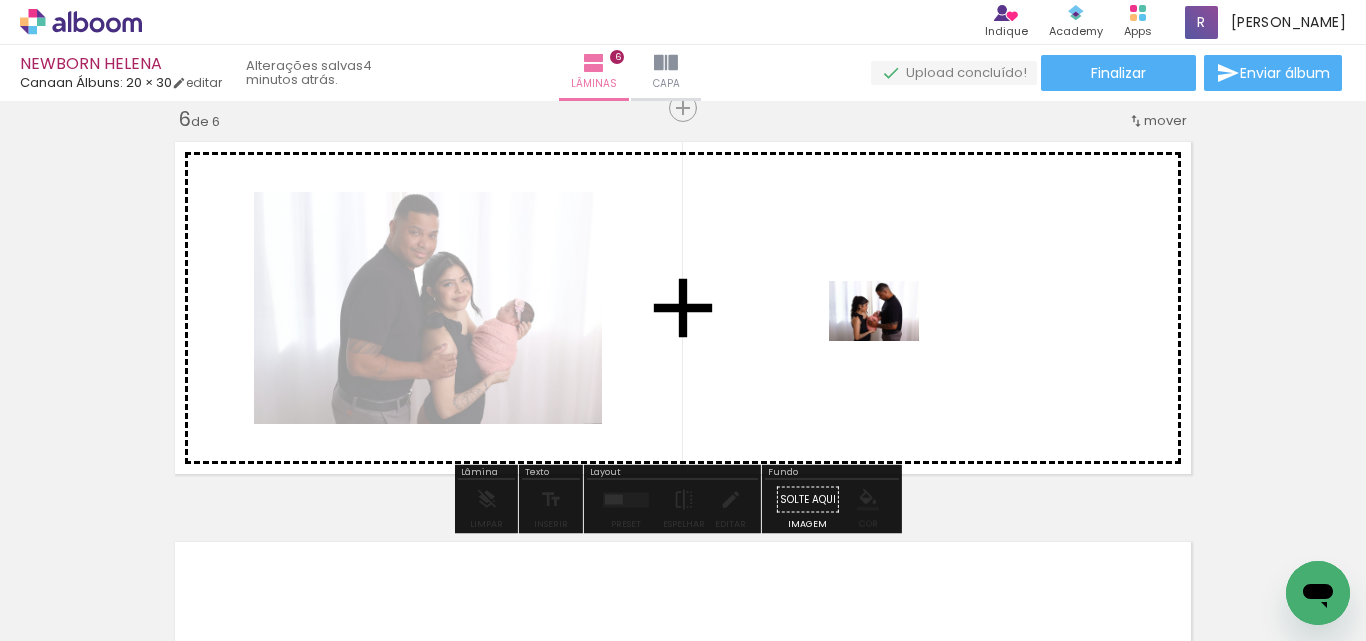 drag, startPoint x: 691, startPoint y: 593, endPoint x: 889, endPoint y: 341, distance: 320.4809 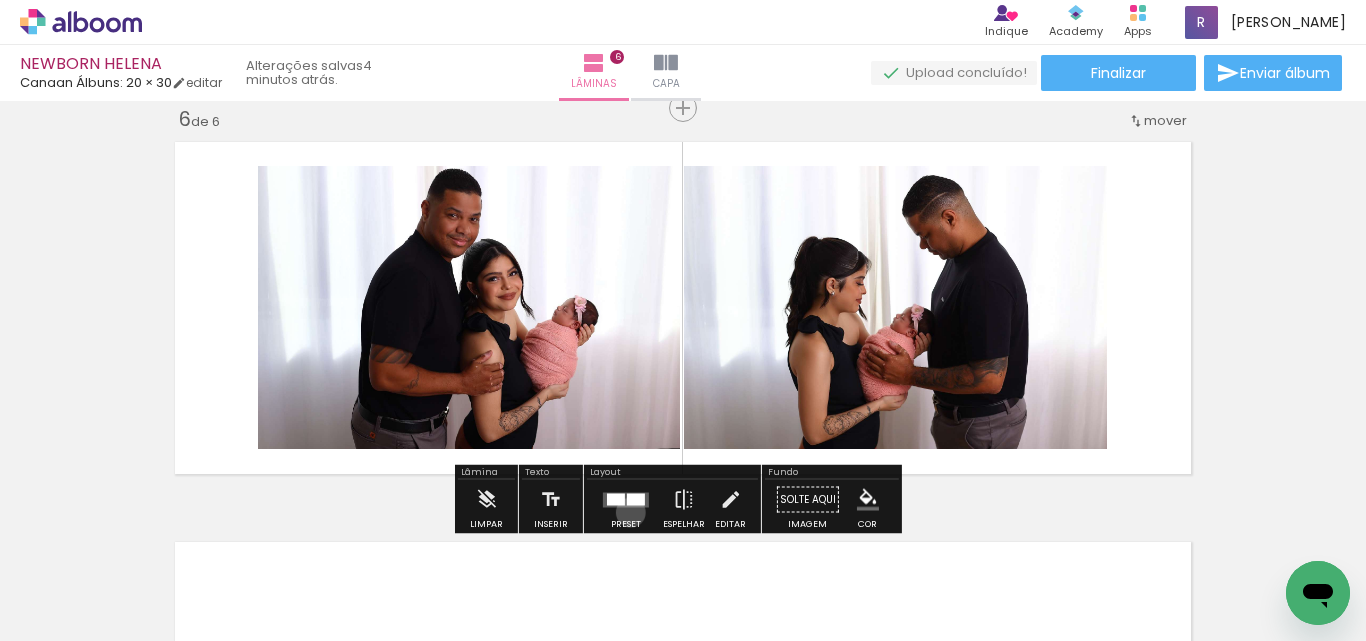 click at bounding box center (626, 500) 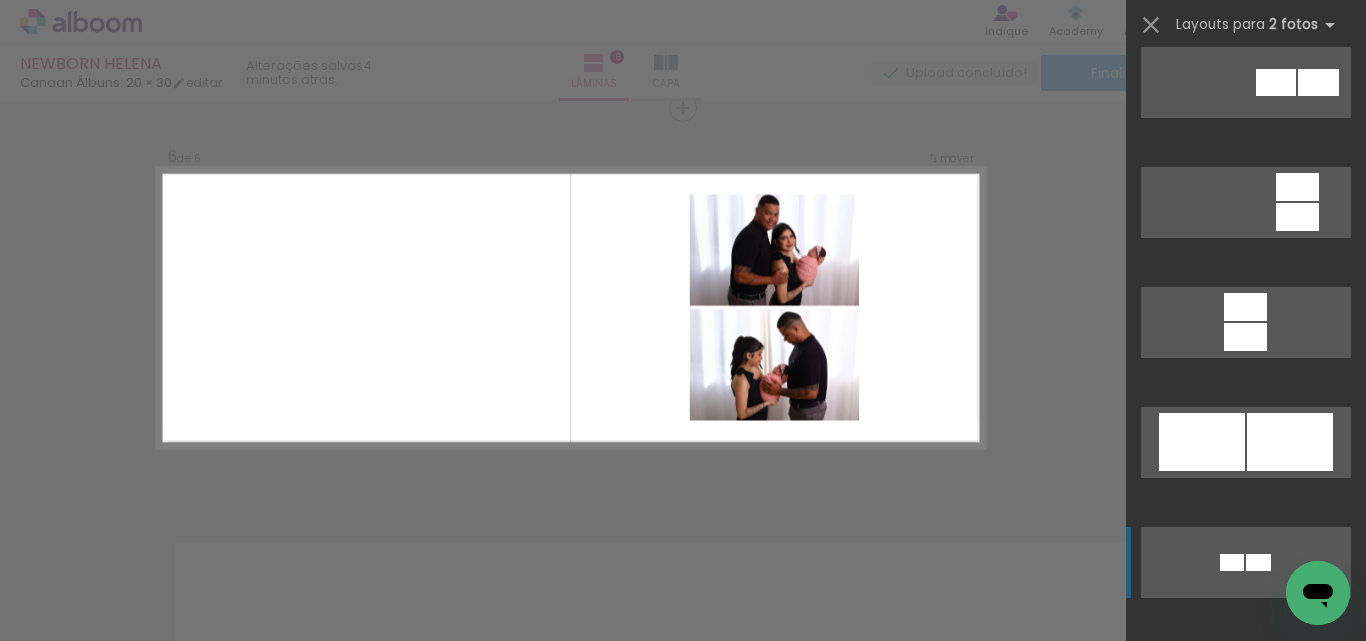 scroll, scrollTop: 2000, scrollLeft: 0, axis: vertical 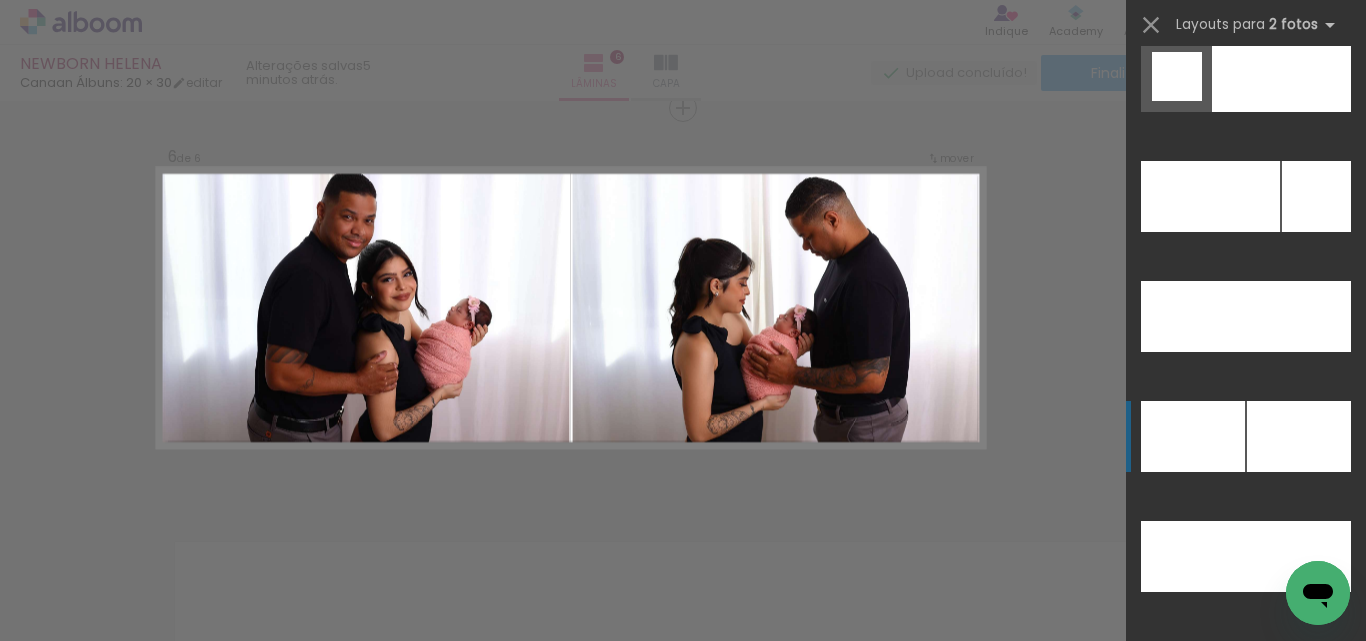 click at bounding box center [1281, -44] 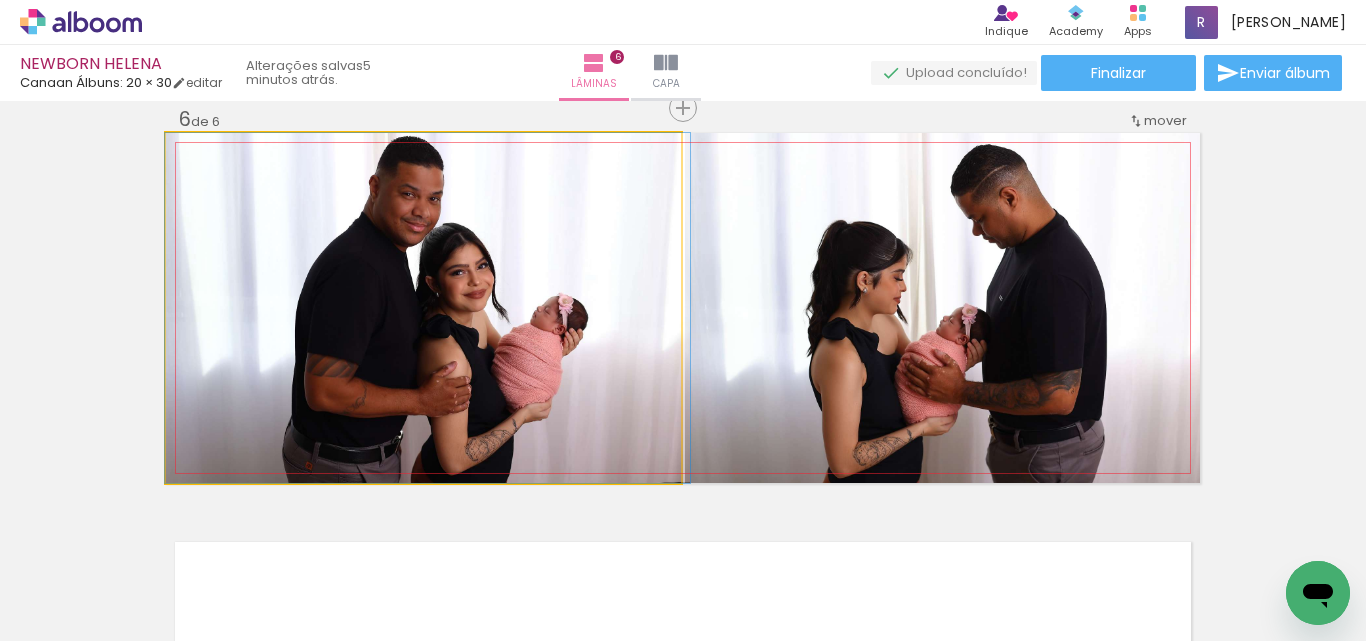 drag, startPoint x: 592, startPoint y: 329, endPoint x: 596, endPoint y: 360, distance: 31.257 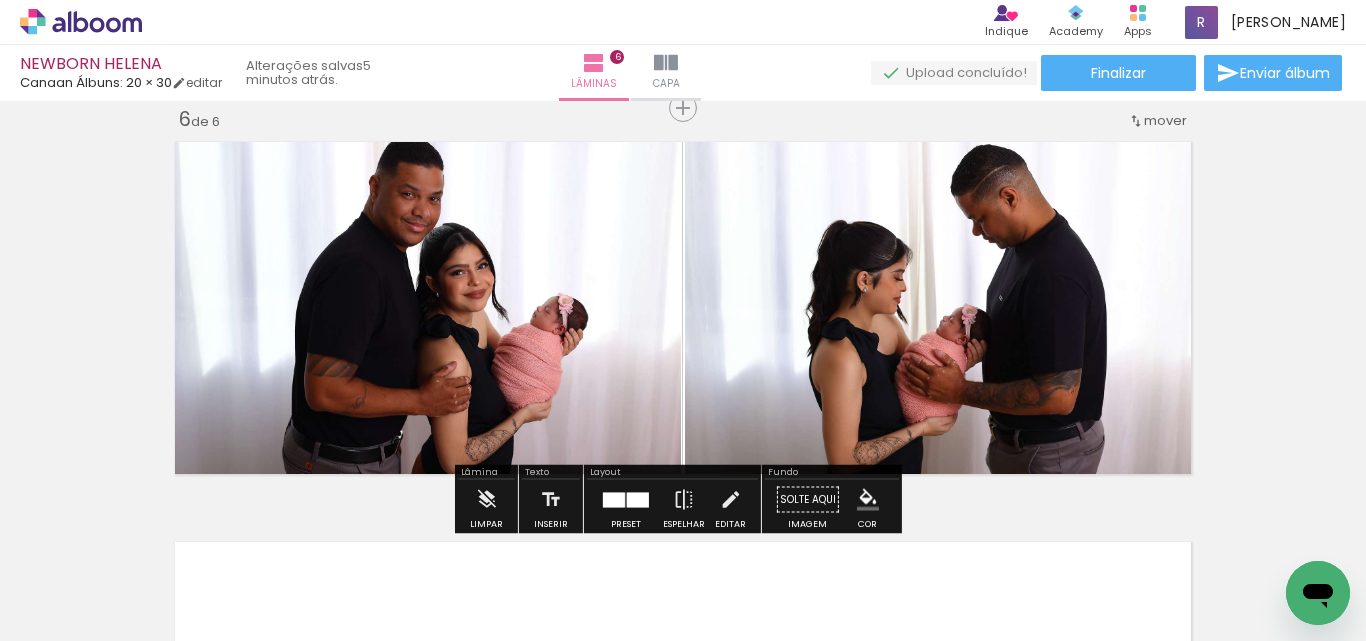 click at bounding box center [638, 499] 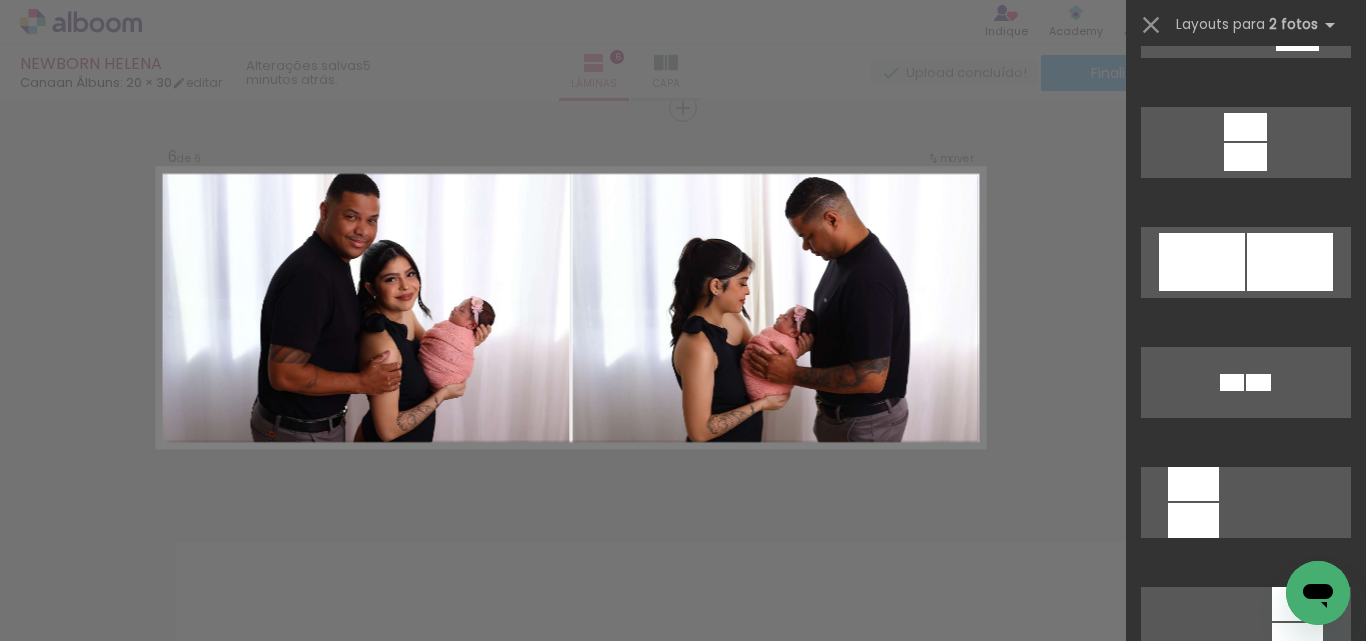 scroll, scrollTop: 1805, scrollLeft: 0, axis: vertical 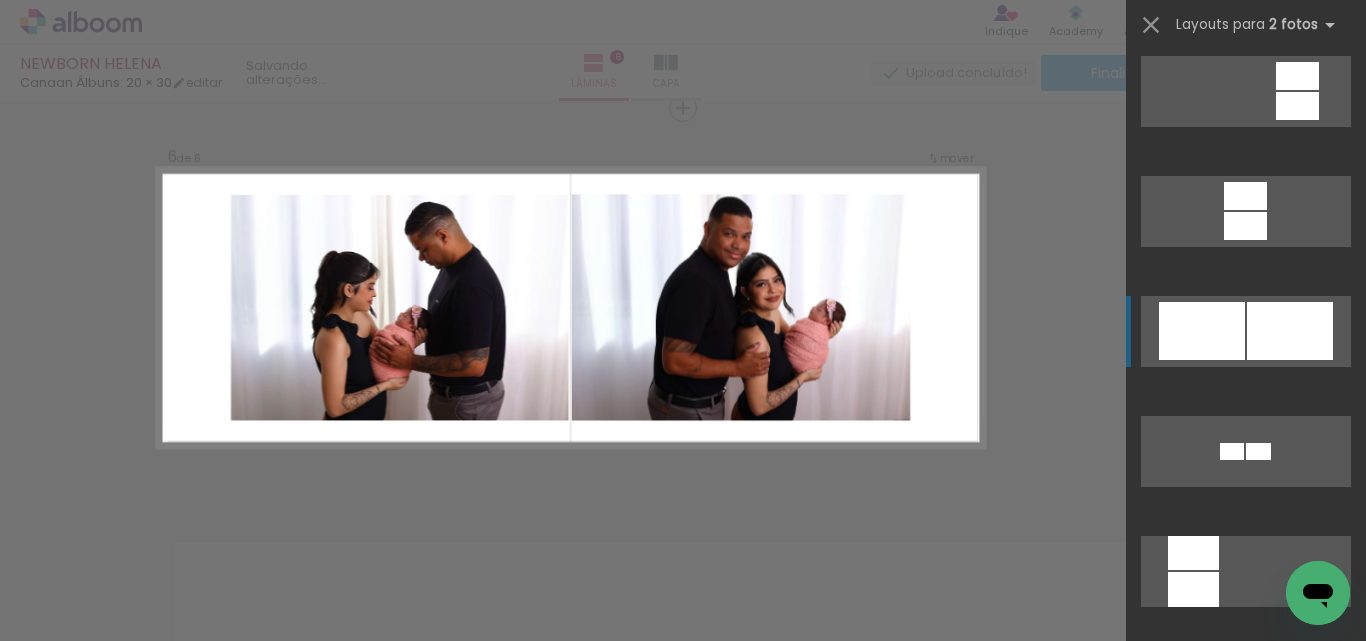 click at bounding box center (1281, -149) 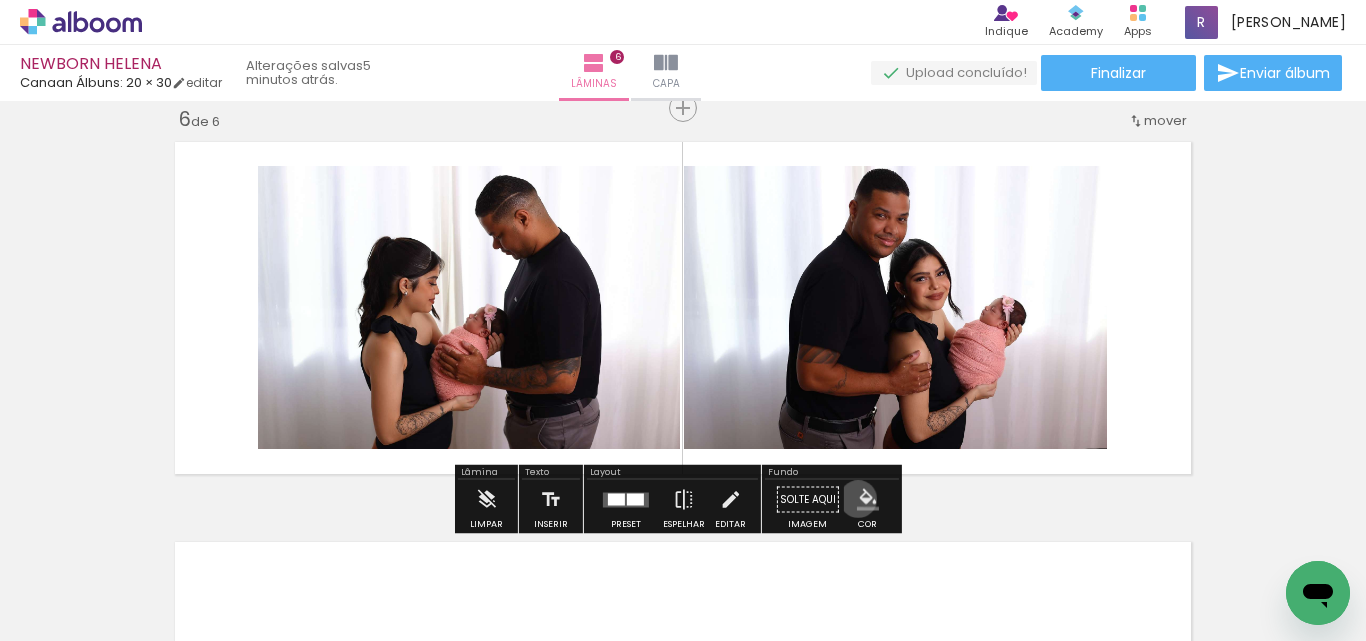 click at bounding box center (868, 500) 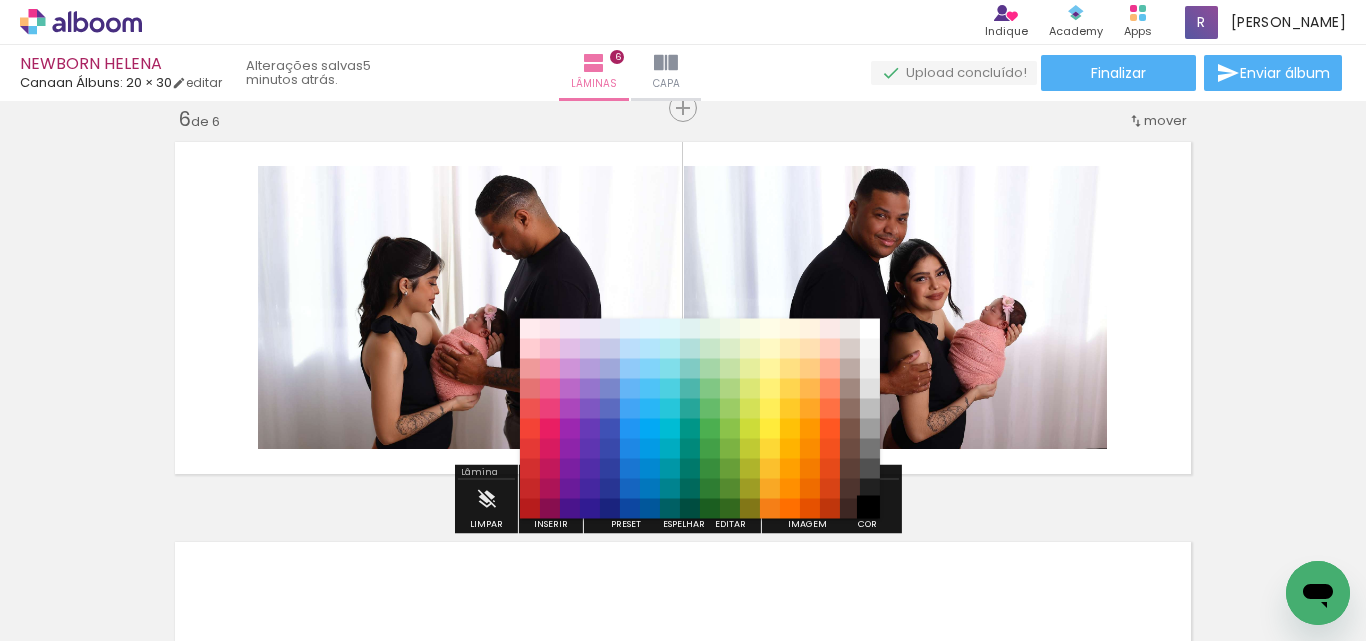 click on "#000000" at bounding box center [870, 509] 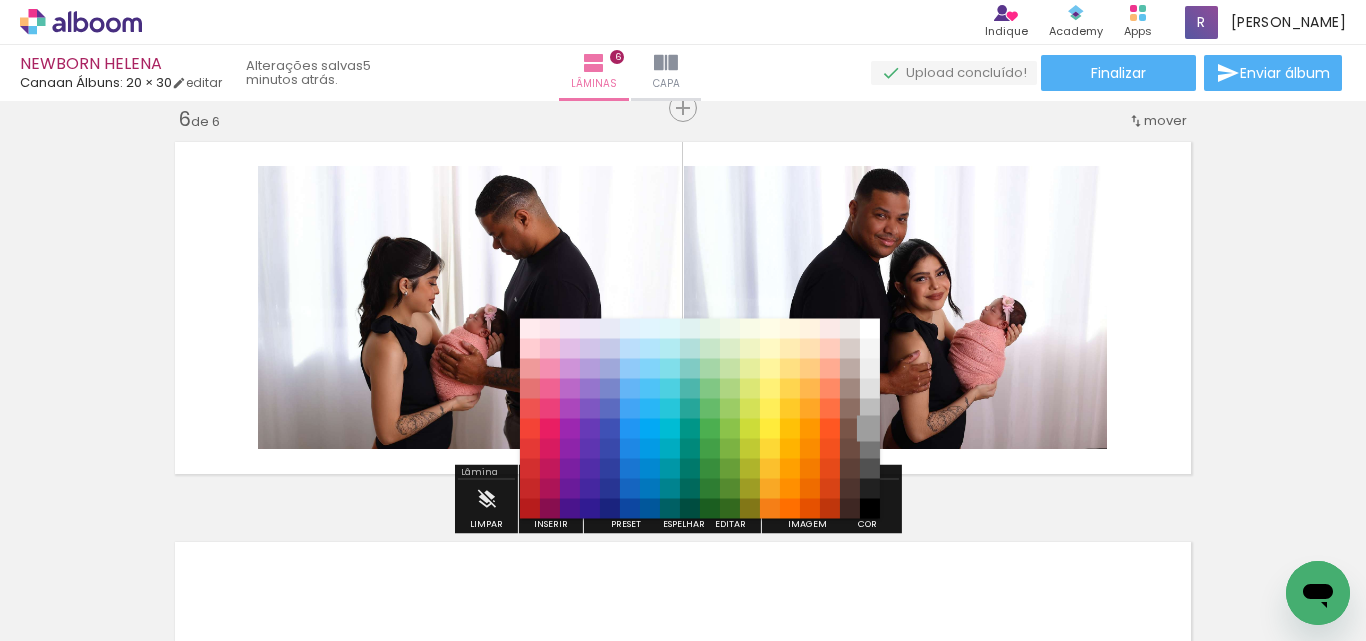click on "#9e9e9e" at bounding box center (870, 429) 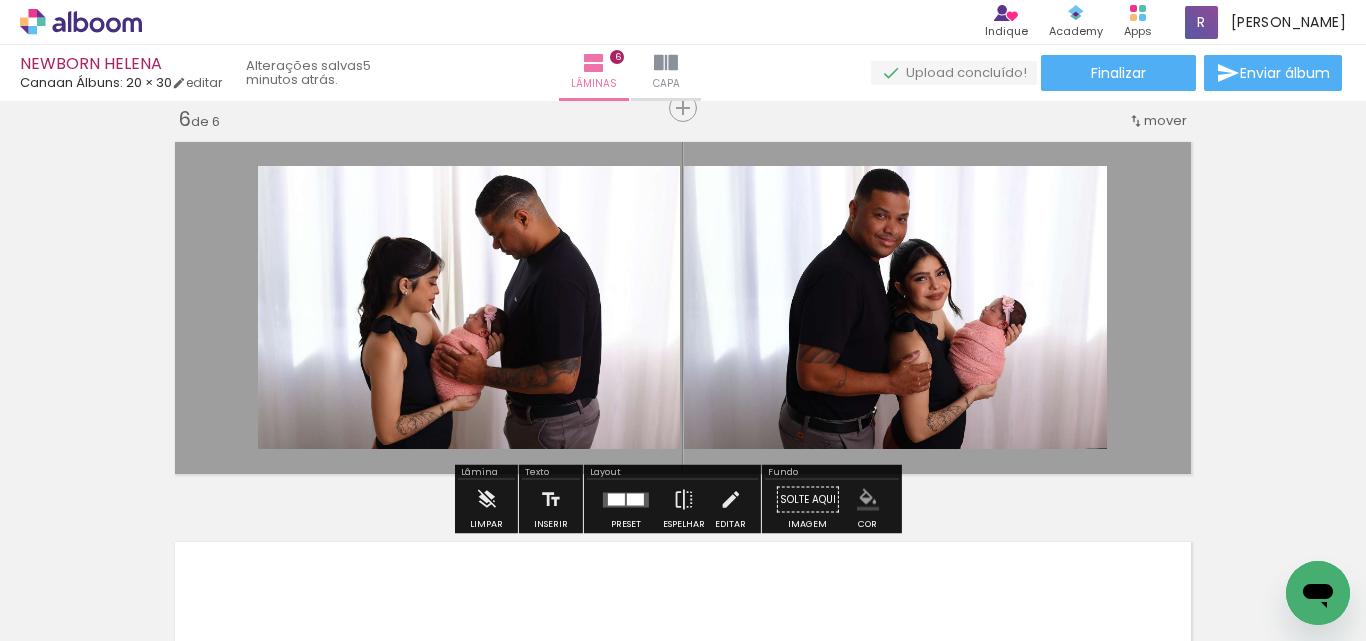 click at bounding box center [868, 500] 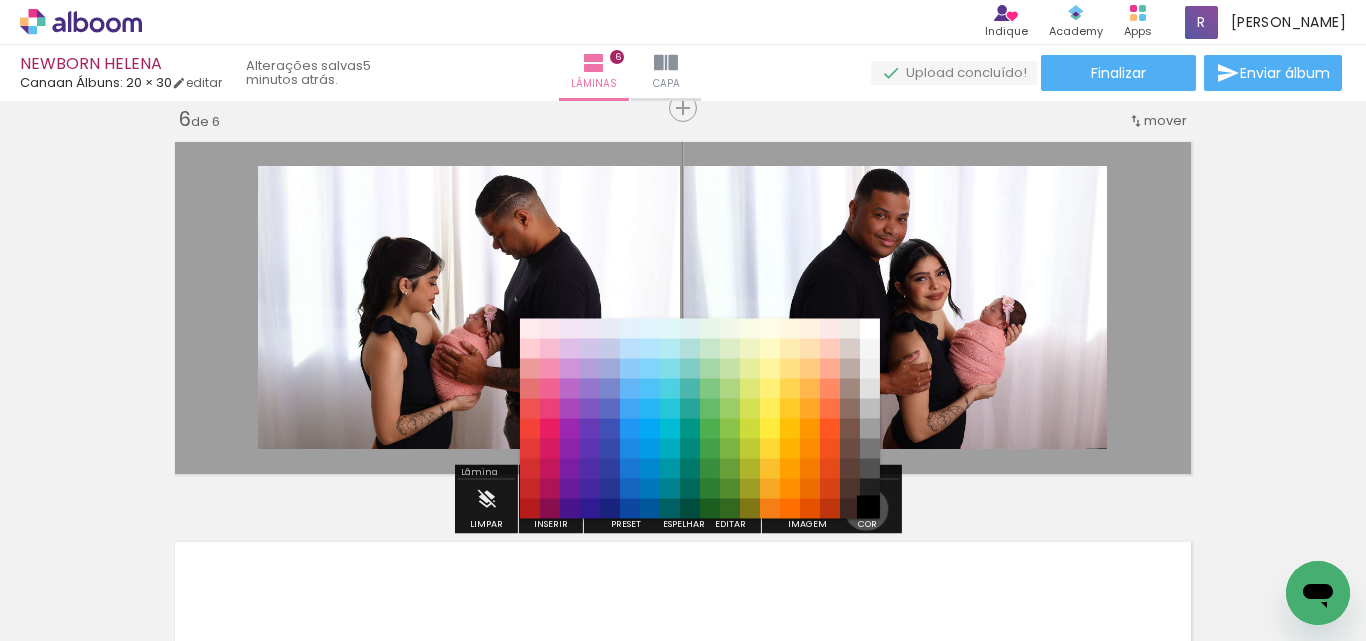 click on "#000000" at bounding box center (870, 509) 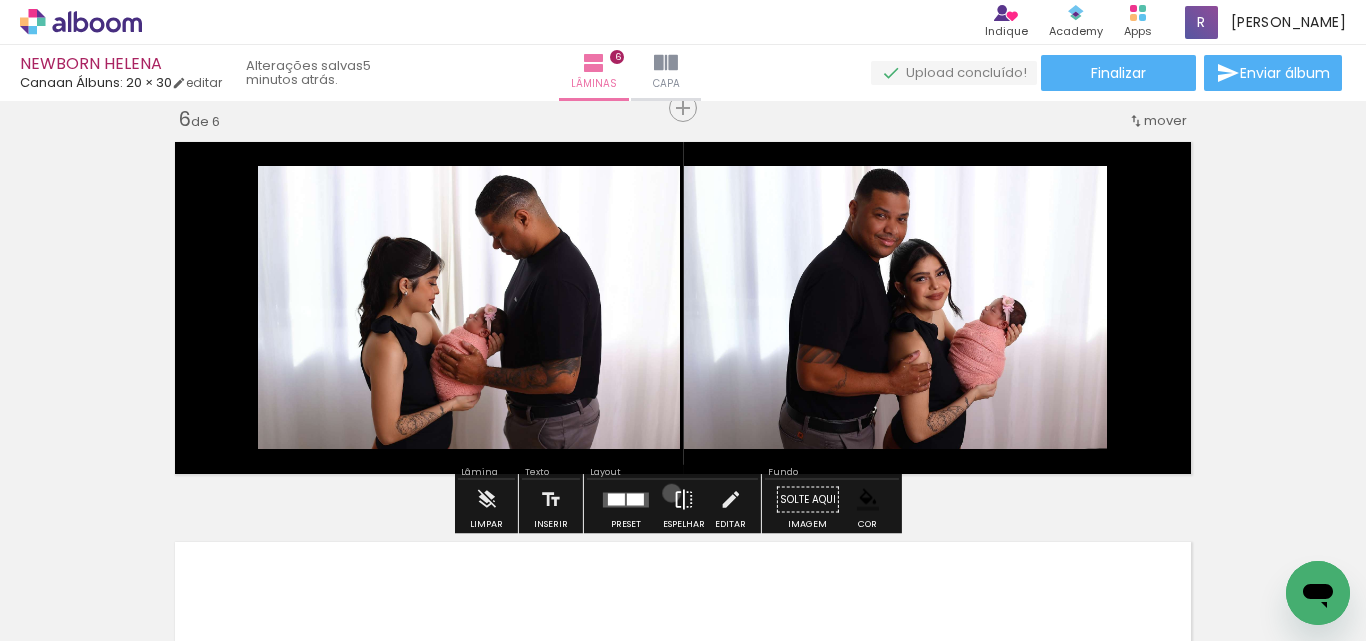 click at bounding box center [684, 500] 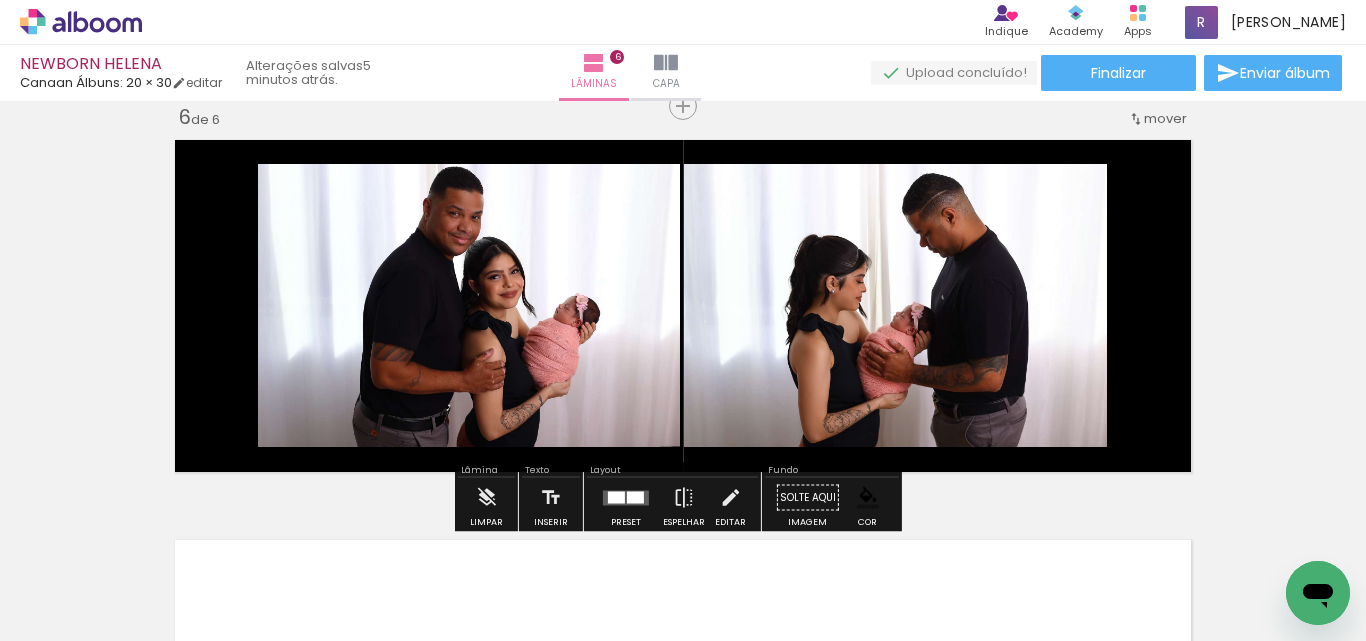 scroll, scrollTop: 2026, scrollLeft: 0, axis: vertical 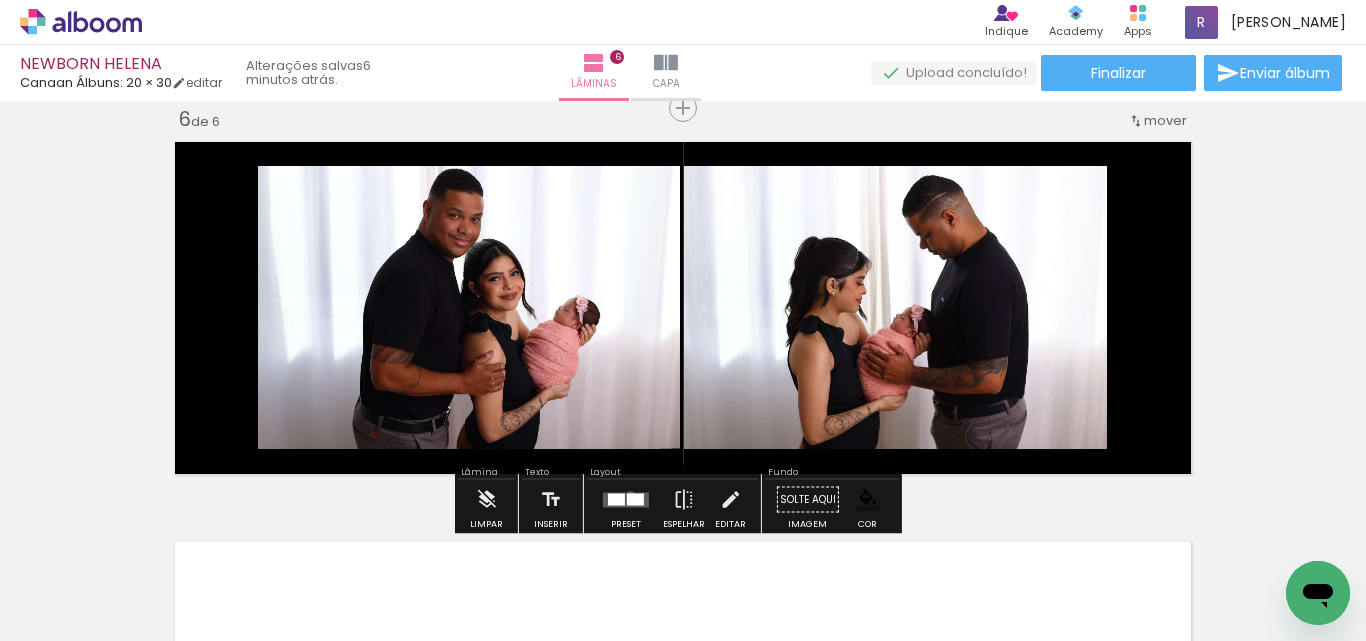 click at bounding box center (635, 499) 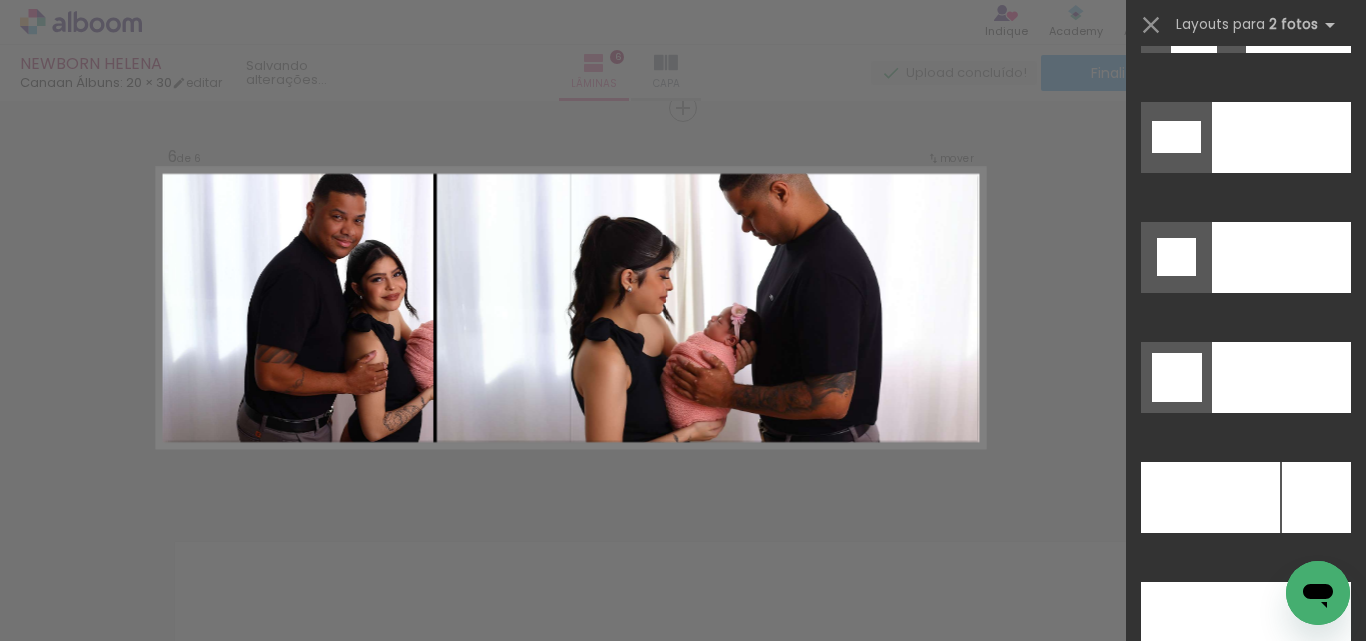 scroll, scrollTop: 8940, scrollLeft: 0, axis: vertical 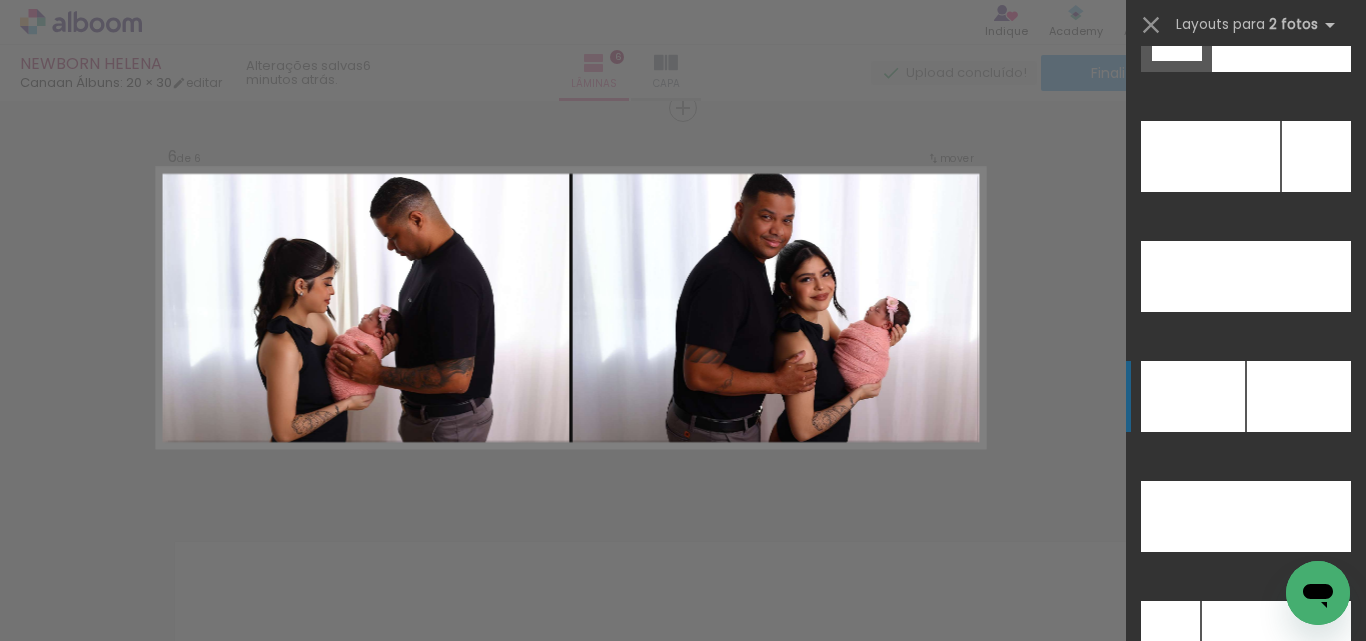 click at bounding box center (1281, -84) 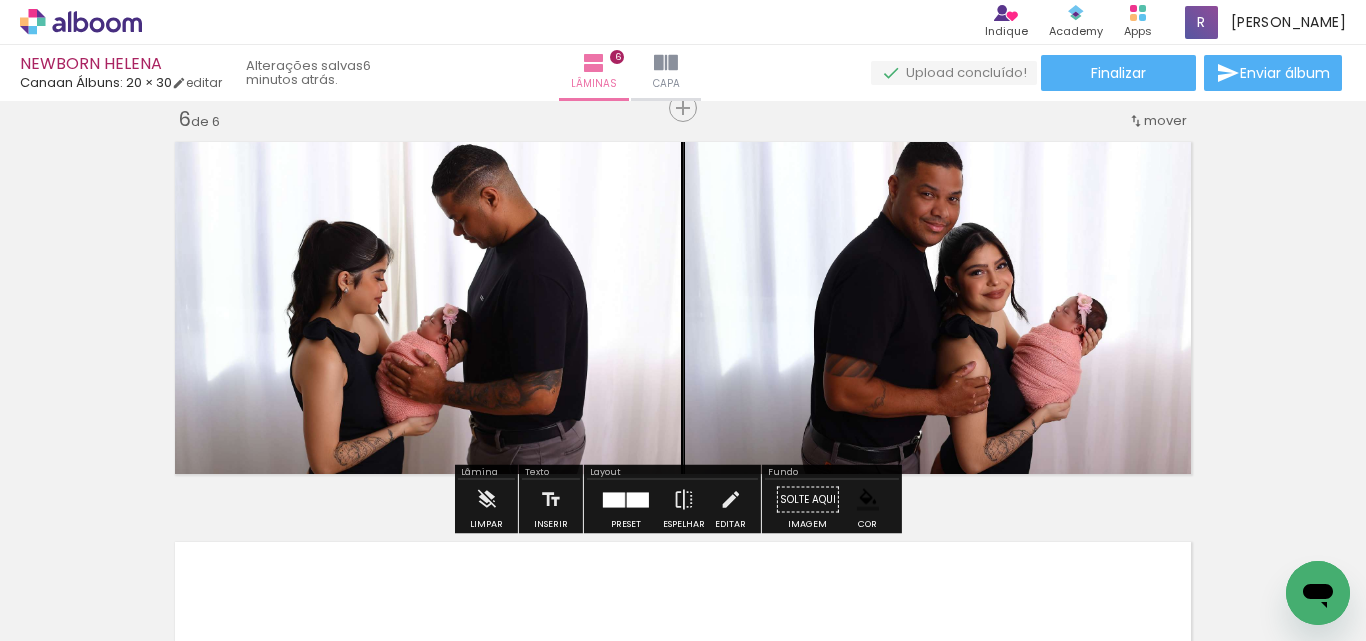 click at bounding box center [626, 500] 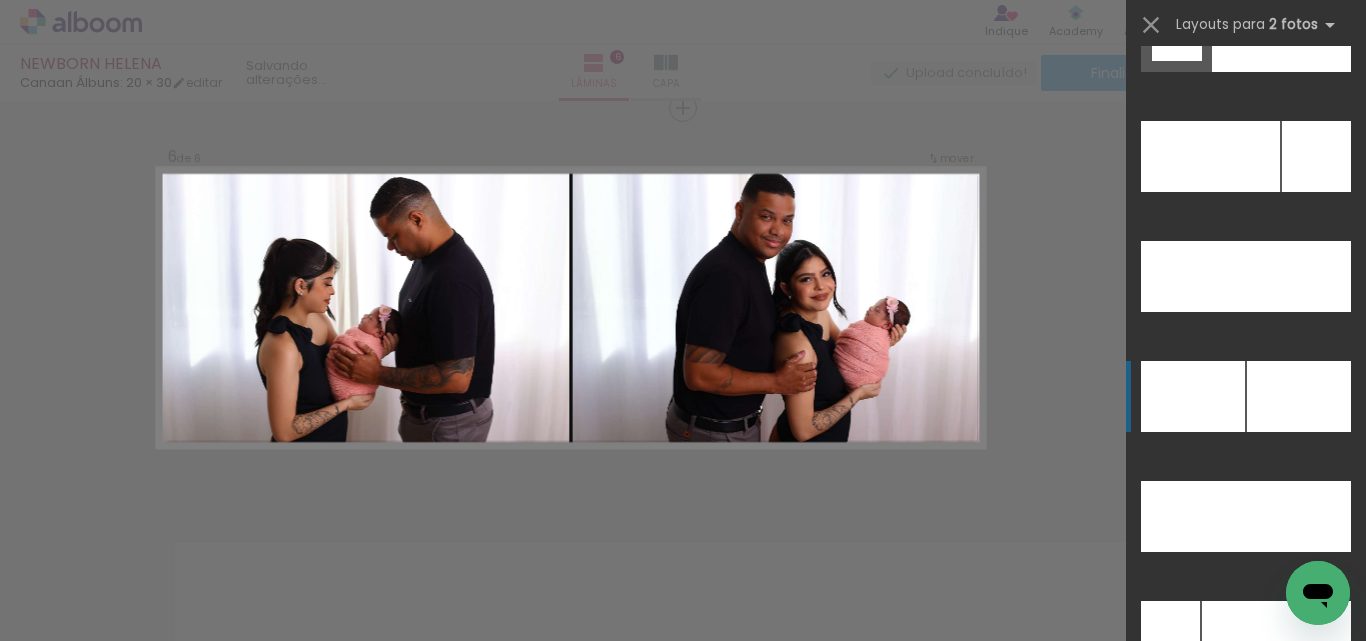 scroll, scrollTop: 9240, scrollLeft: 0, axis: vertical 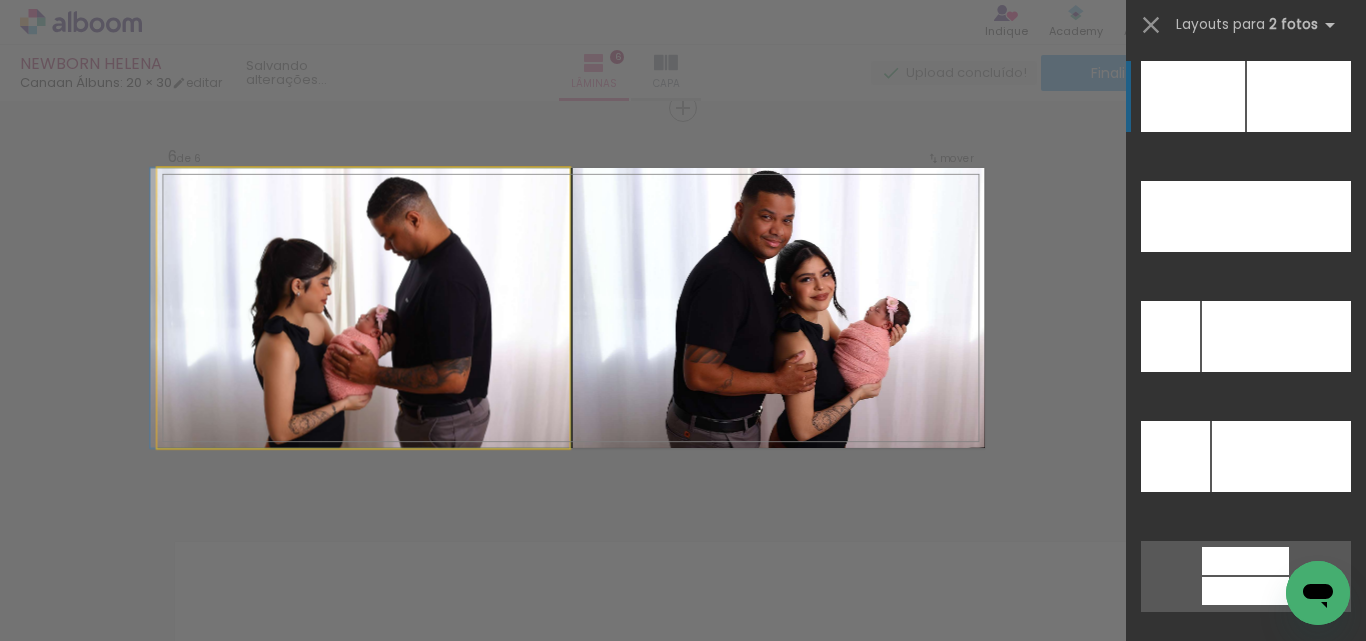 drag, startPoint x: 473, startPoint y: 346, endPoint x: 466, endPoint y: 368, distance: 23.086792 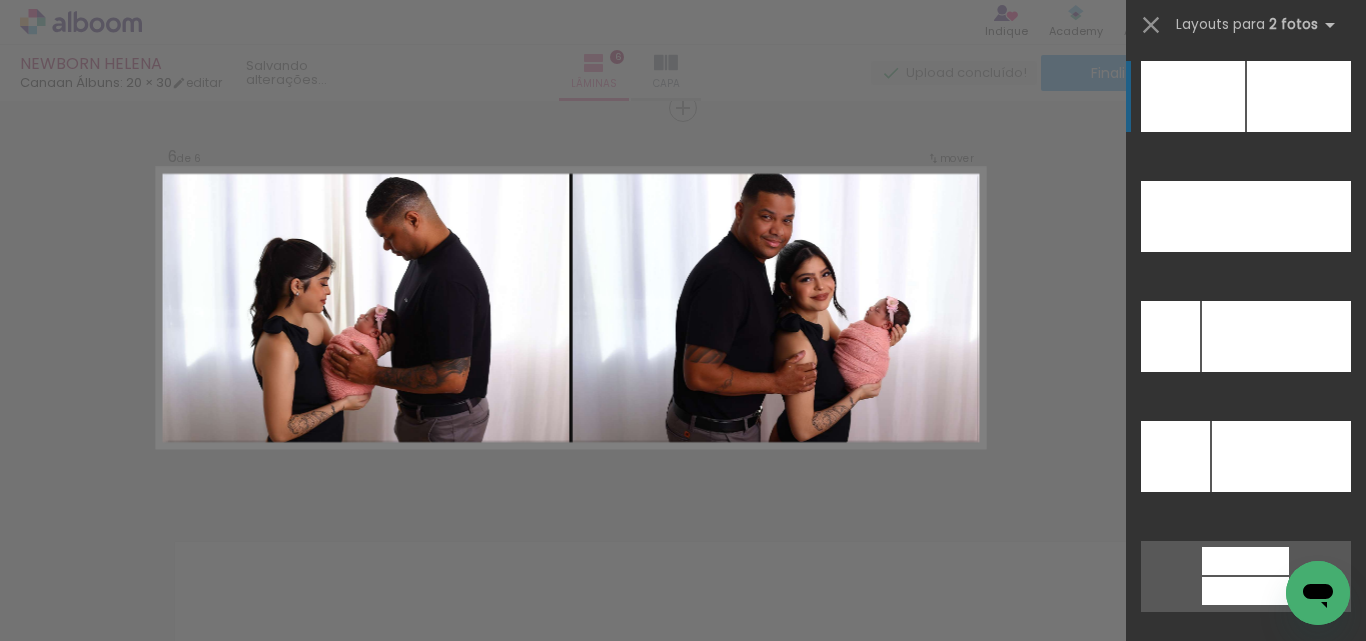click on "Confirmar Cancelar" at bounding box center [683, -501] 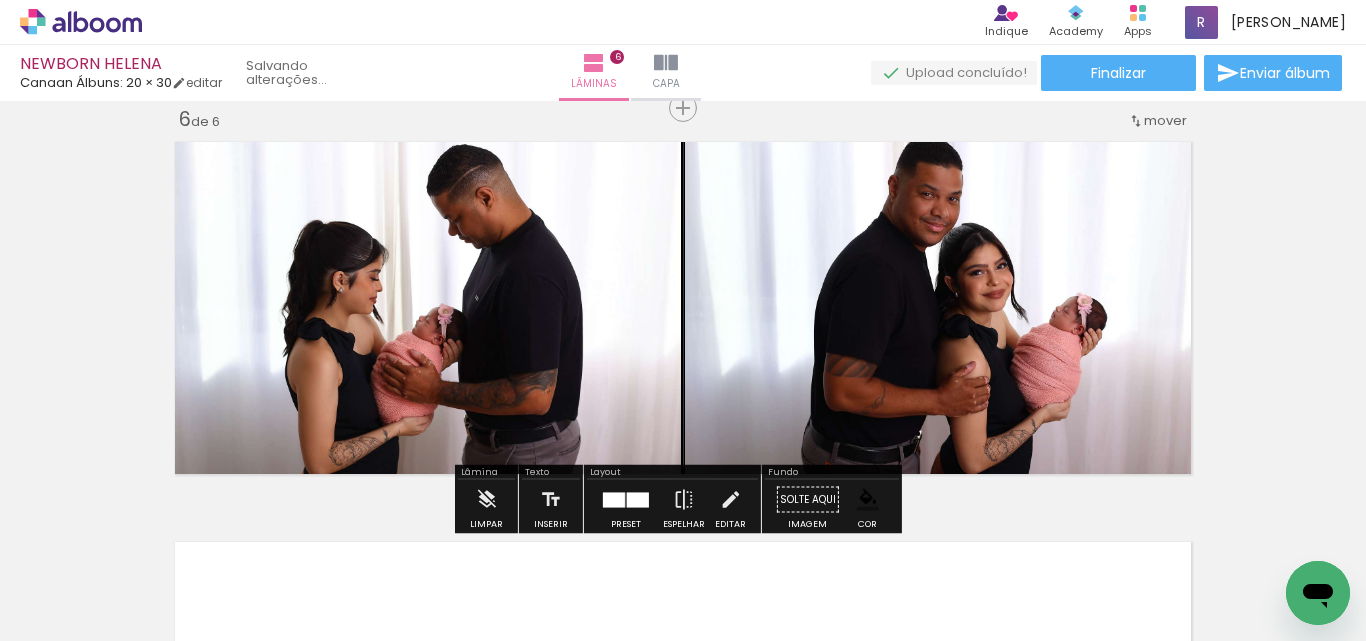 click on "Inserir lâmina 1  de 6  Inserir lâmina 2  de 6  Inserir lâmina 3  de 6  Inserir lâmina 4  de 6  Inserir lâmina 5  de 6  Inserir lâmina 6  de 6" at bounding box center [683, -518] 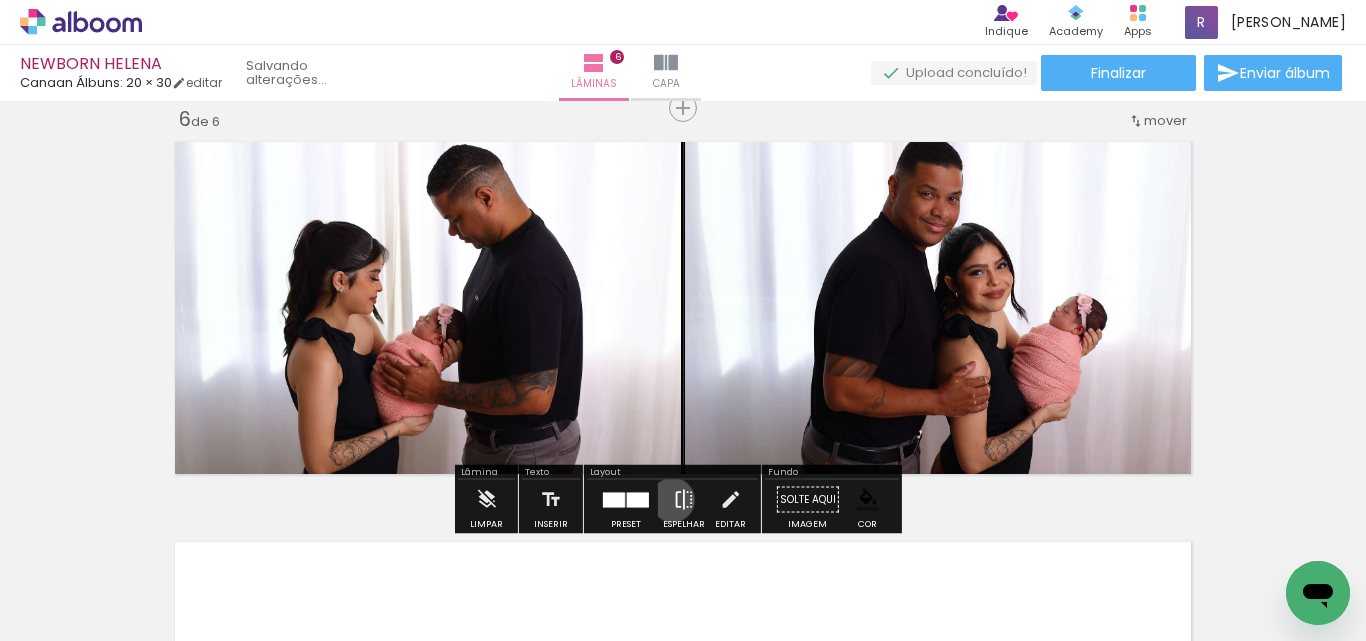 click at bounding box center [684, 500] 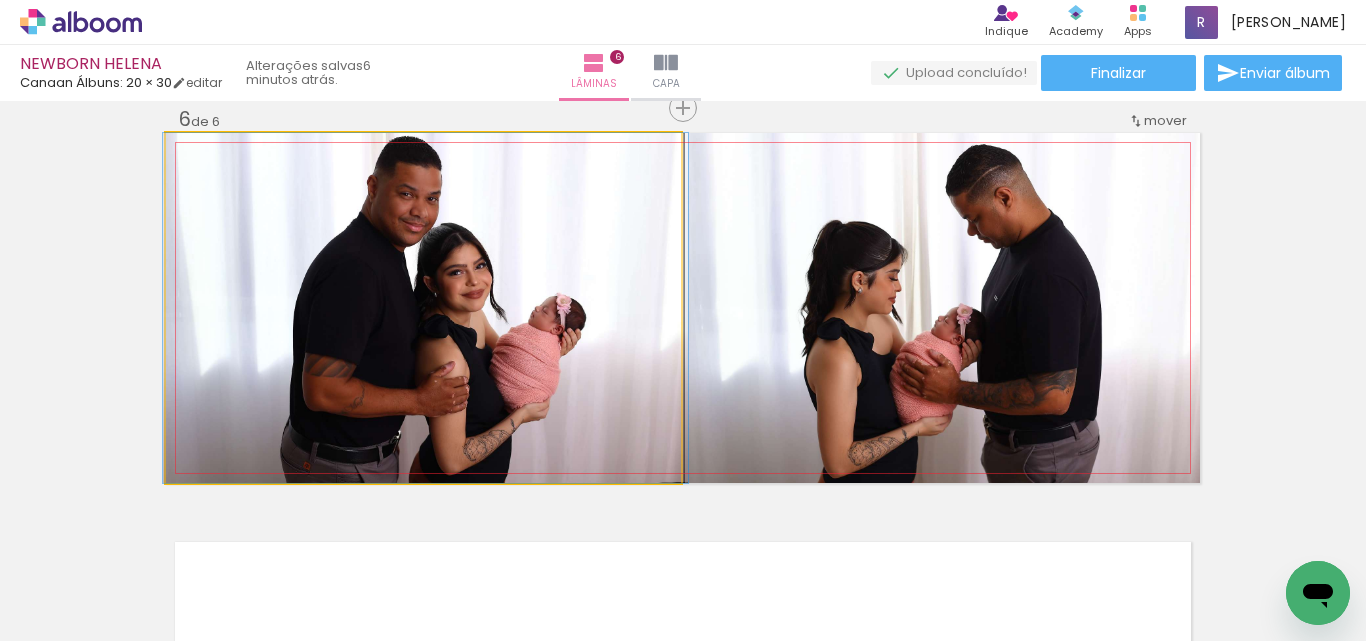drag, startPoint x: 490, startPoint y: 289, endPoint x: 490, endPoint y: 315, distance: 26 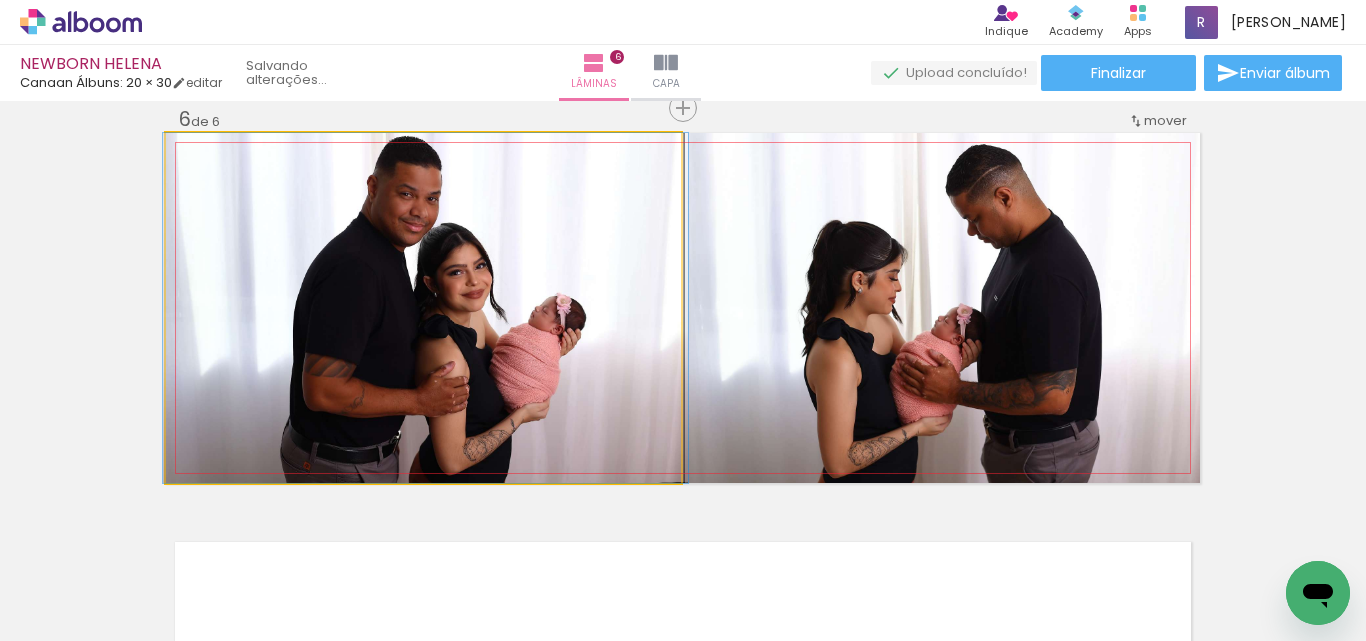 drag, startPoint x: 201, startPoint y: 154, endPoint x: 161, endPoint y: 170, distance: 43.081318 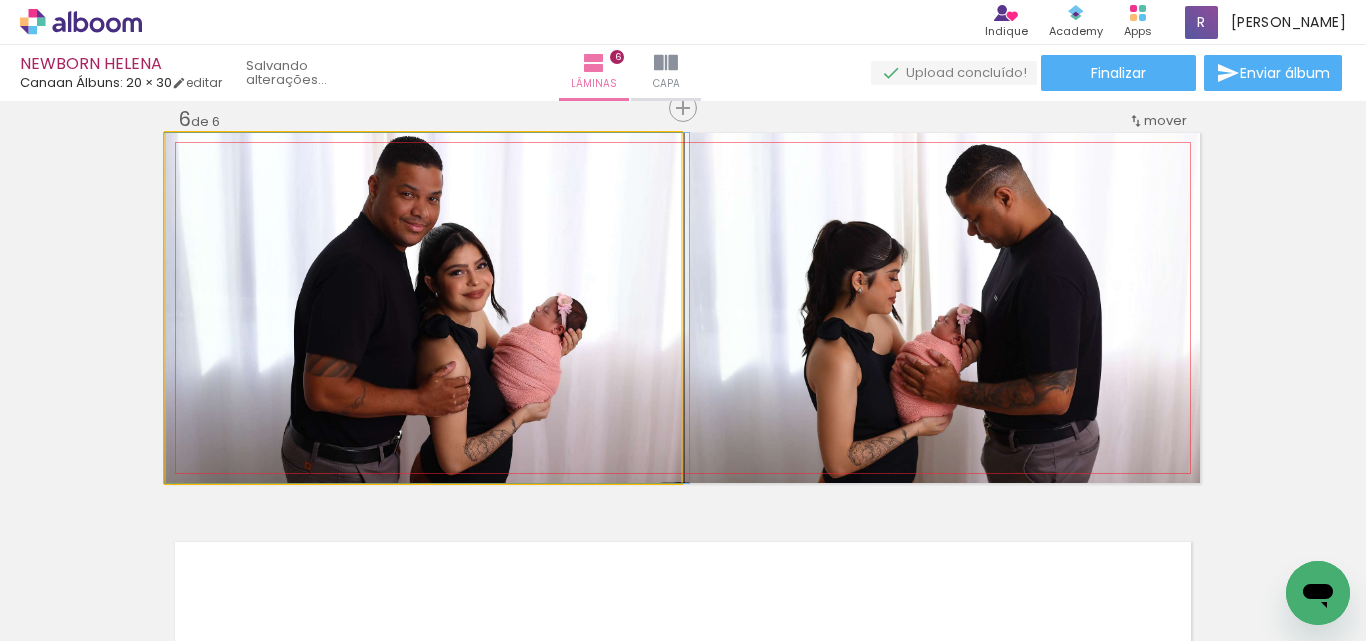 drag, startPoint x: 469, startPoint y: 280, endPoint x: 470, endPoint y: 290, distance: 10.049875 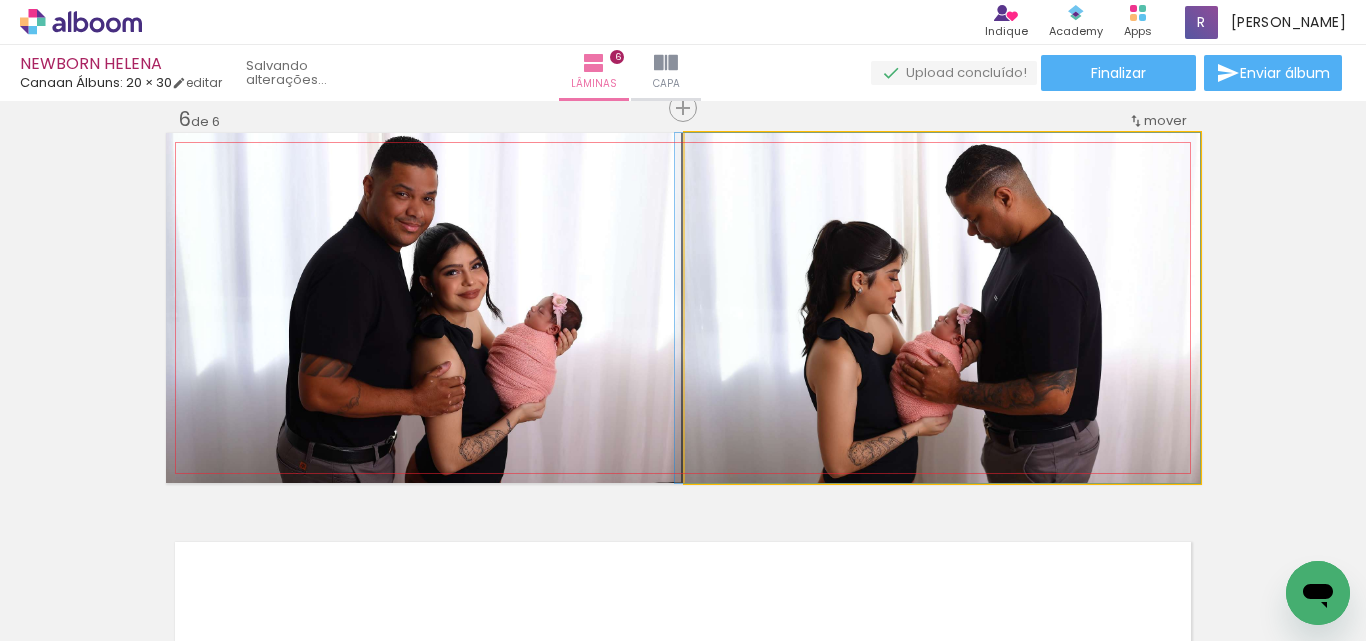drag, startPoint x: 787, startPoint y: 335, endPoint x: 774, endPoint y: 337, distance: 13.152946 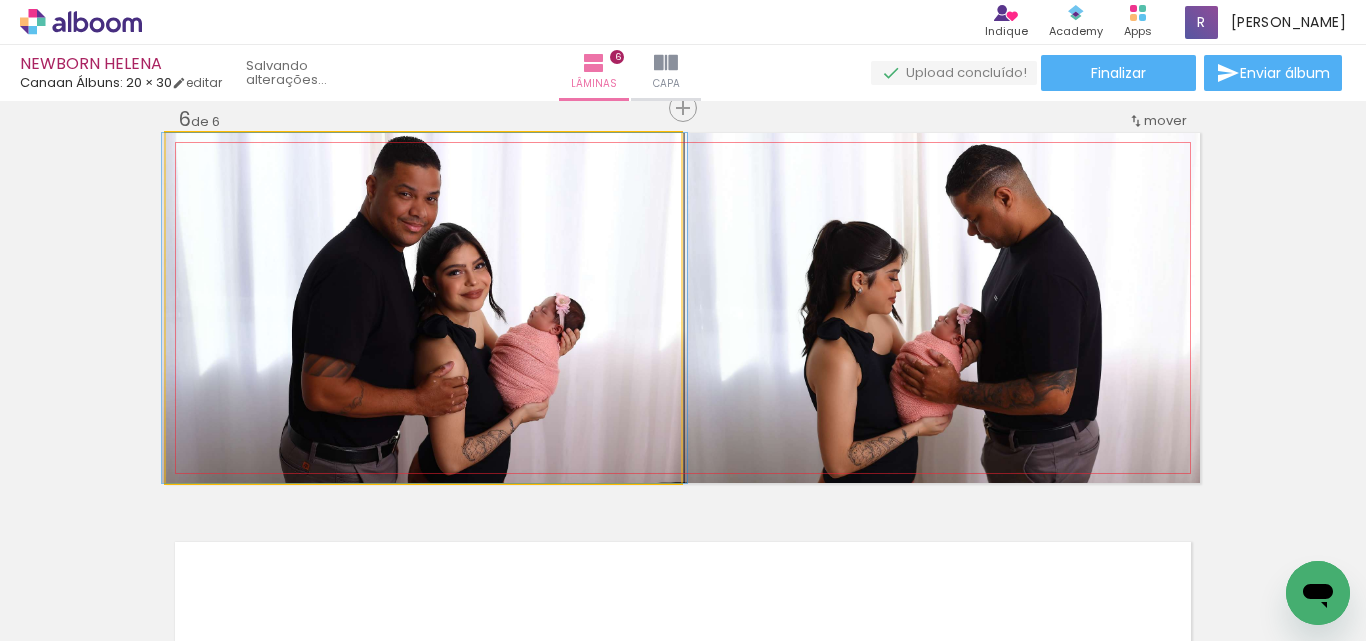 drag, startPoint x: 451, startPoint y: 339, endPoint x: 453, endPoint y: 353, distance: 14.142136 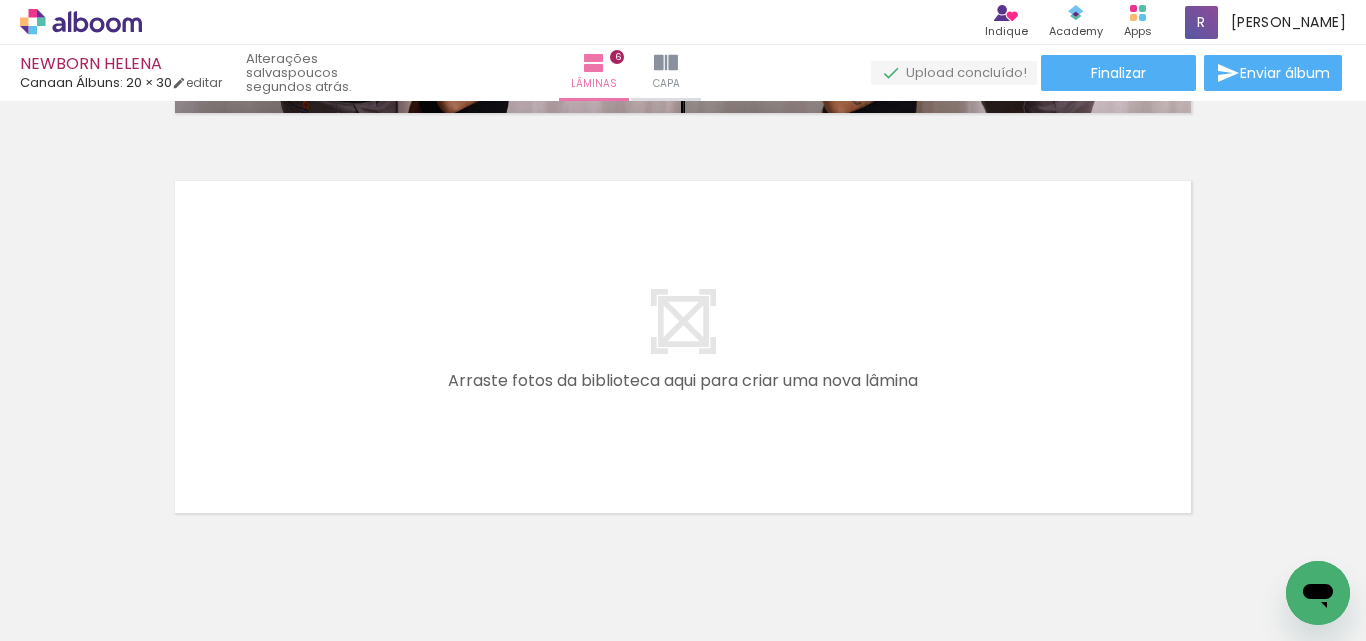 scroll, scrollTop: 2426, scrollLeft: 0, axis: vertical 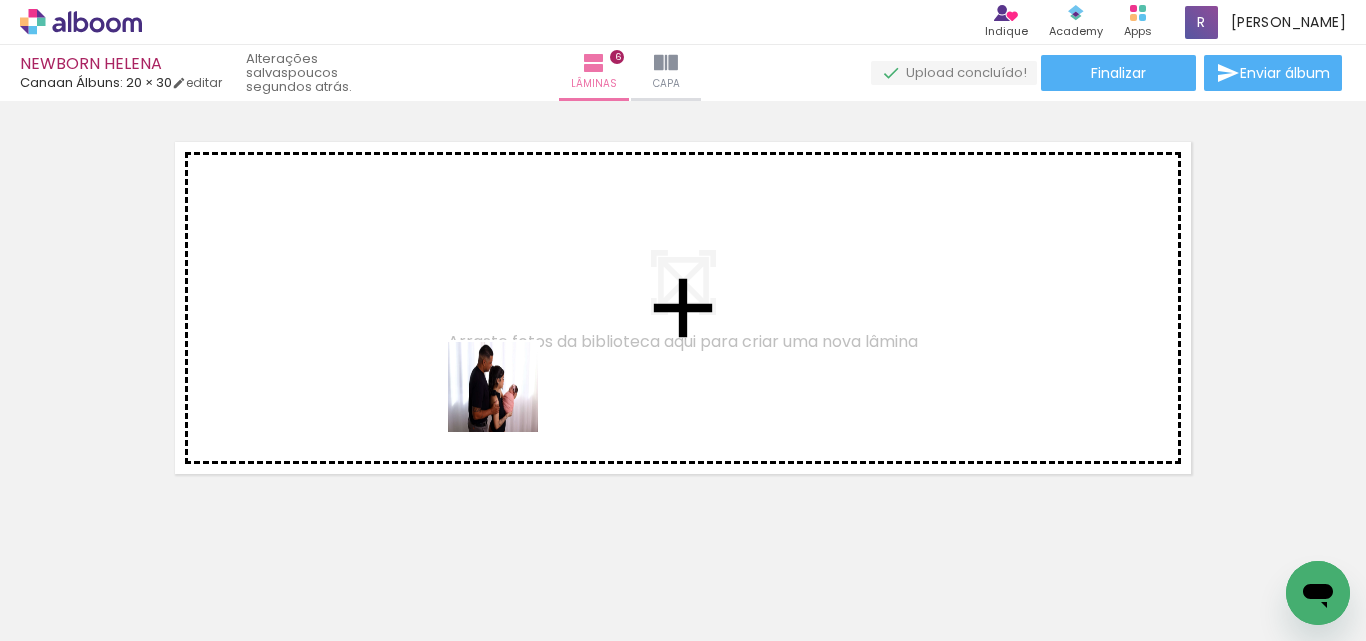 drag, startPoint x: 520, startPoint y: 531, endPoint x: 849, endPoint y: 632, distance: 344.15402 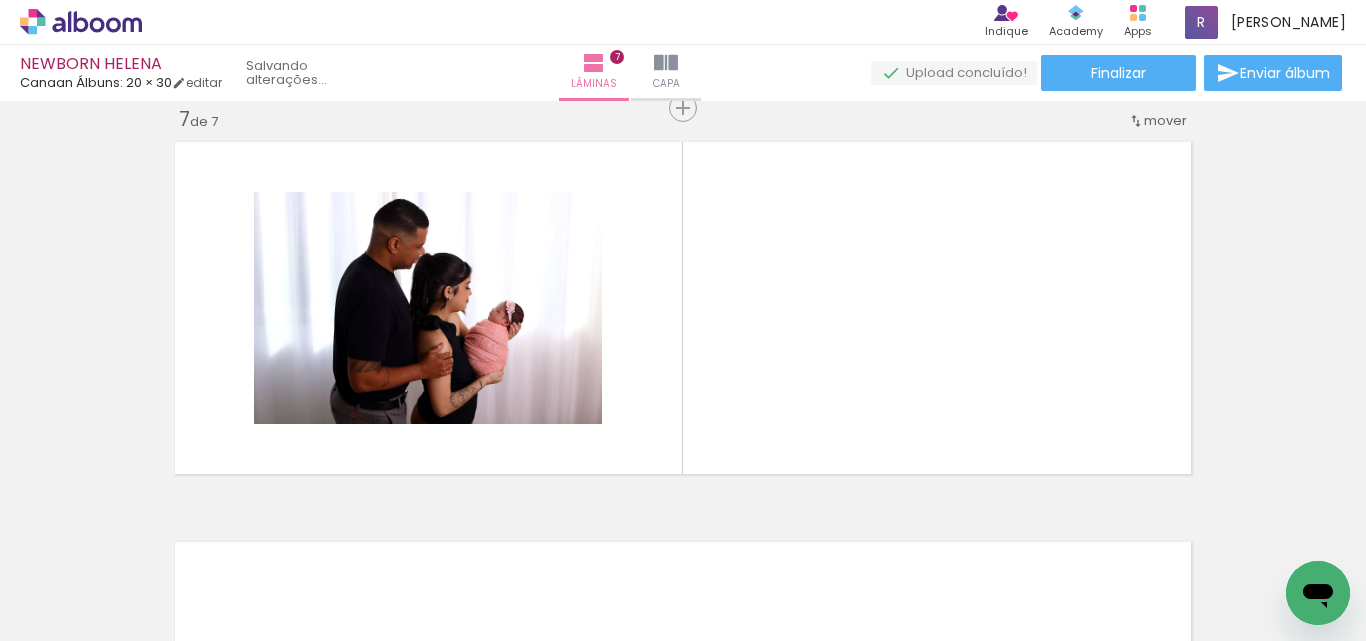 scroll, scrollTop: 2426, scrollLeft: 0, axis: vertical 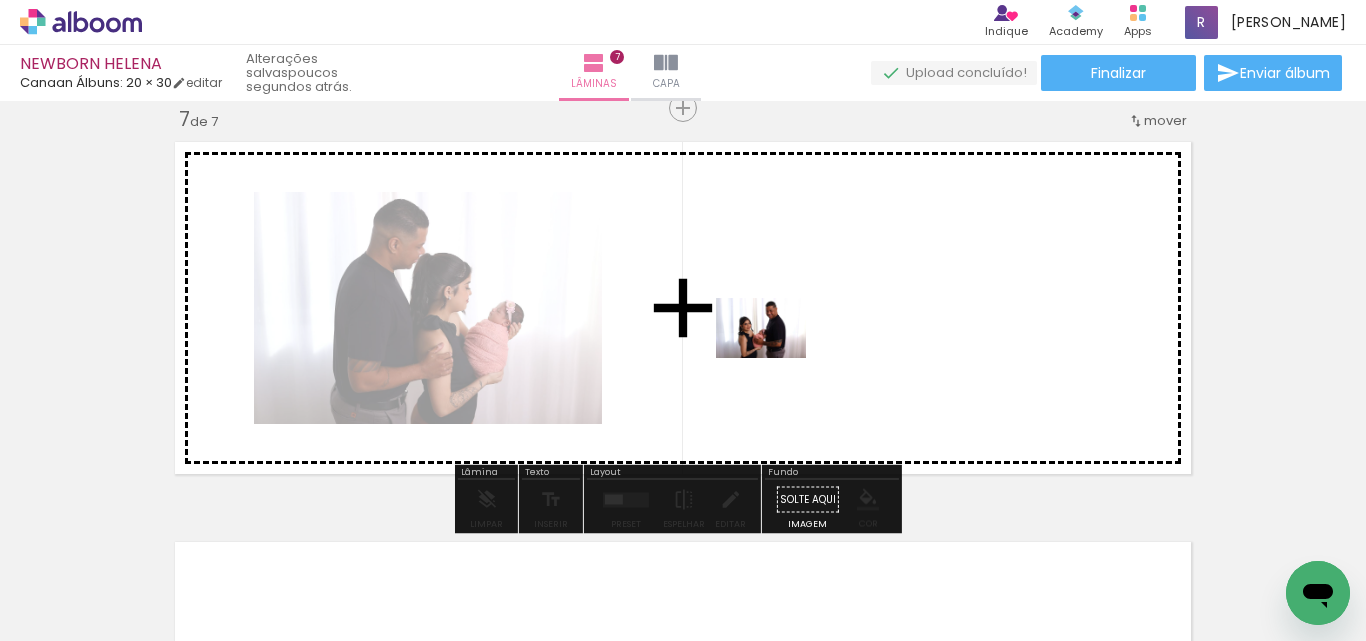drag, startPoint x: 845, startPoint y: 567, endPoint x: 776, endPoint y: 358, distance: 220.09543 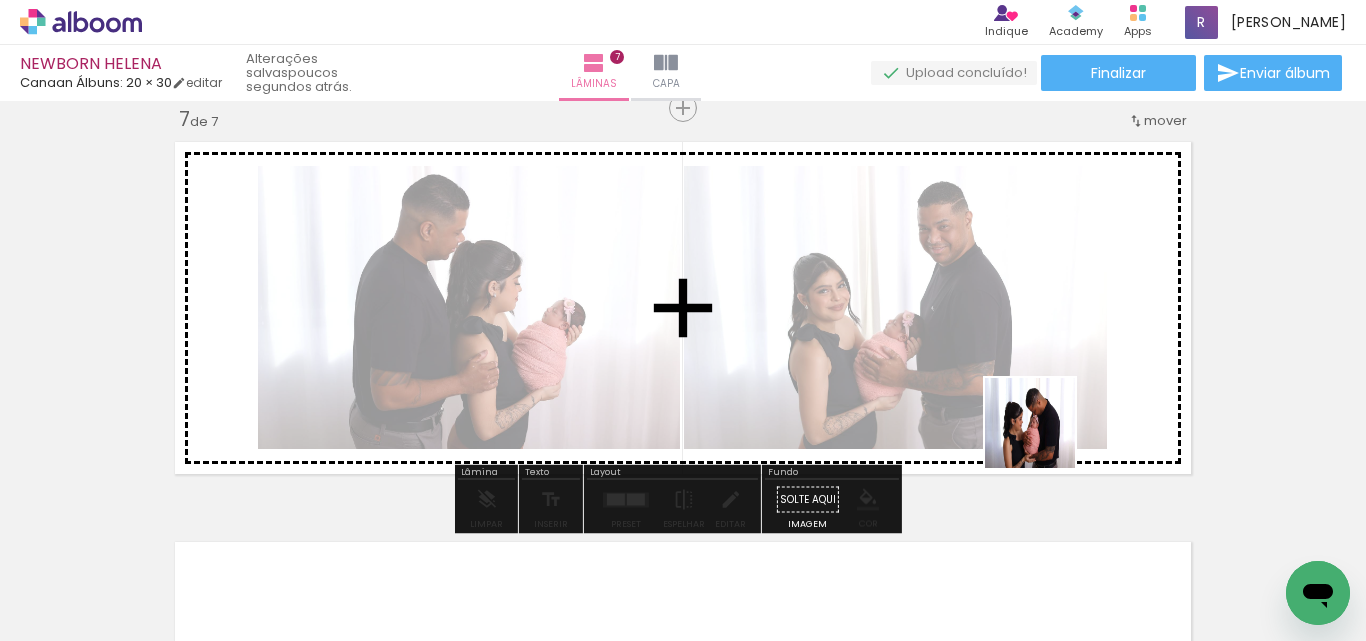drag, startPoint x: 1249, startPoint y: 587, endPoint x: 967, endPoint y: 606, distance: 282.63934 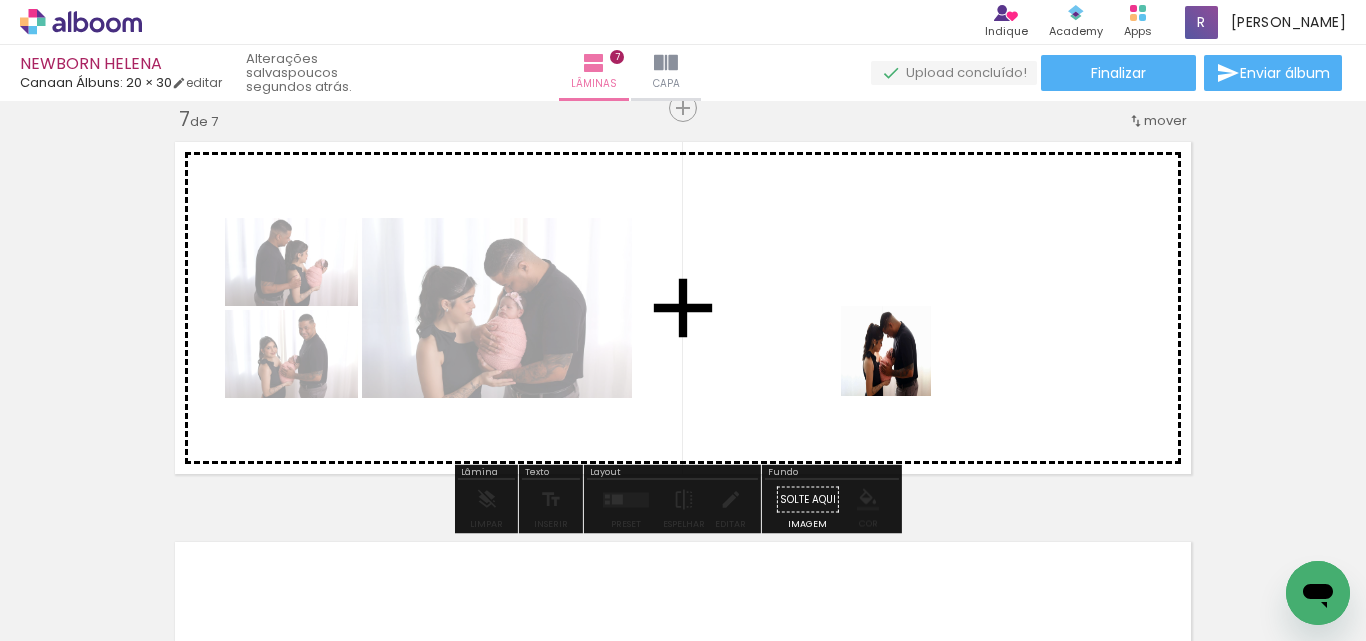 drag, startPoint x: 926, startPoint y: 565, endPoint x: 896, endPoint y: 350, distance: 217.08293 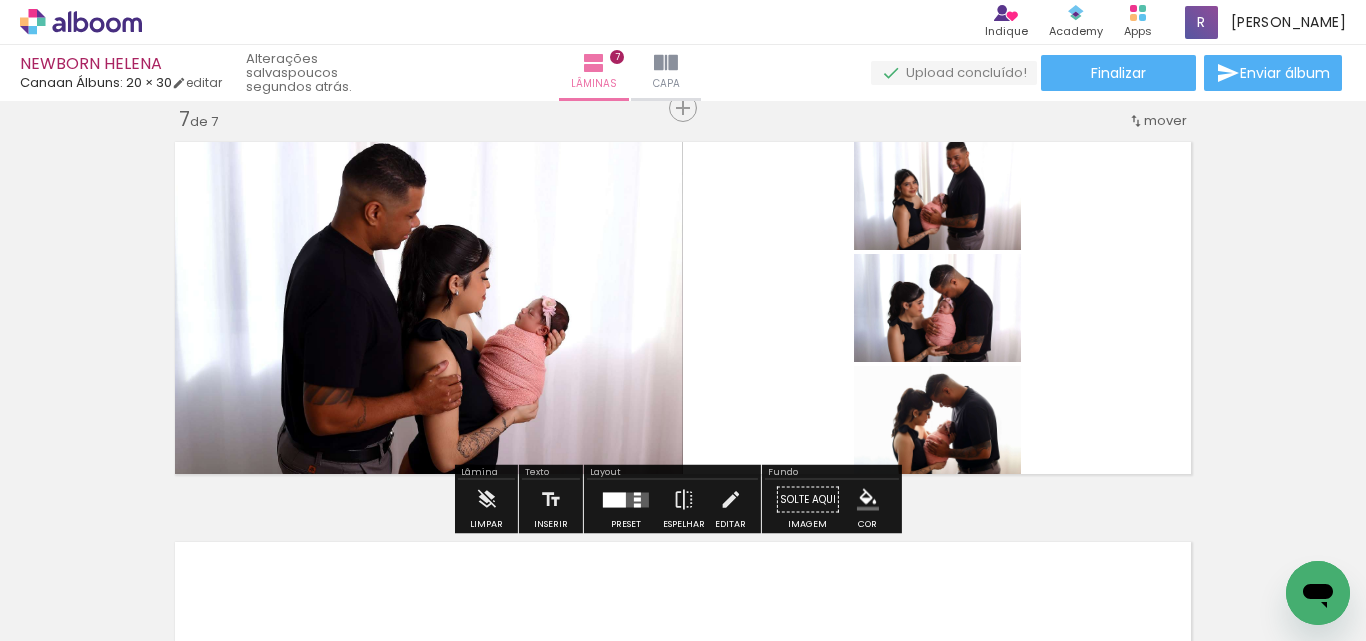 scroll, scrollTop: 0, scrollLeft: 1716, axis: horizontal 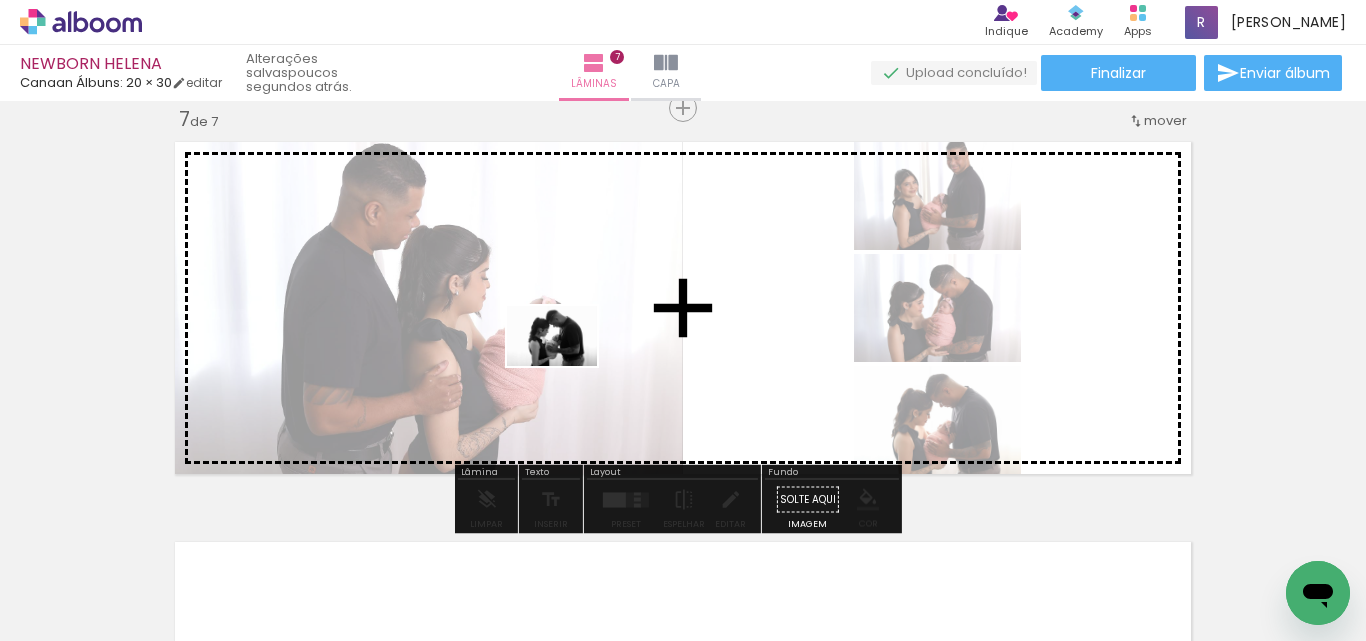 drag, startPoint x: 1270, startPoint y: 572, endPoint x: 567, endPoint y: 366, distance: 732.5606 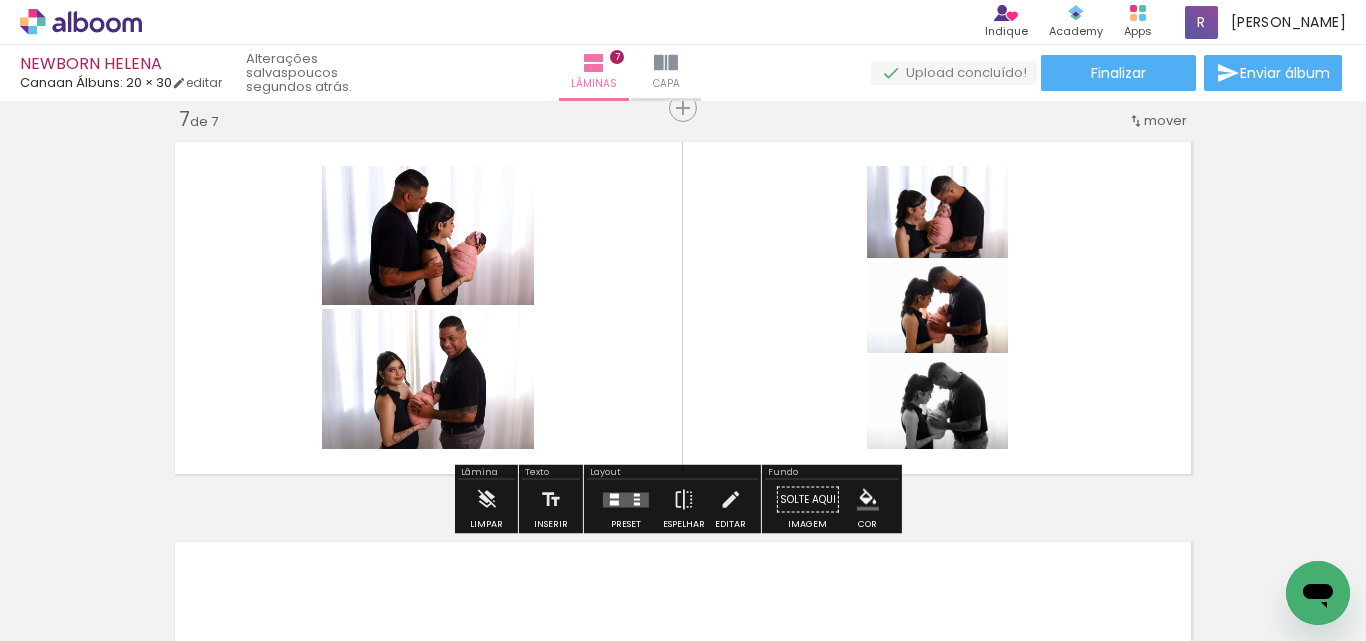 click at bounding box center [626, 499] 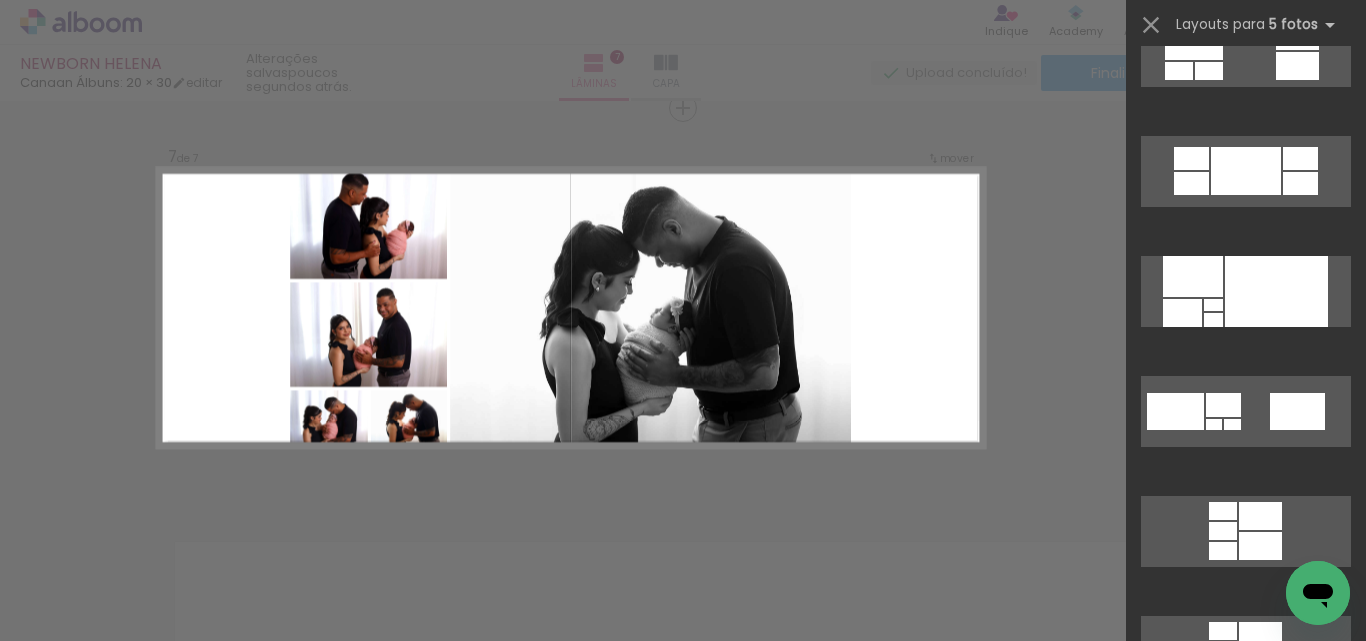 scroll, scrollTop: 300, scrollLeft: 0, axis: vertical 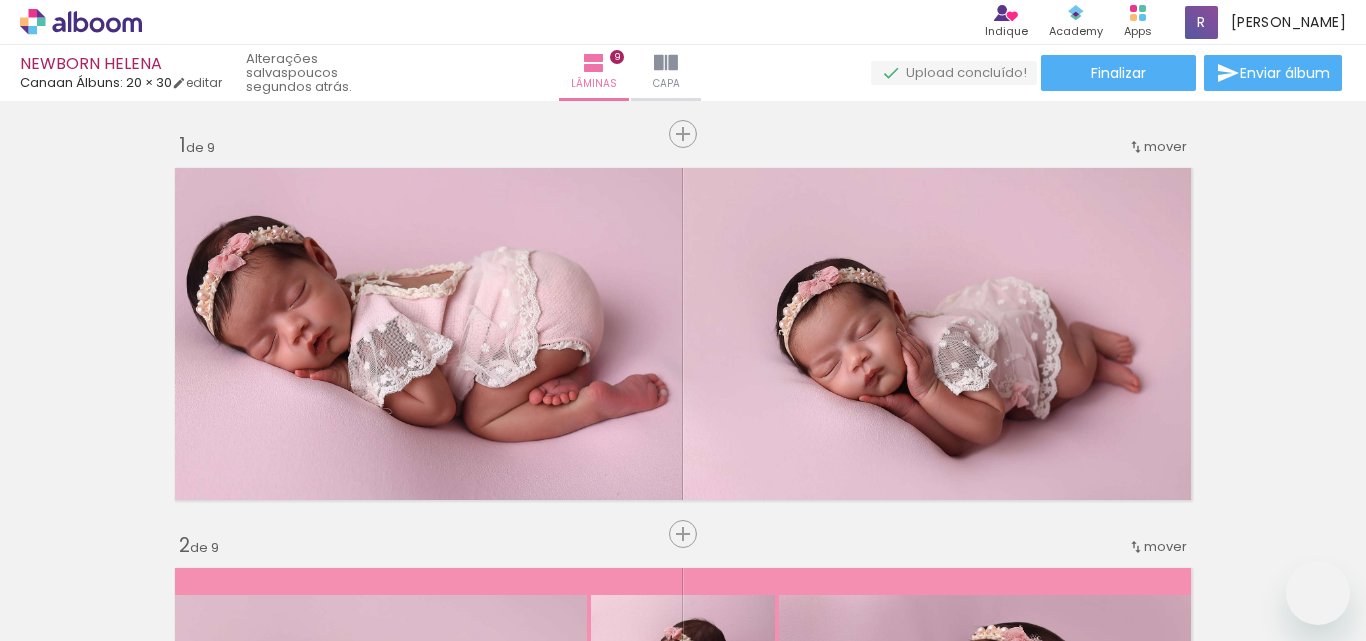 click 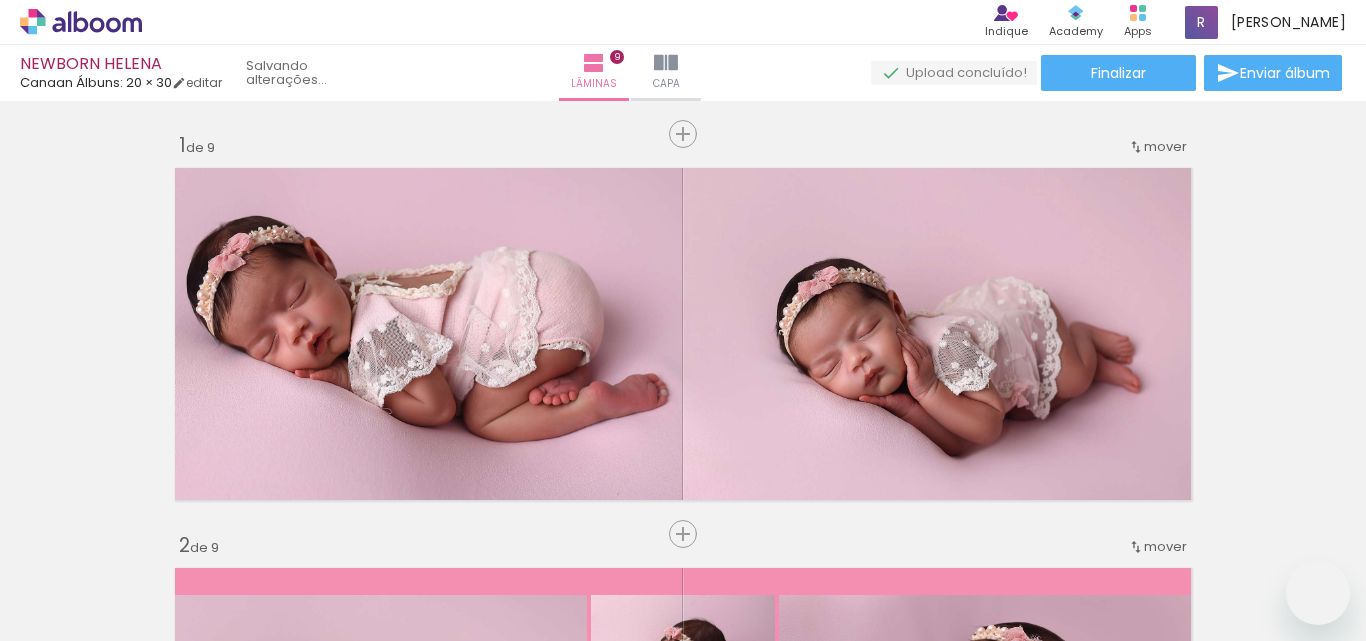 click at bounding box center (684, 3726) 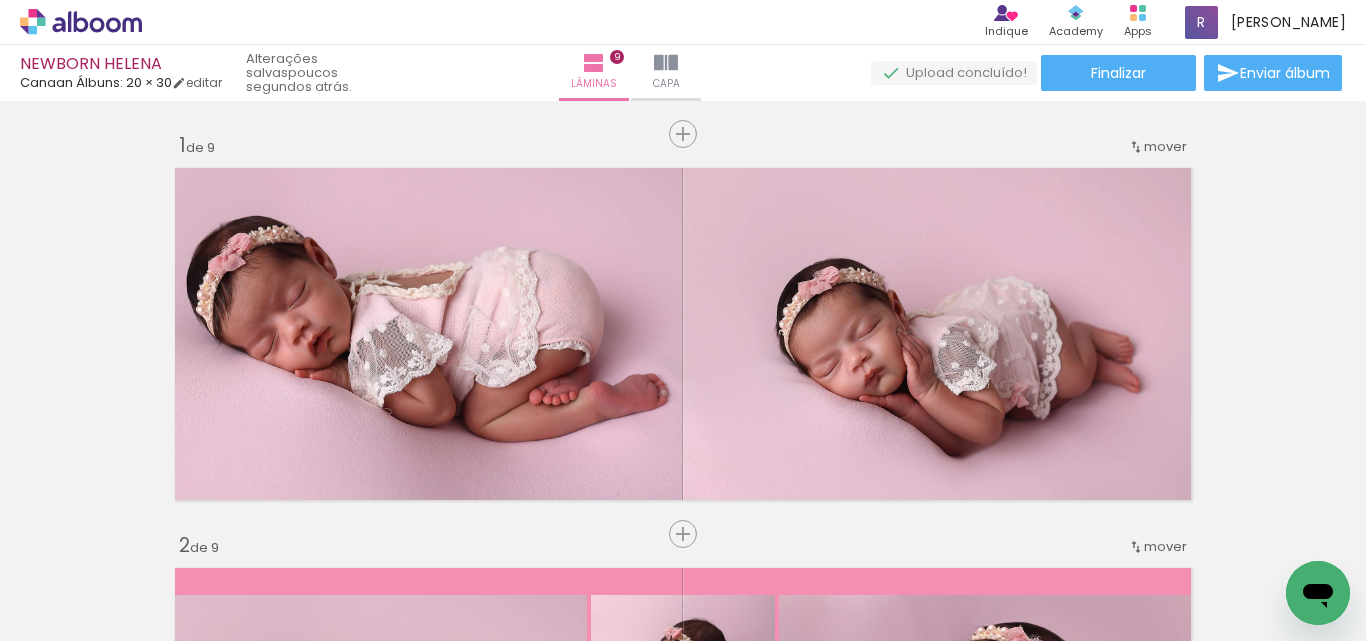 scroll, scrollTop: 0, scrollLeft: 0, axis: both 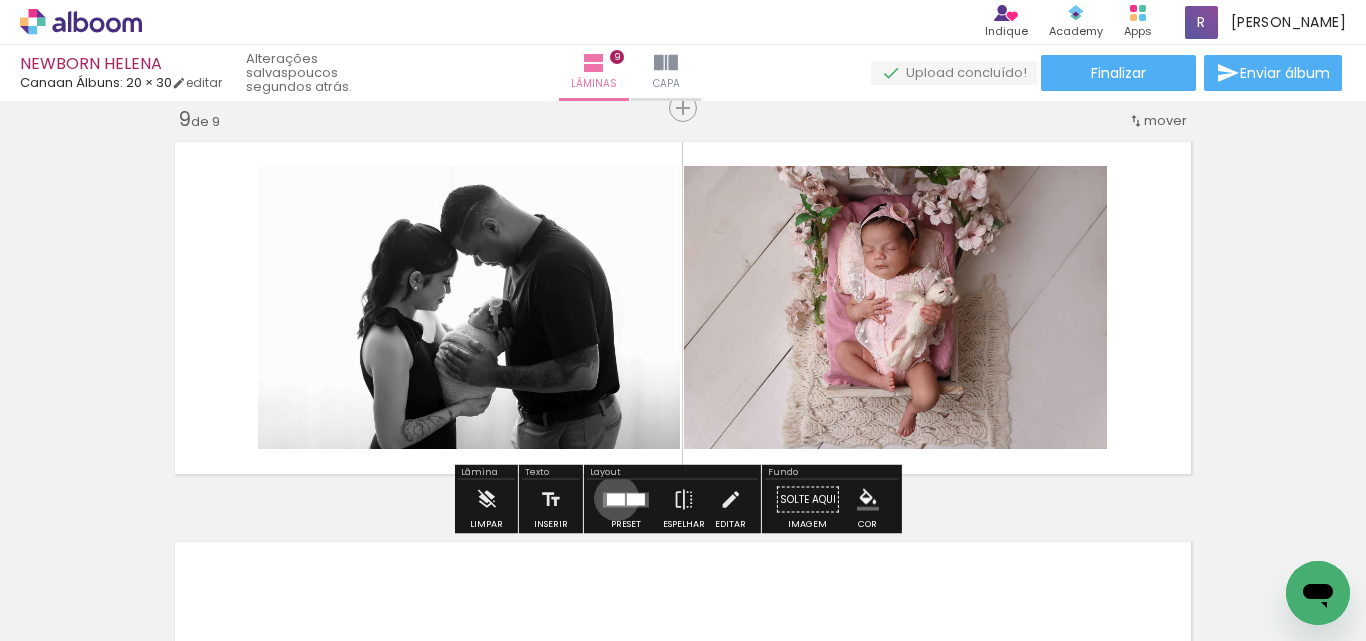click at bounding box center [616, 499] 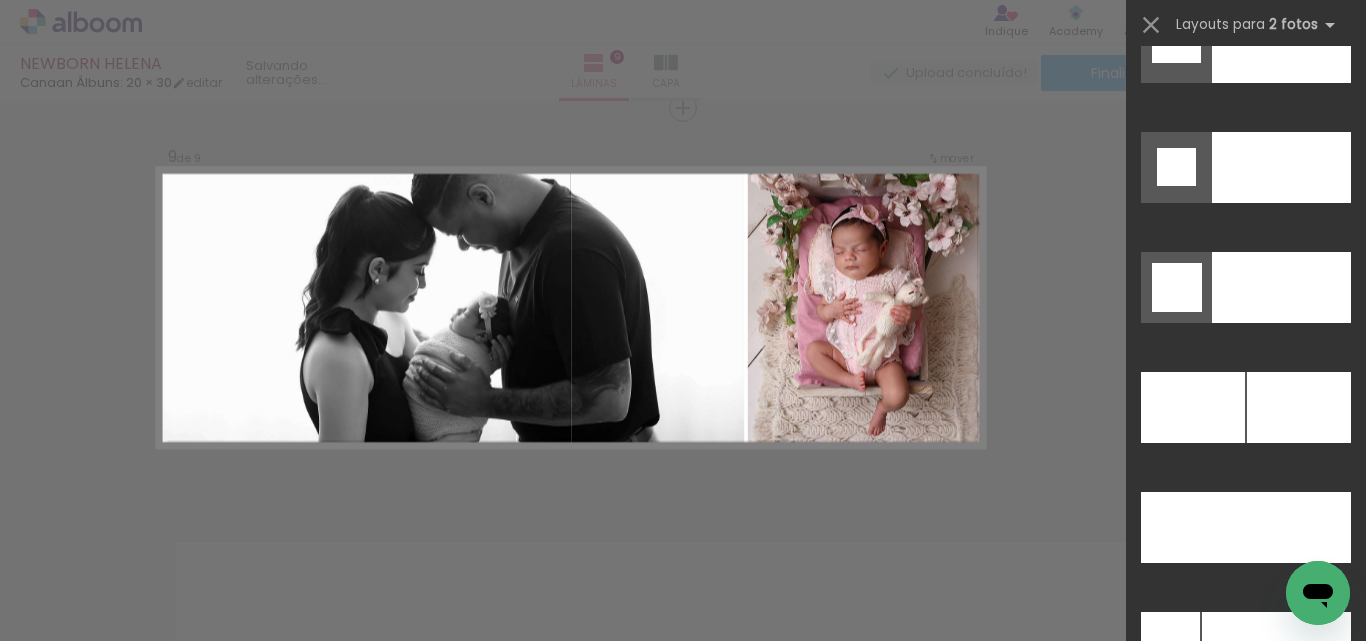 scroll, scrollTop: 8900, scrollLeft: 0, axis: vertical 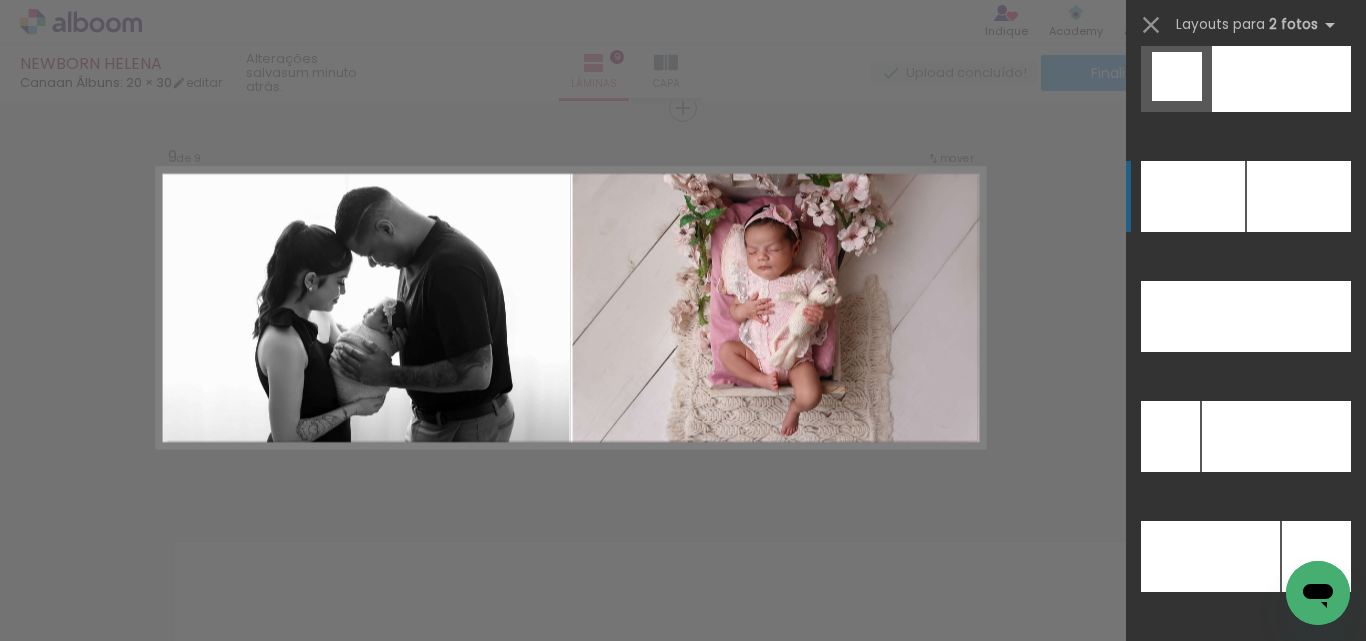 click at bounding box center (1316, 556) 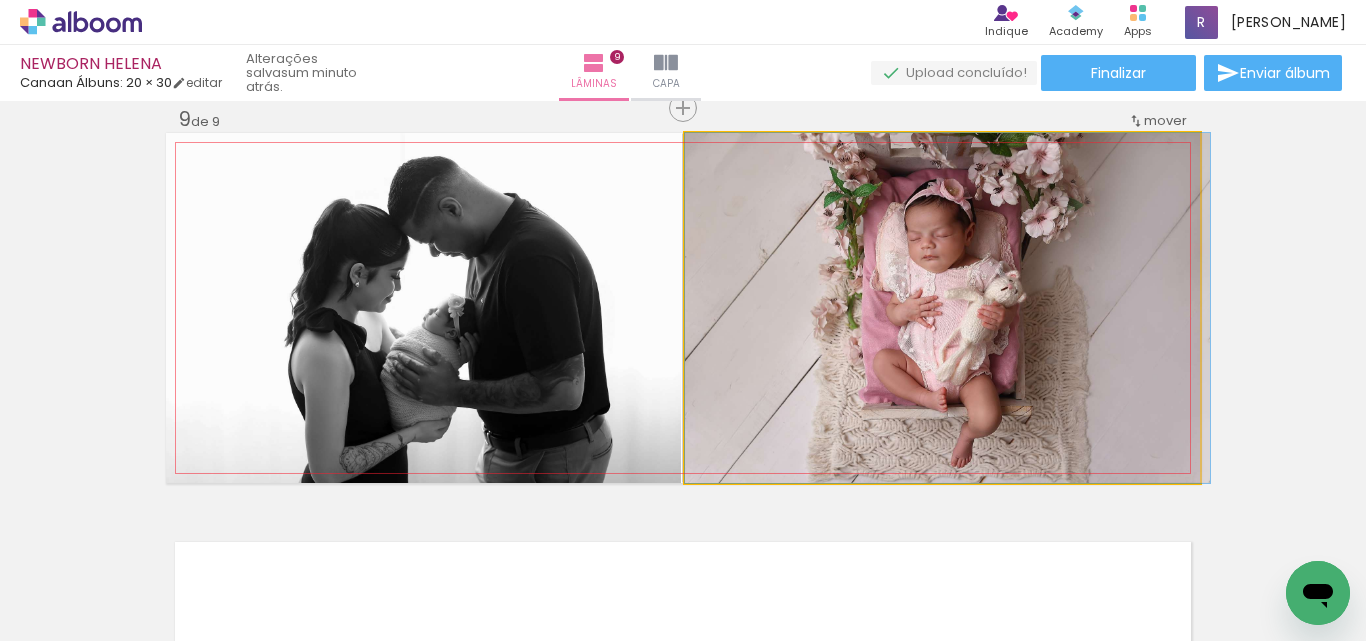 drag, startPoint x: 976, startPoint y: 365, endPoint x: 1002, endPoint y: 385, distance: 32.80244 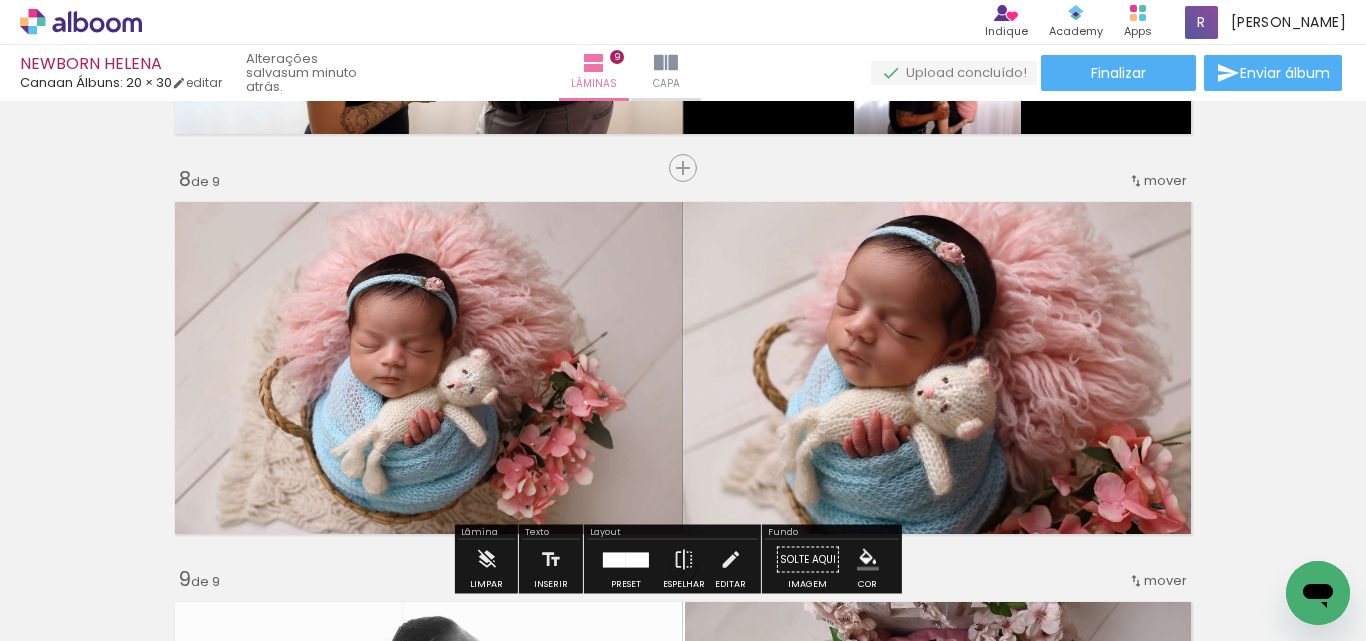 scroll, scrollTop: 2726, scrollLeft: 0, axis: vertical 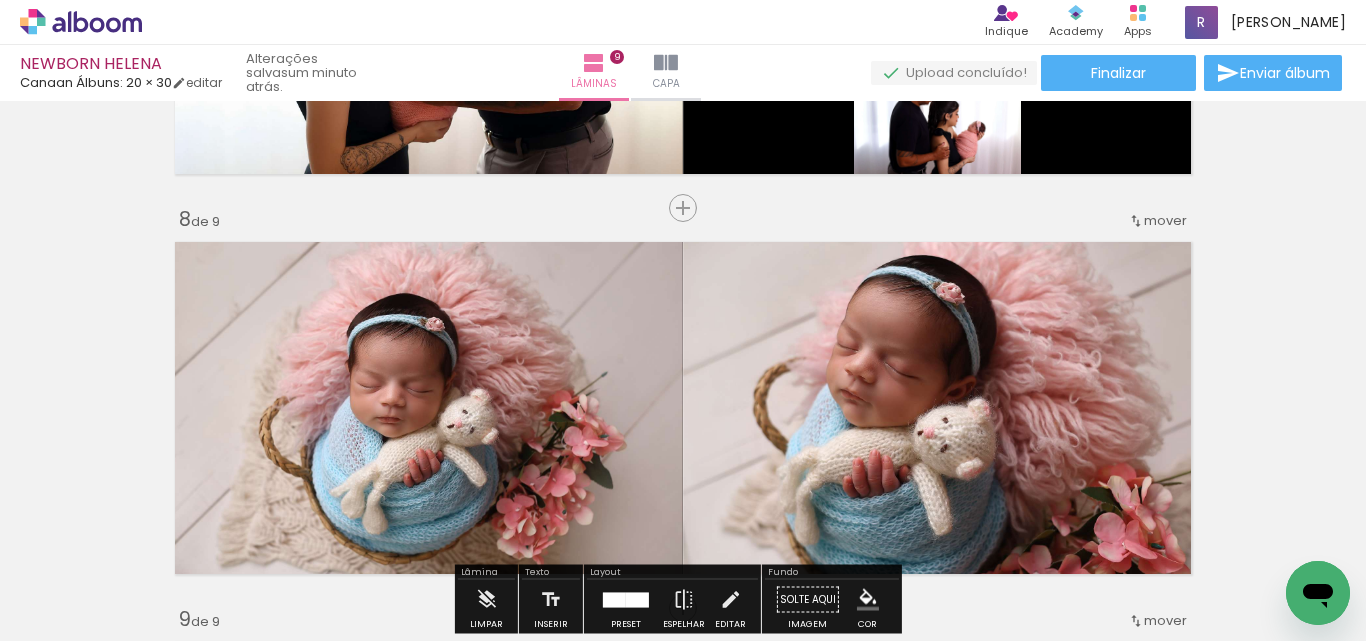 click on "mover" at bounding box center [1165, 220] 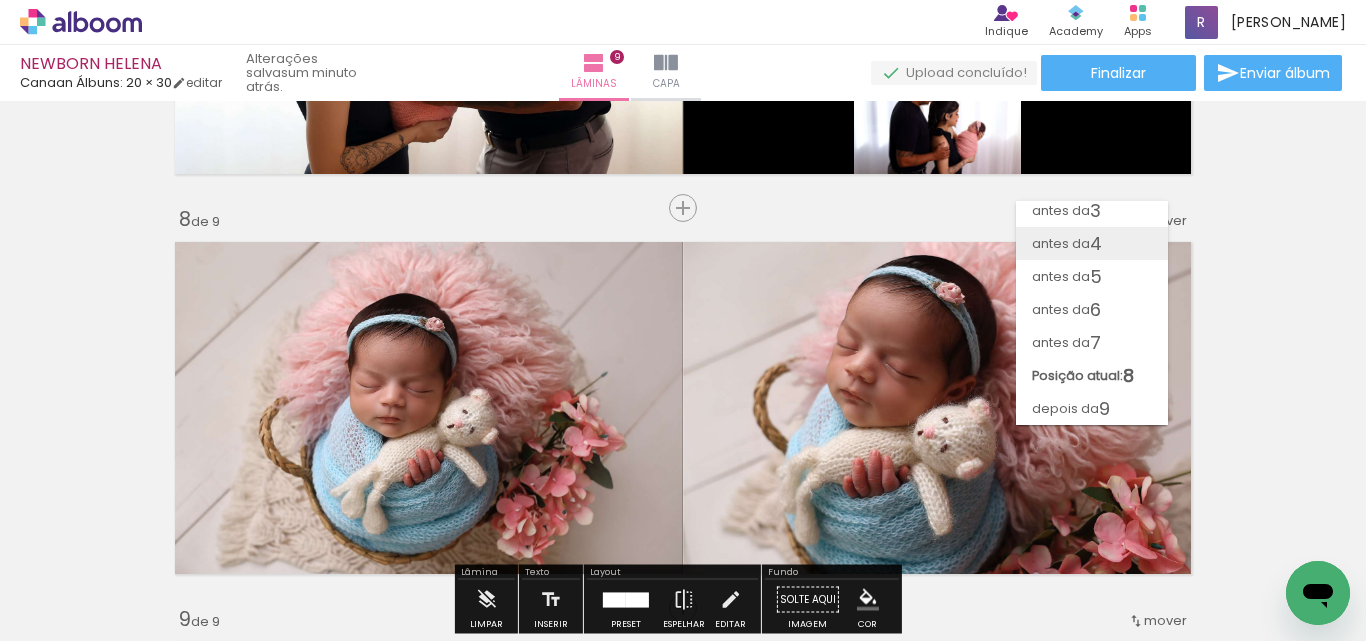scroll, scrollTop: 73, scrollLeft: 0, axis: vertical 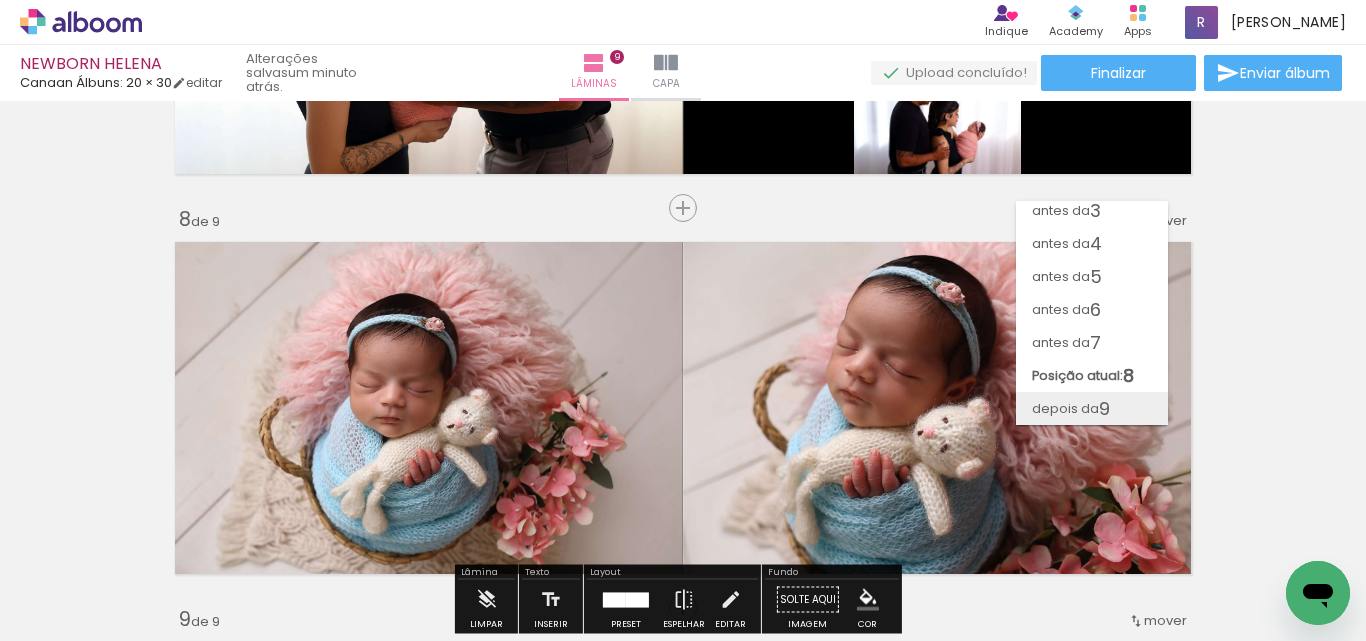 click on "9" at bounding box center (1104, 408) 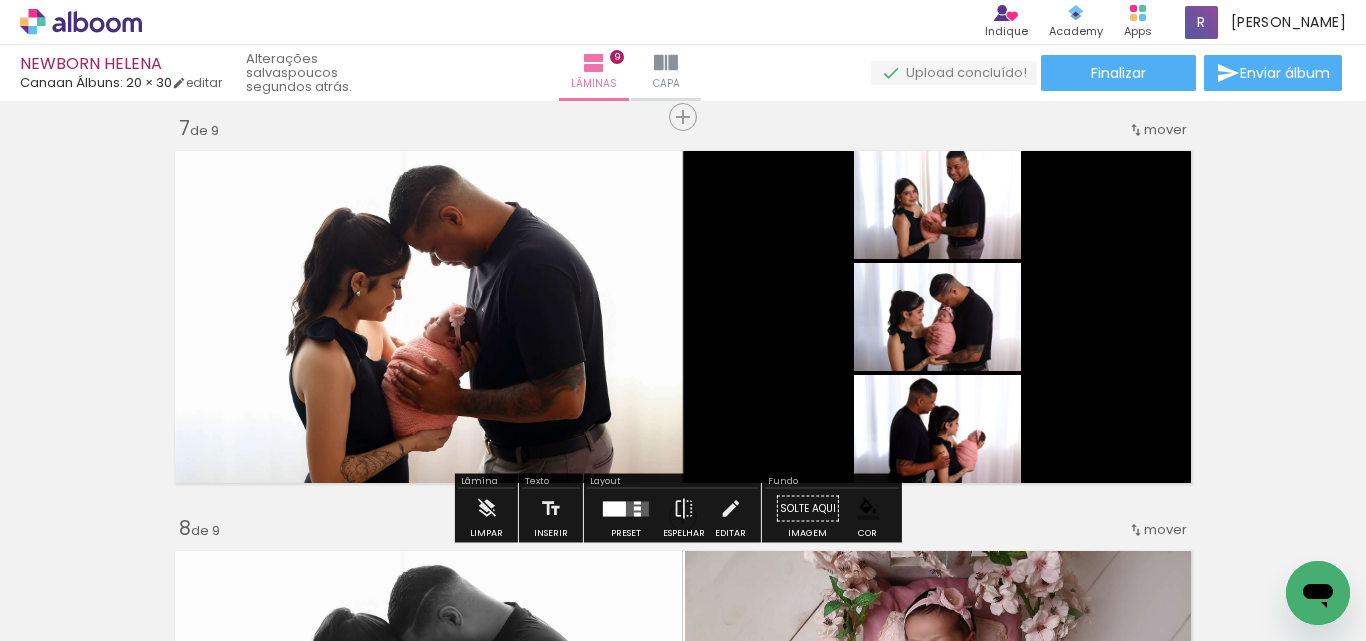 scroll, scrollTop: 2378, scrollLeft: 0, axis: vertical 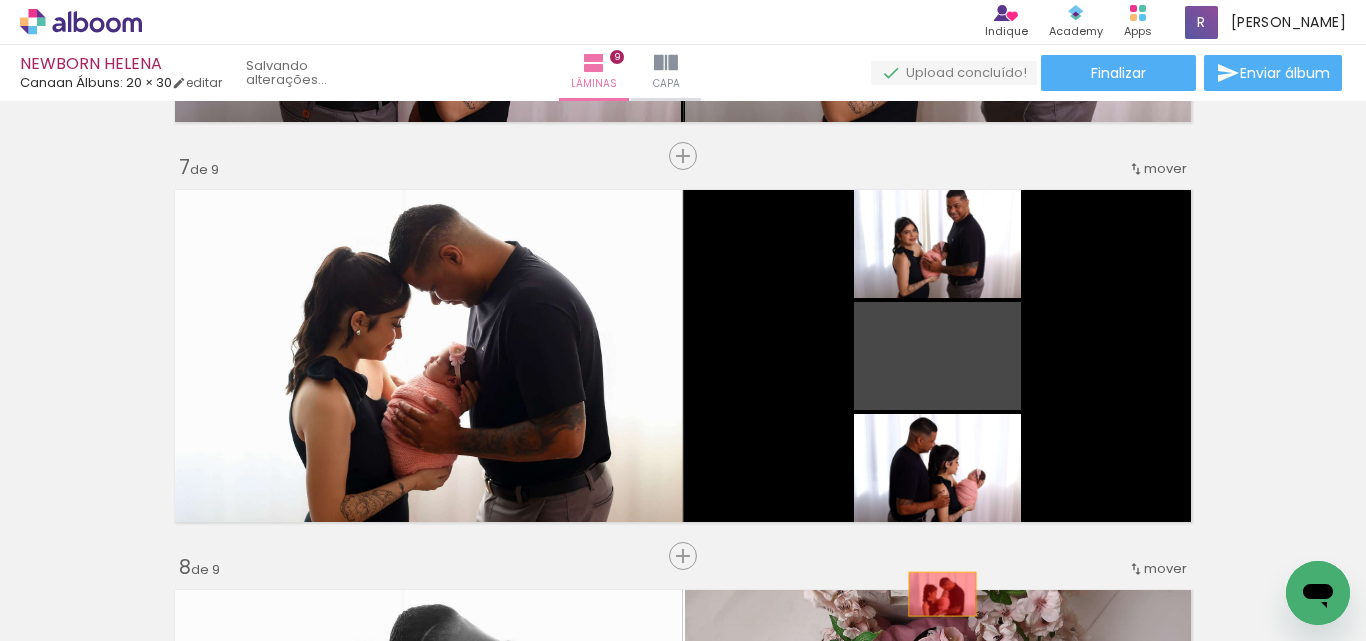 drag, startPoint x: 976, startPoint y: 396, endPoint x: 935, endPoint y: 594, distance: 202.2004 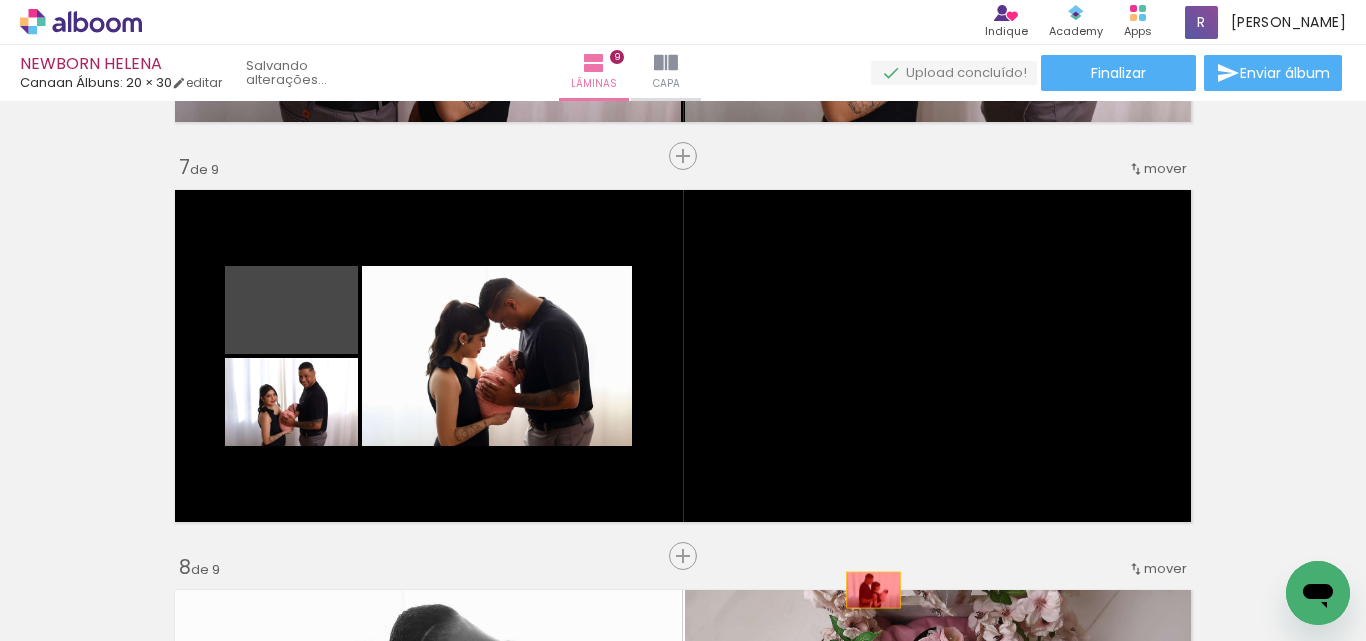 drag, startPoint x: 315, startPoint y: 335, endPoint x: 866, endPoint y: 589, distance: 606.72644 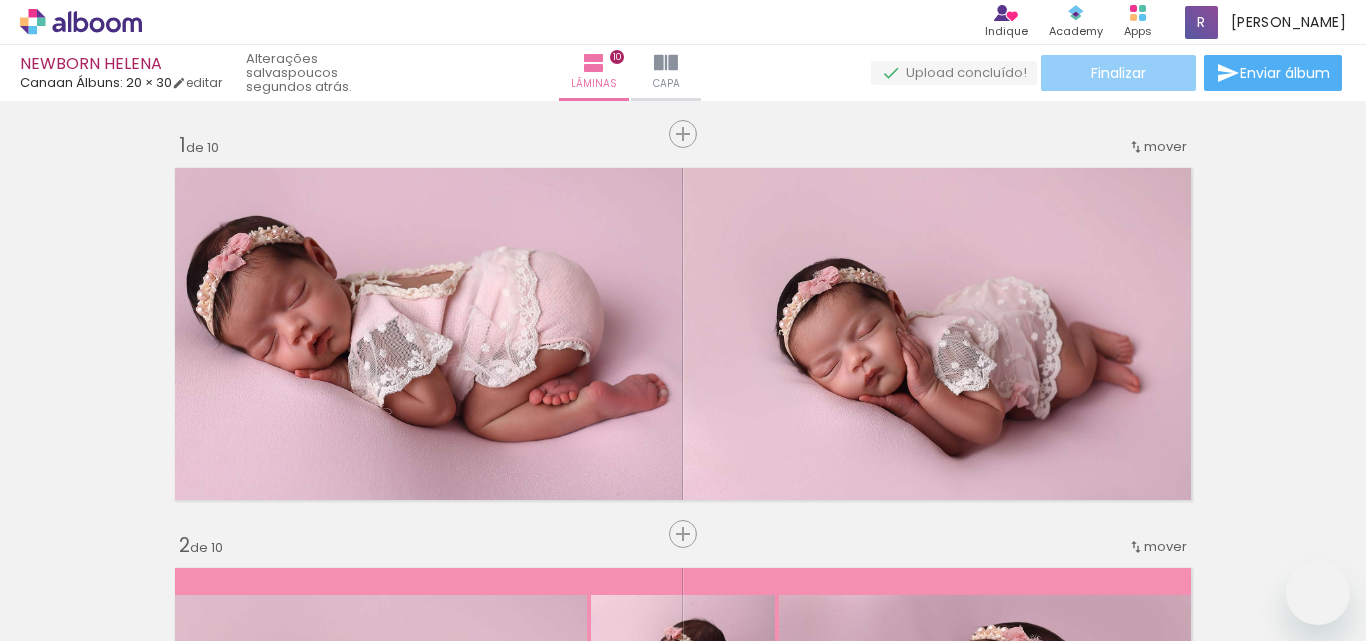 scroll, scrollTop: 0, scrollLeft: 0, axis: both 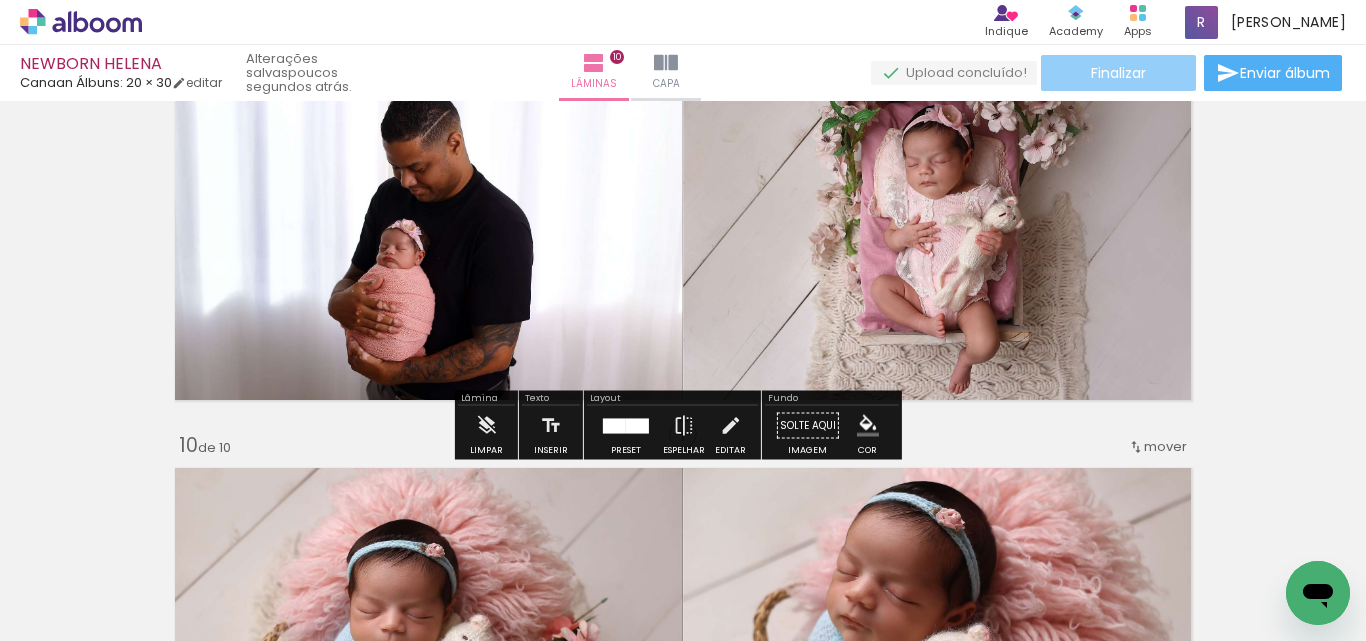 click on "Finalizar" 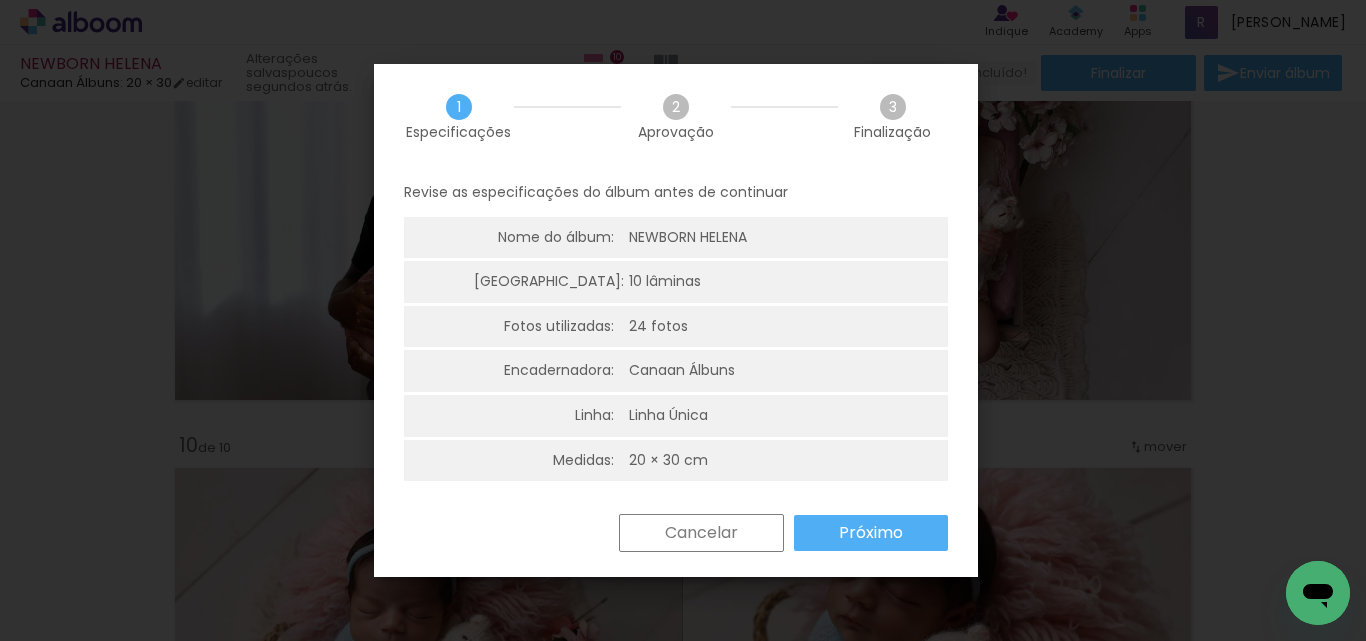 click on "Próximo" at bounding box center [0, 0] 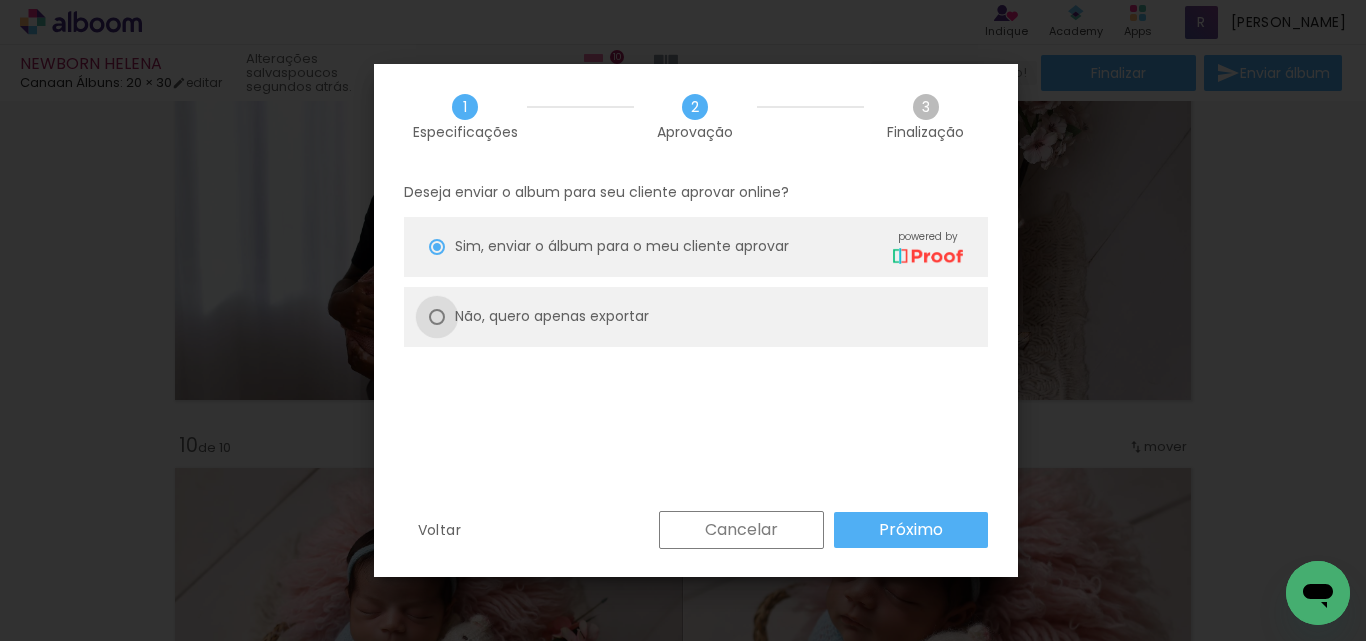 click at bounding box center (437, 247) 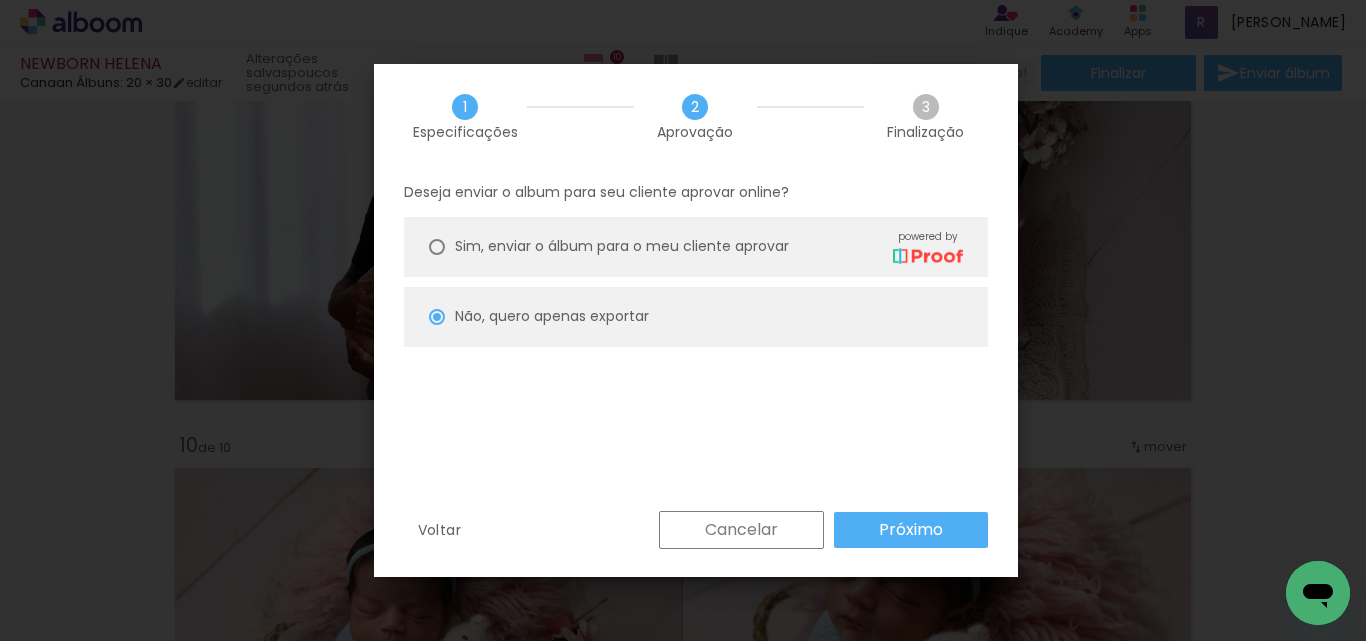 click on "Próximo" at bounding box center (0, 0) 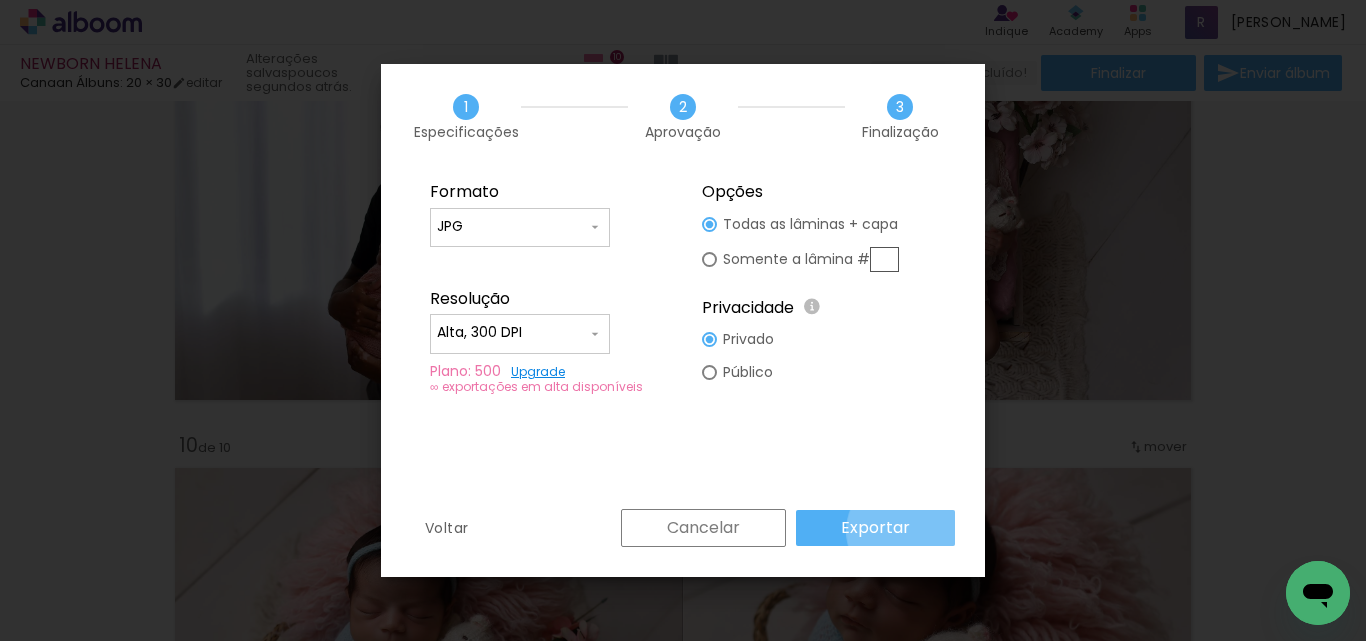 click on "Exportar" at bounding box center (0, 0) 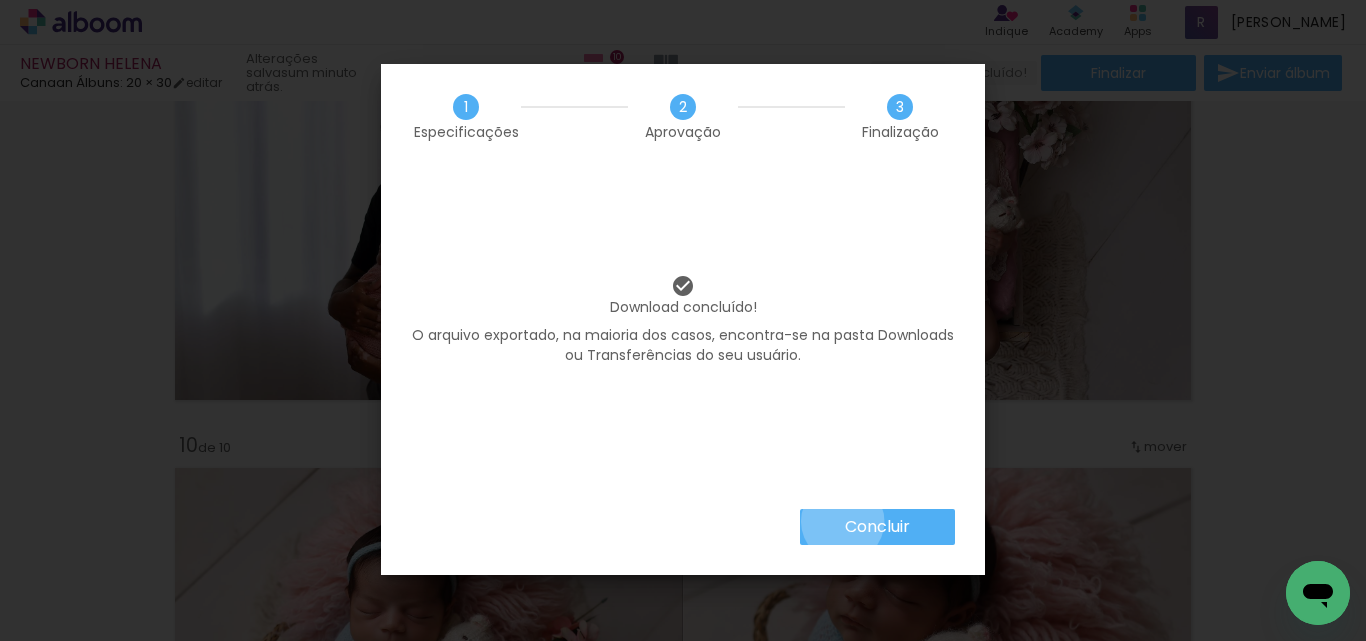 click on "Concluir" at bounding box center [877, 527] 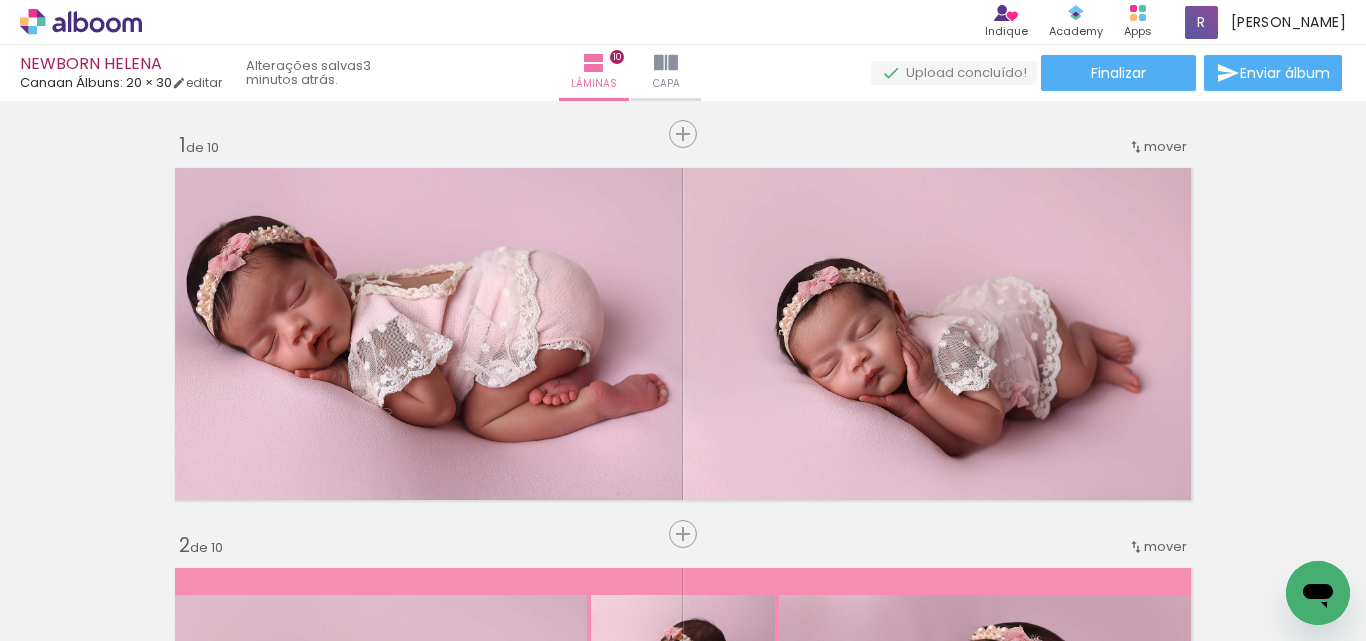 scroll, scrollTop: 0, scrollLeft: 0, axis: both 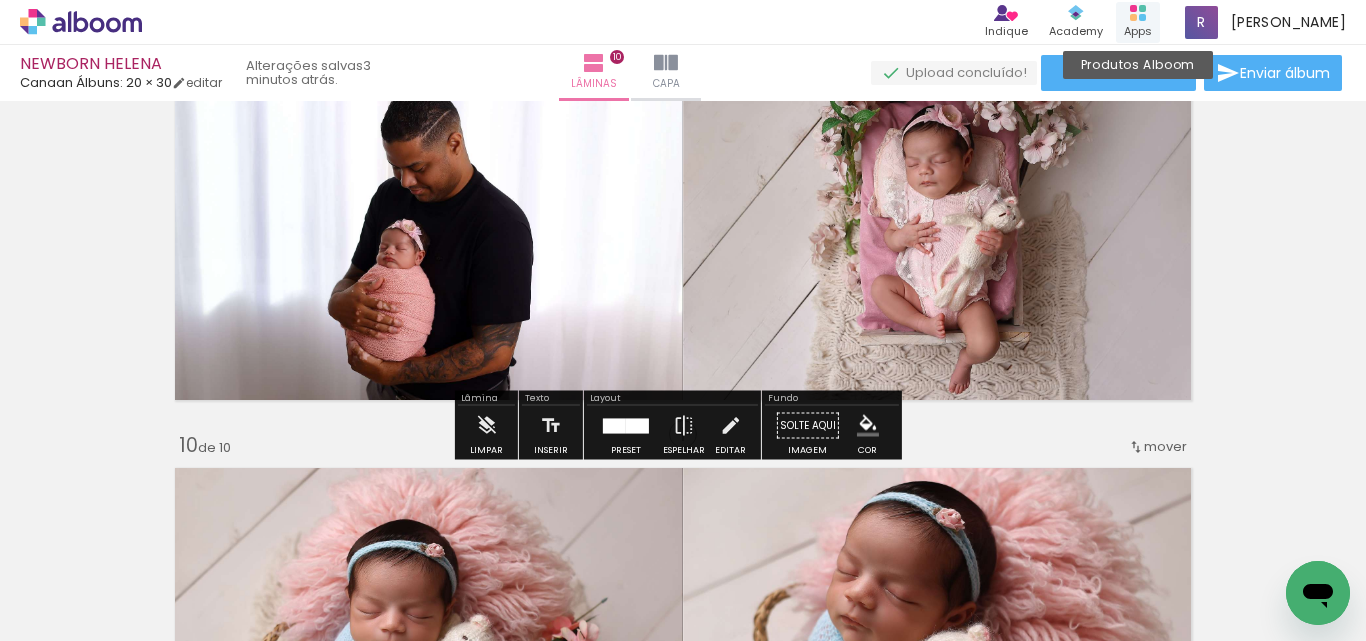 click on "Apps" at bounding box center [1138, 31] 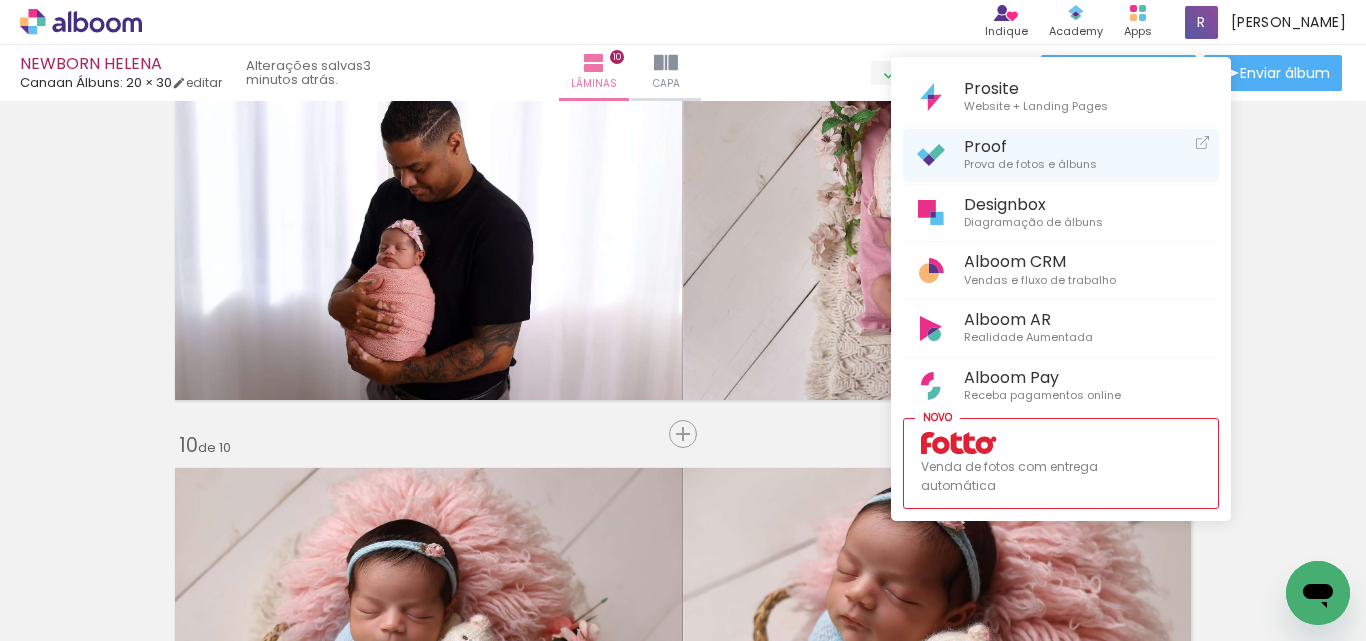 click on "Proof" at bounding box center (1030, 146) 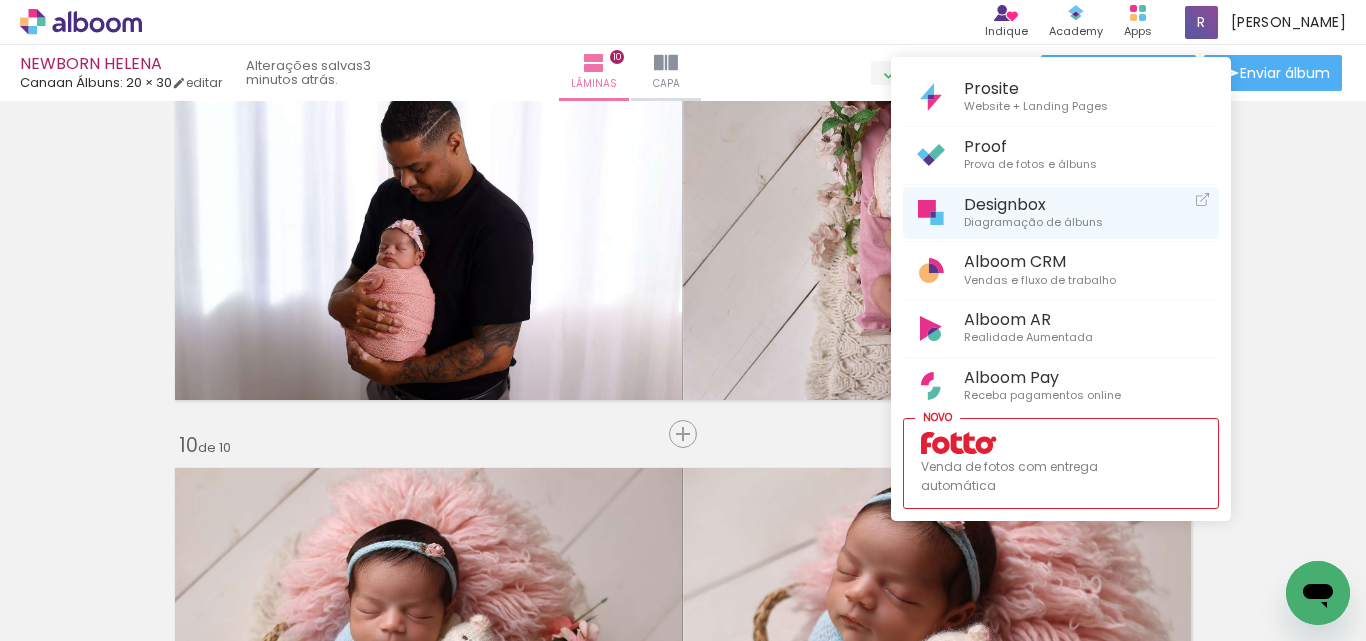 click on "Designbox" at bounding box center (1033, 204) 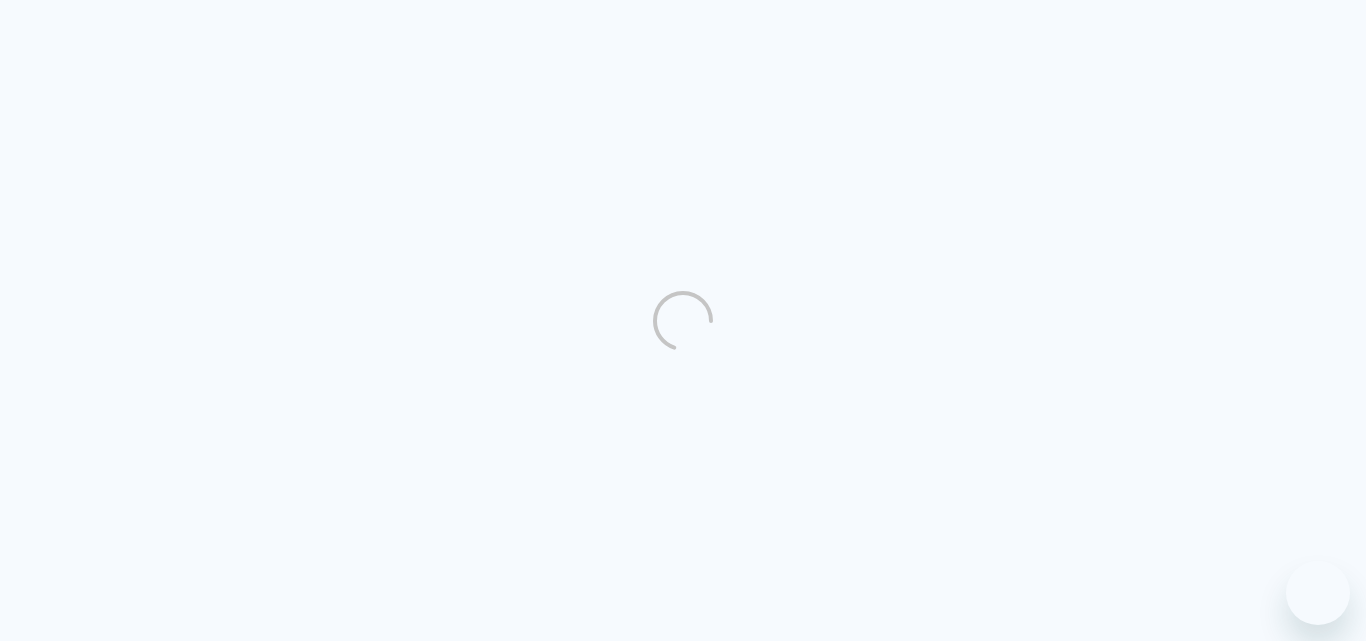 scroll, scrollTop: 0, scrollLeft: 0, axis: both 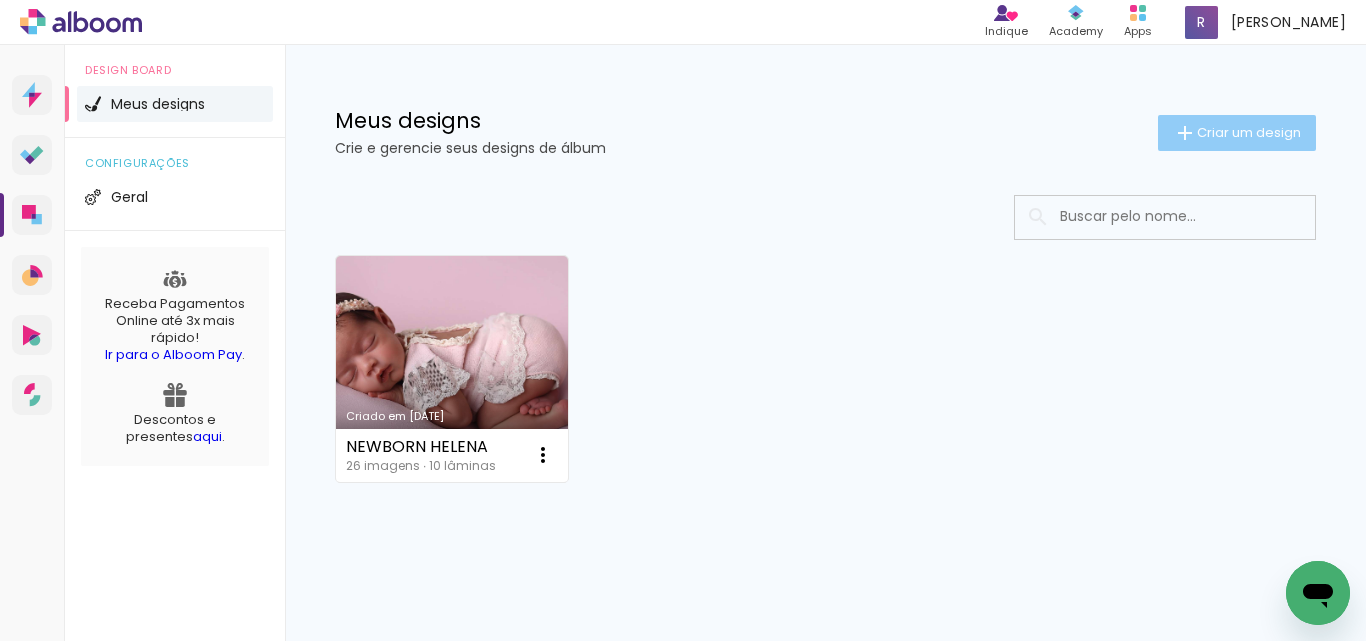 click on "Criar um design" 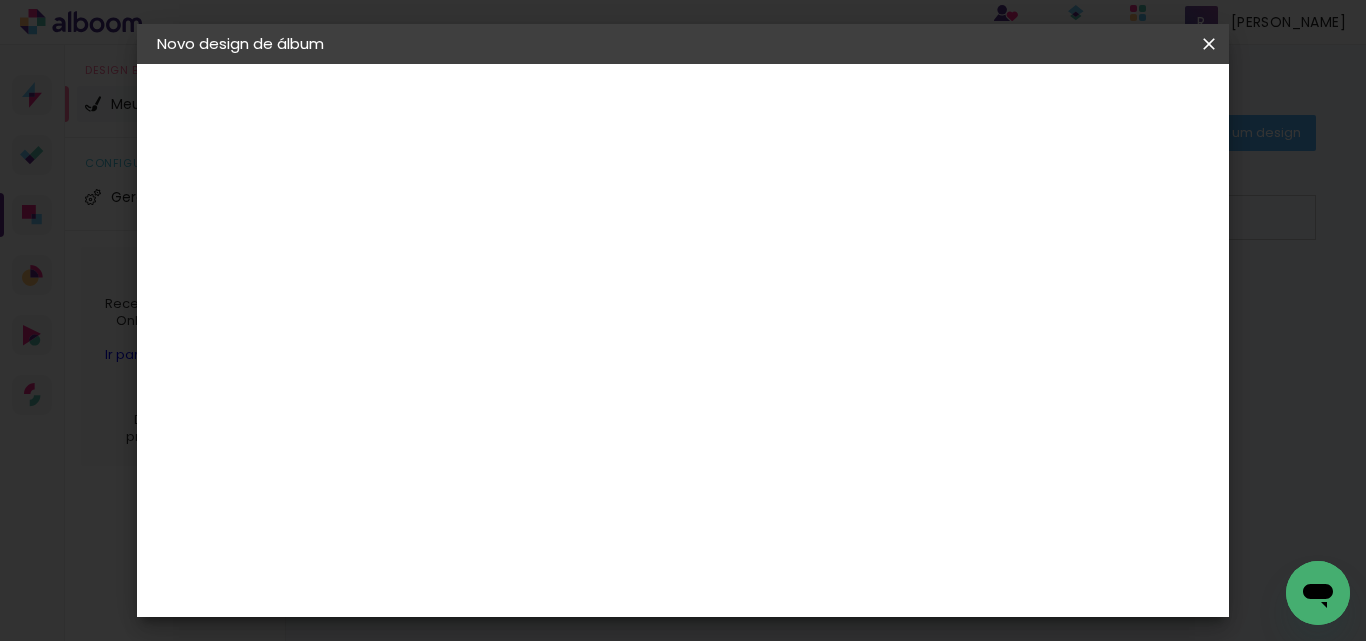 click at bounding box center (484, 268) 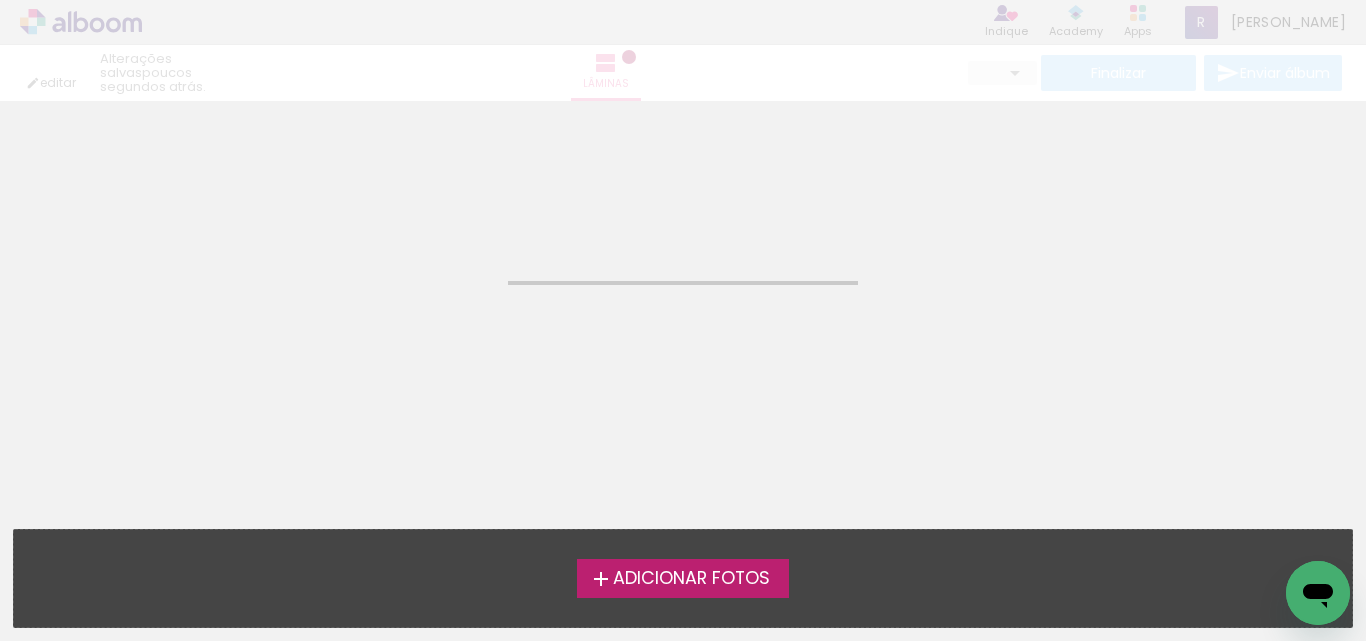 click on "Adicionar Fotos" at bounding box center (691, 579) 